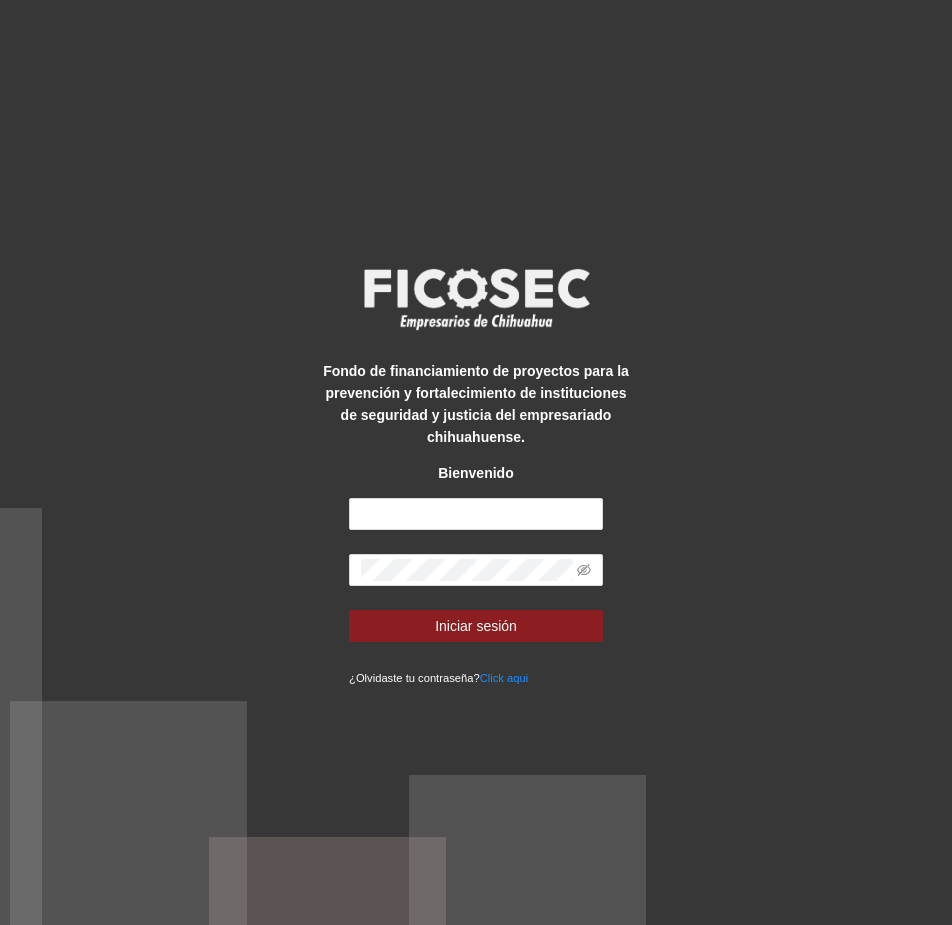 scroll, scrollTop: 0, scrollLeft: 0, axis: both 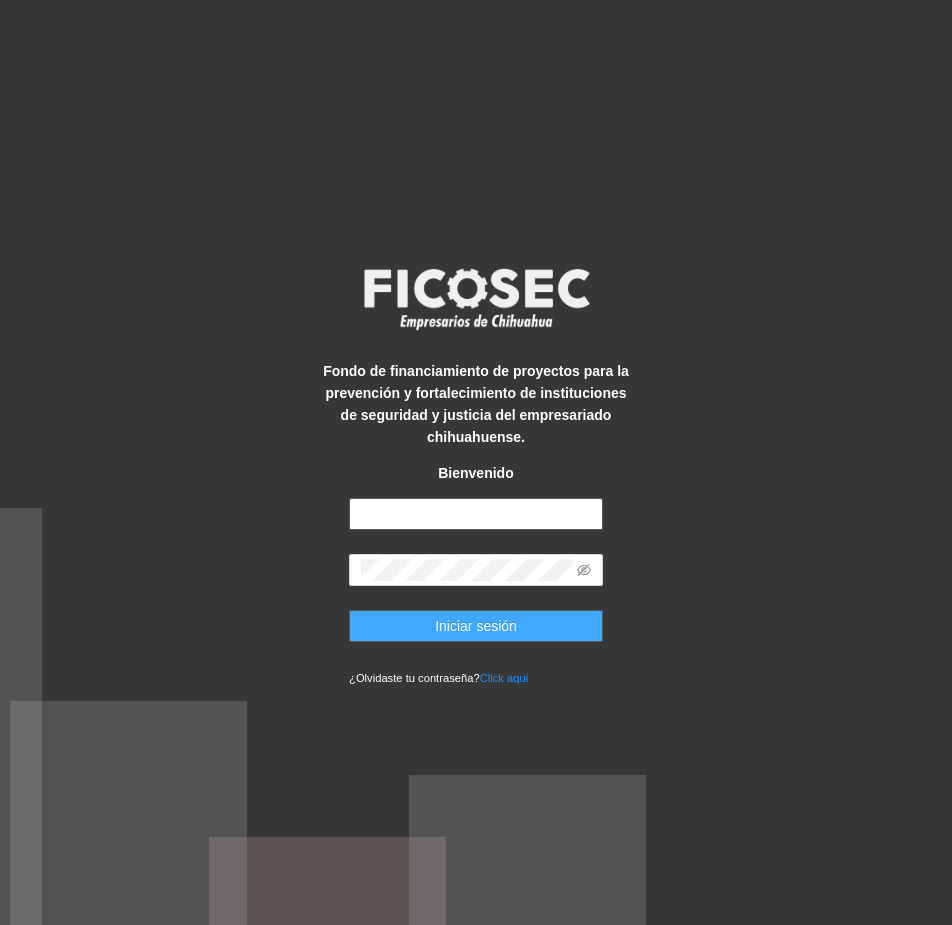 type on "**********" 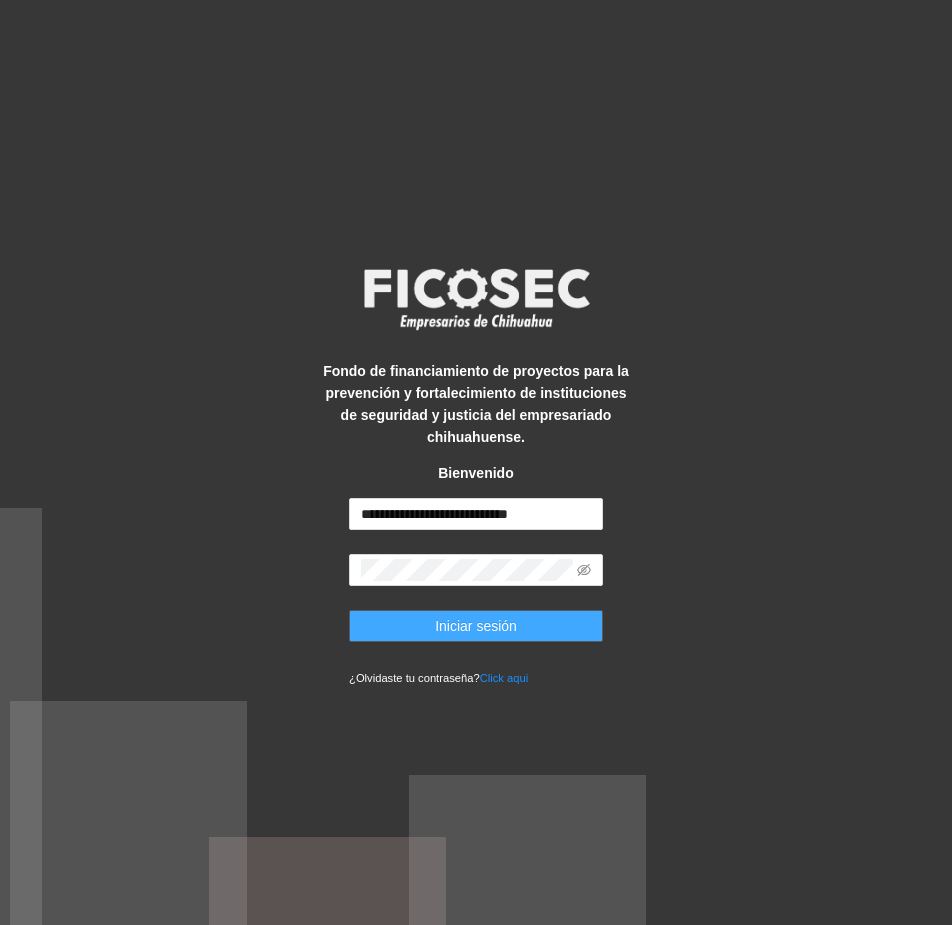 click on "Iniciar sesión" at bounding box center (476, 626) 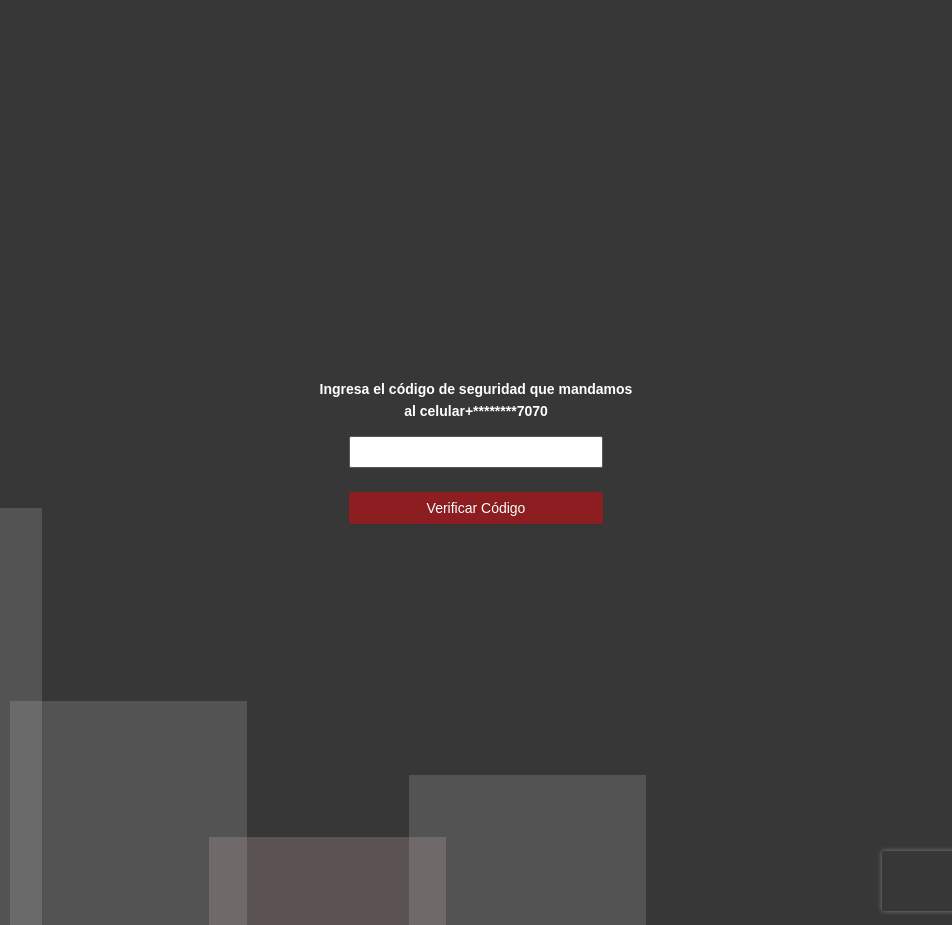 drag, startPoint x: 430, startPoint y: 452, endPoint x: 435, endPoint y: 443, distance: 10.29563 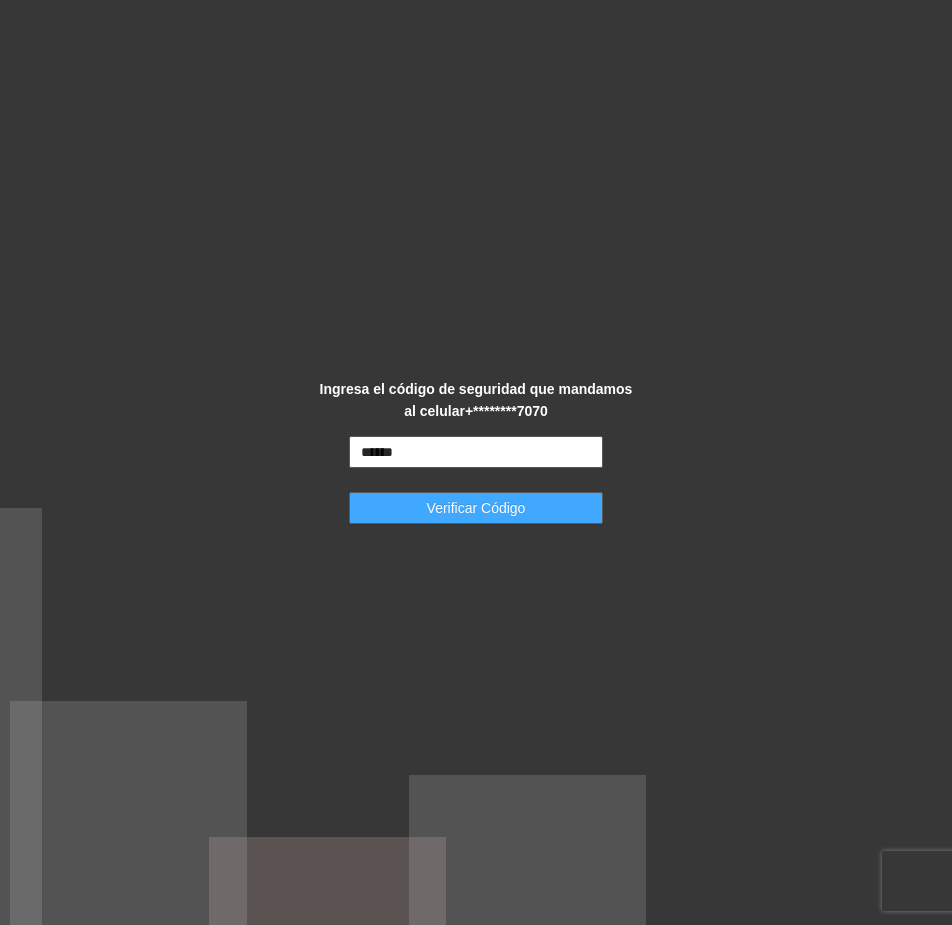 type on "******" 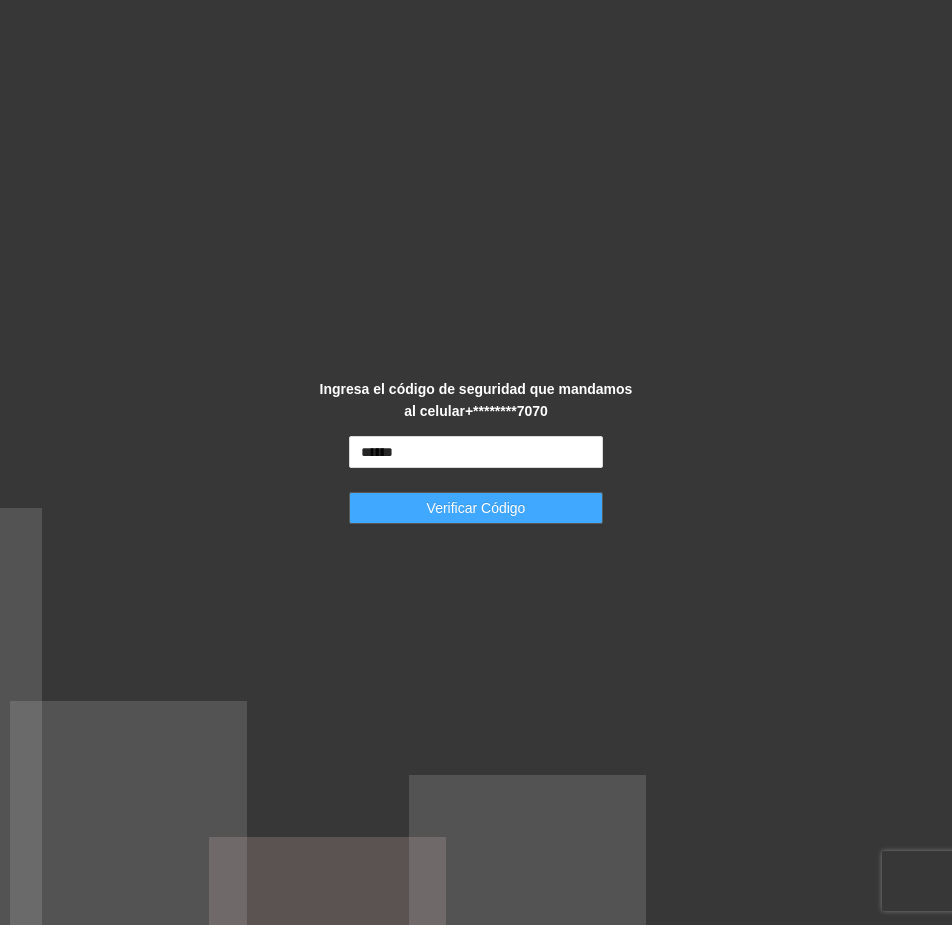 click on "Verificar Código" at bounding box center (476, 508) 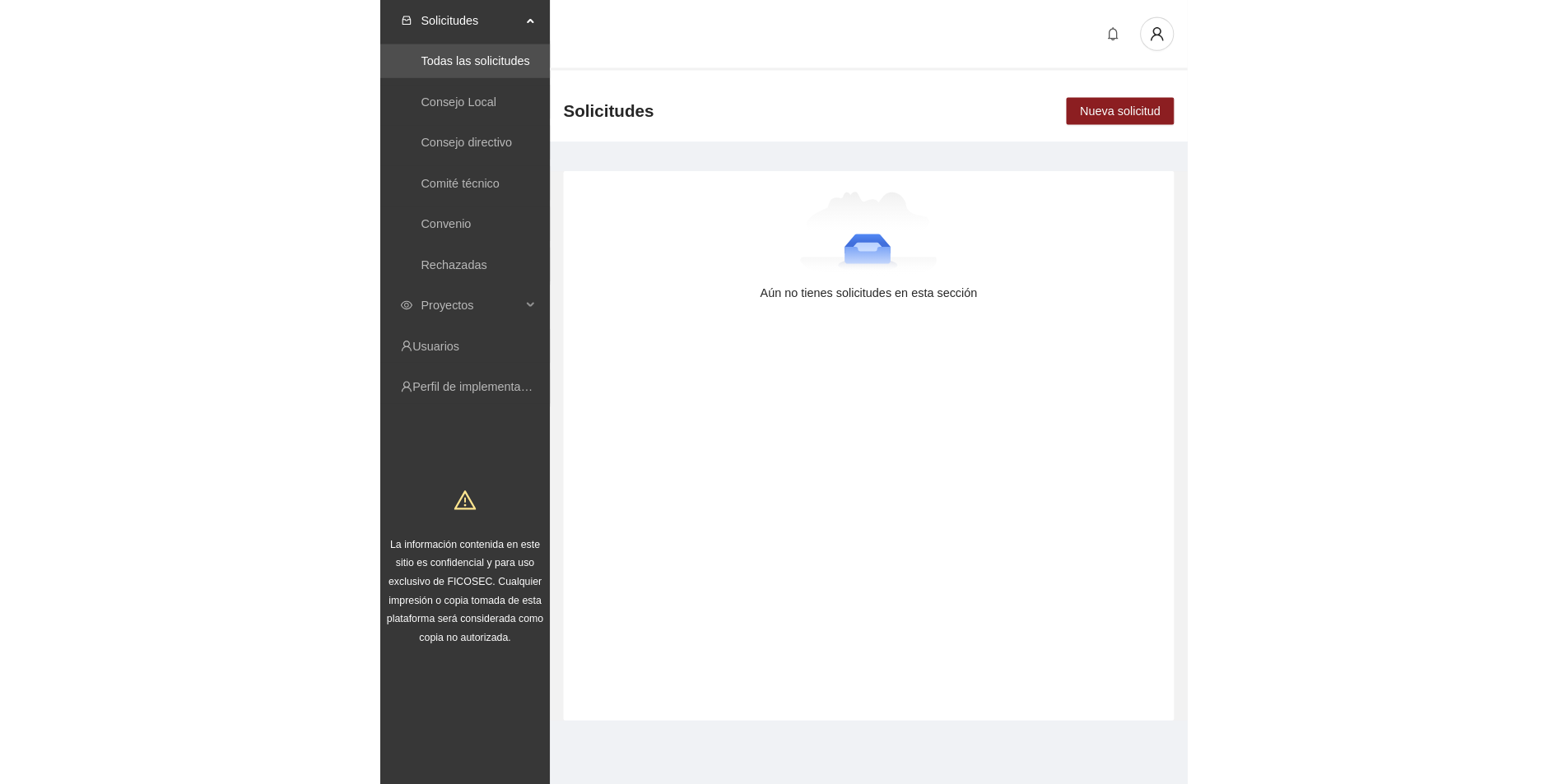 scroll, scrollTop: 0, scrollLeft: 0, axis: both 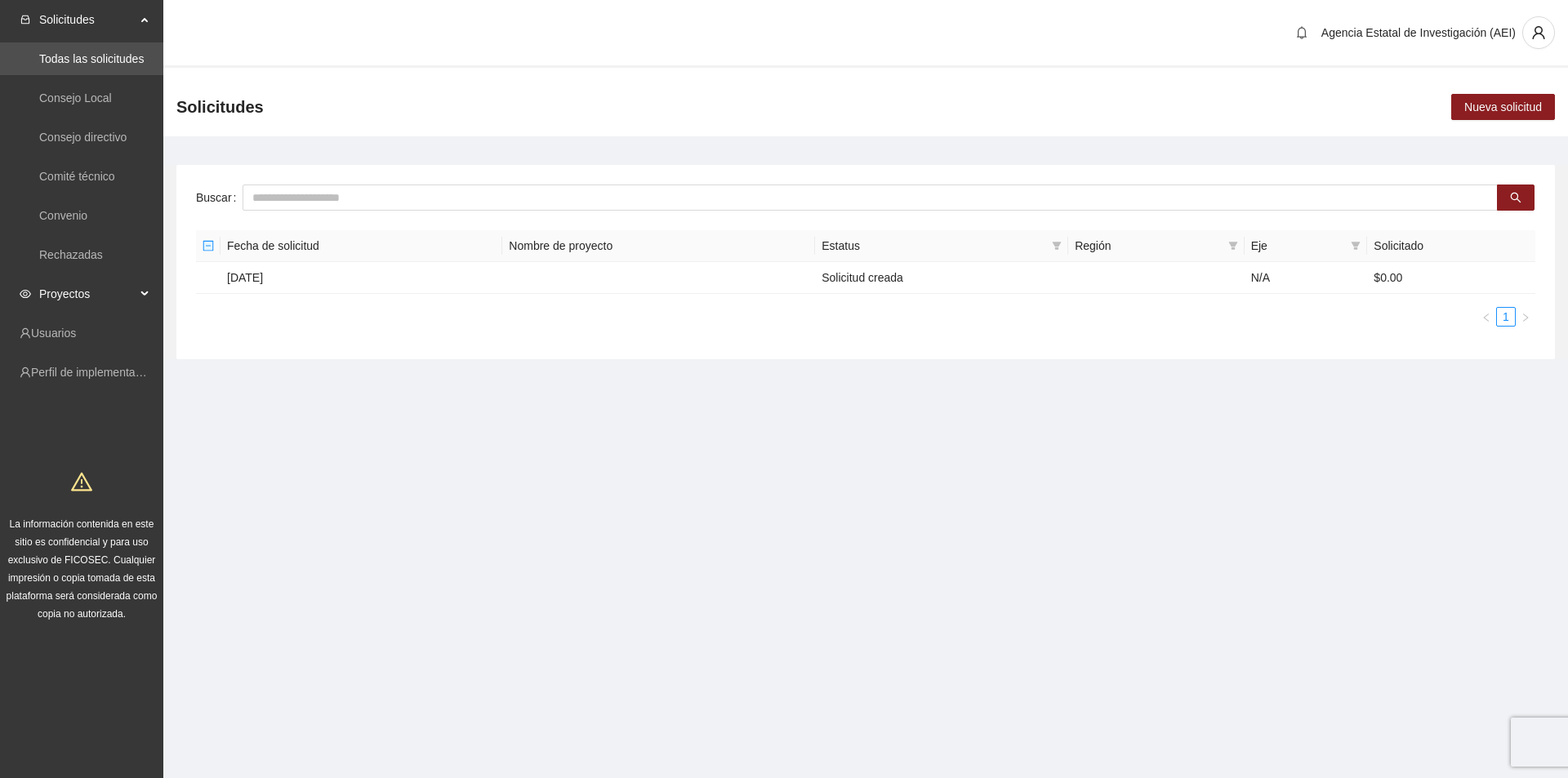 click on "Proyectos" at bounding box center [82, 294] 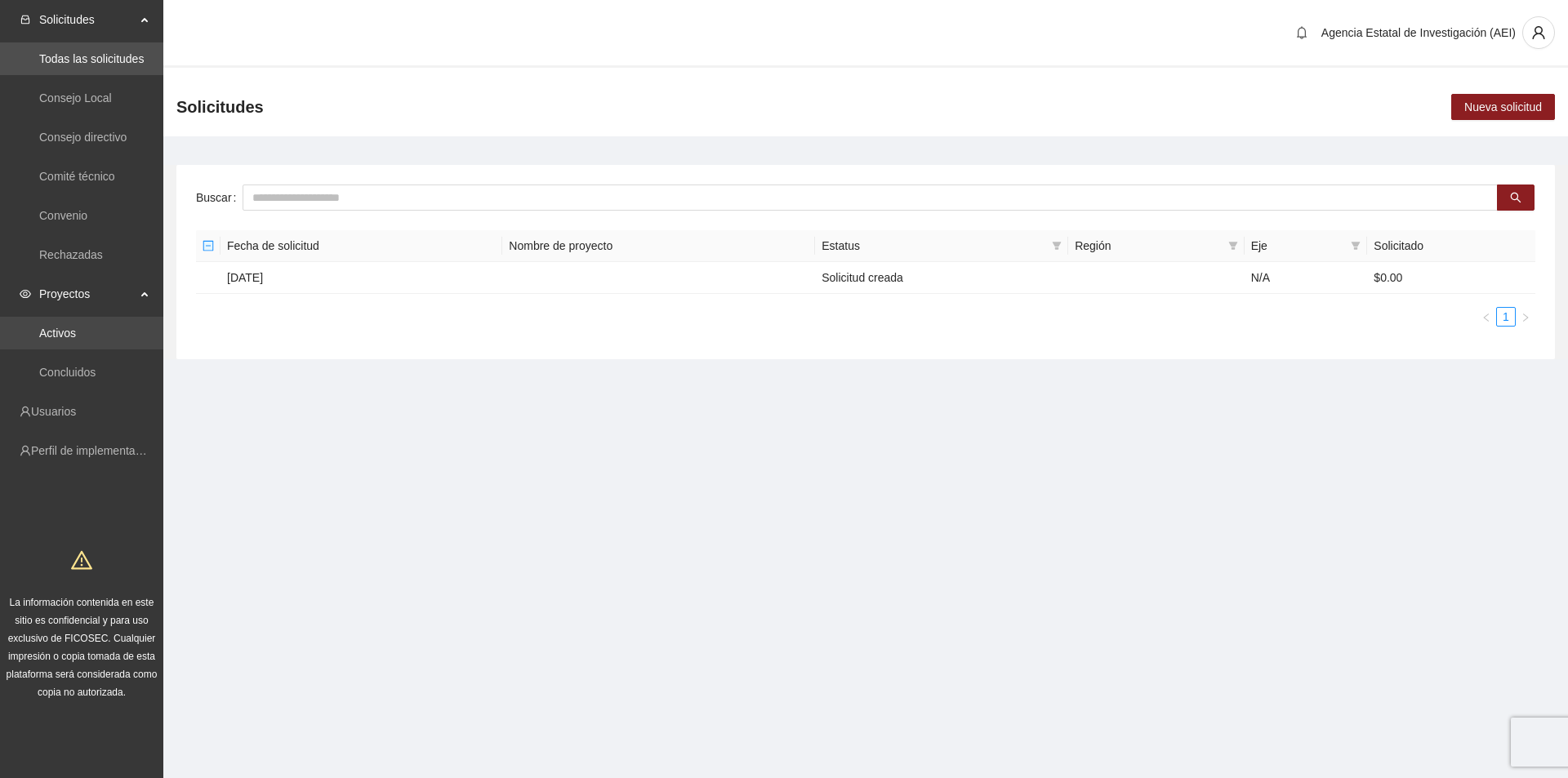 click on "Activos" at bounding box center [57, 333] 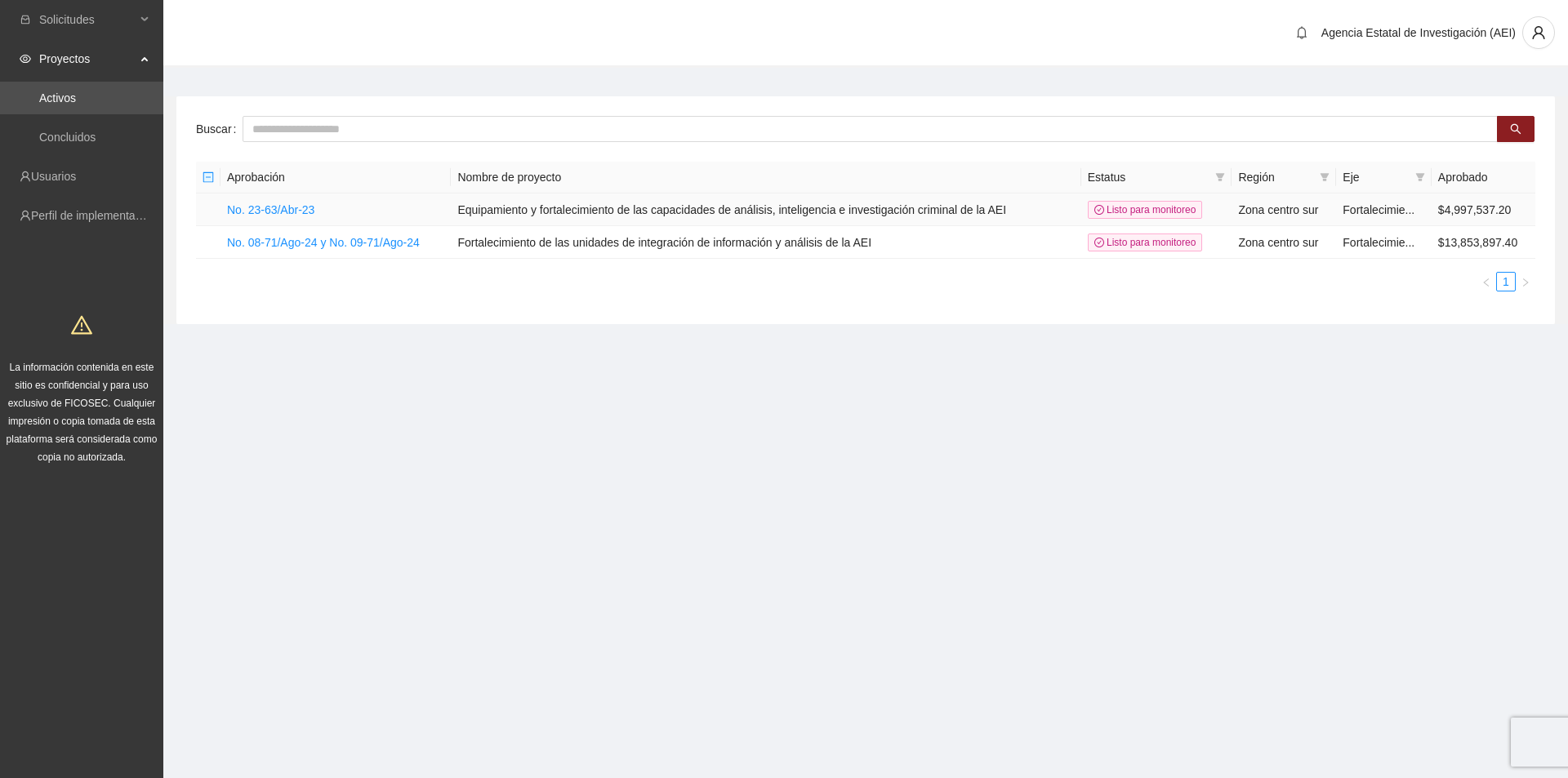 click on "No. 23-63/Abr-23" at bounding box center (336, 210) 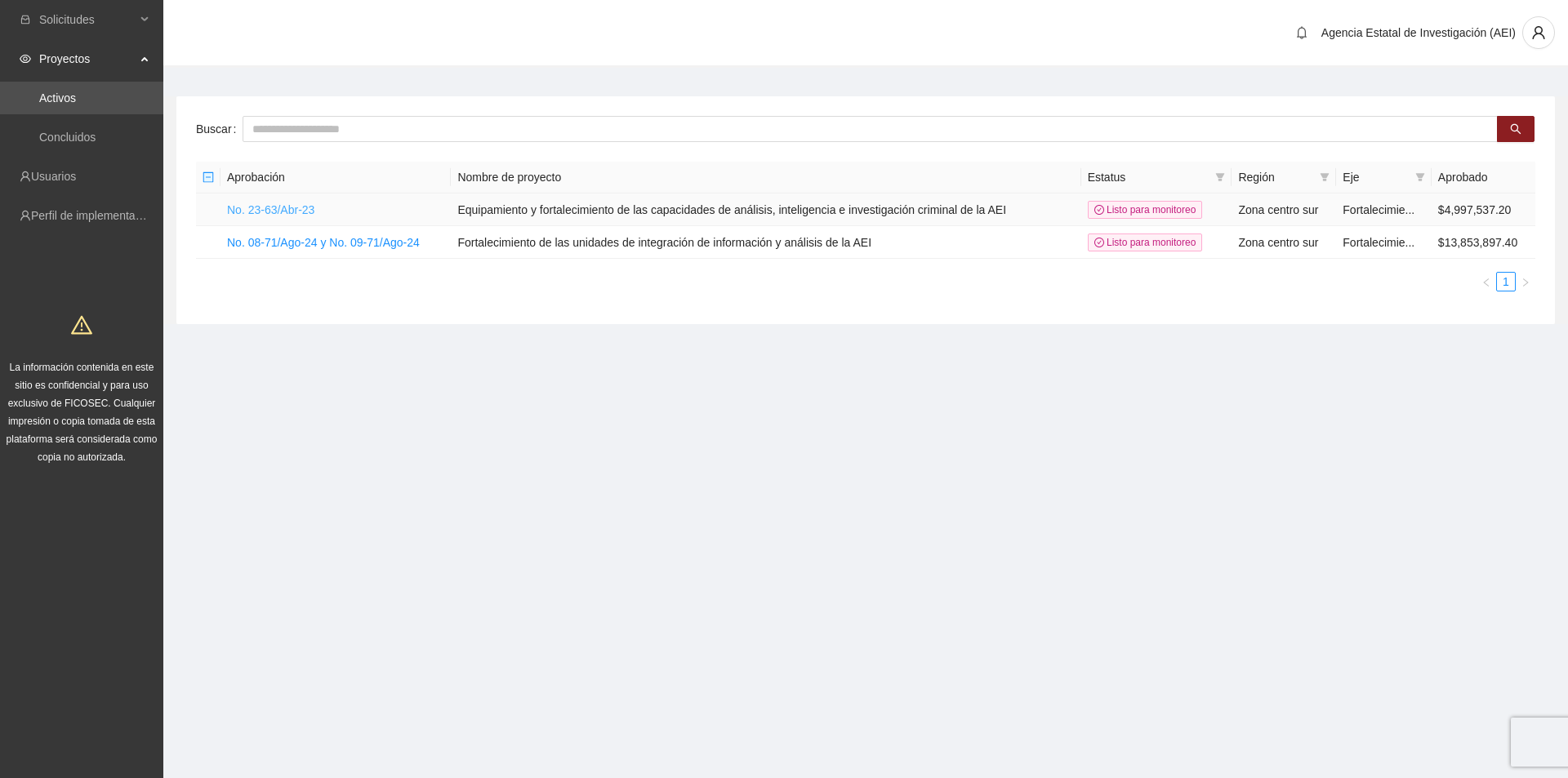 click on "No. 23-63/Abr-23" at bounding box center [270, 210] 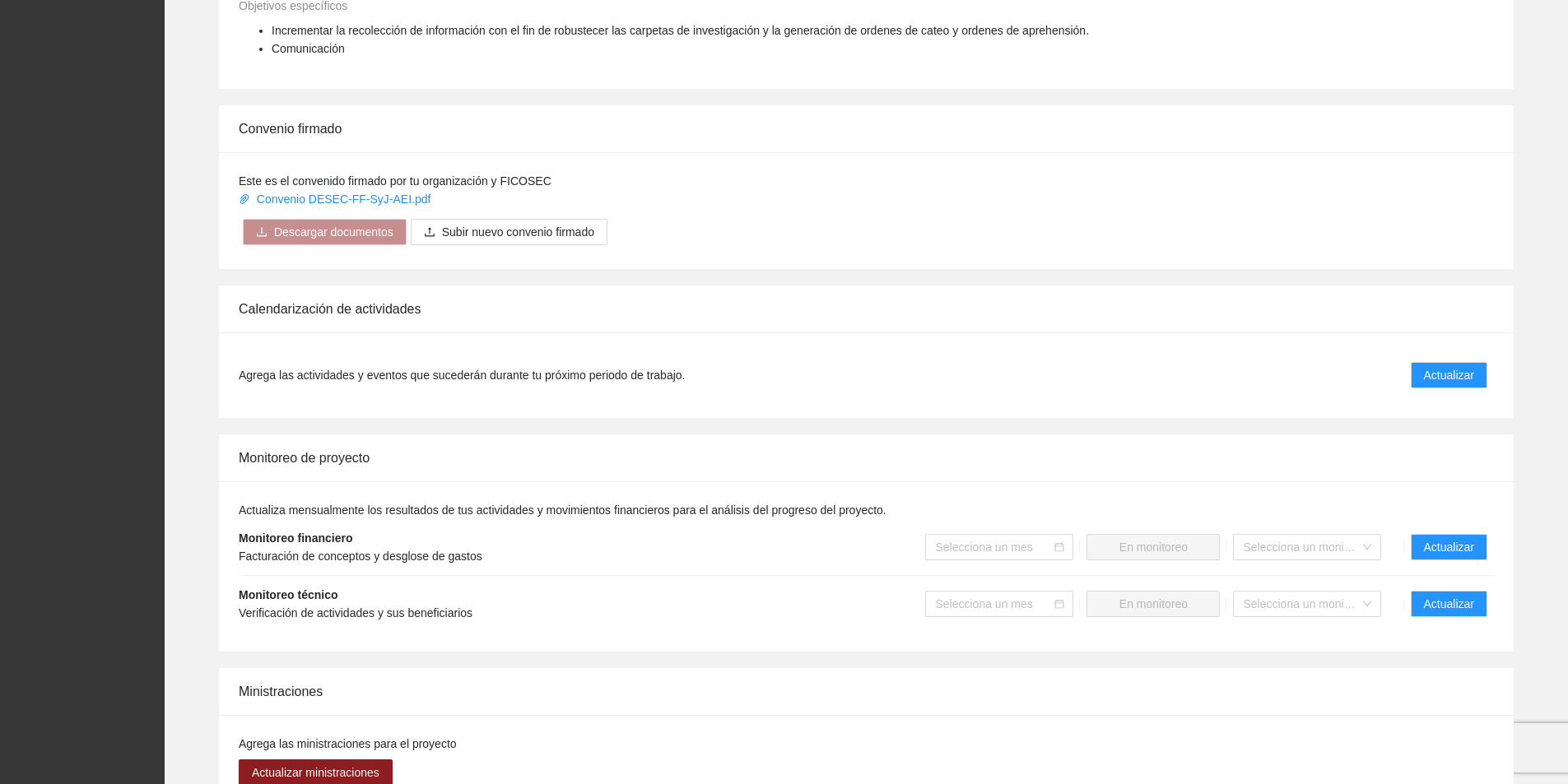 scroll, scrollTop: 905, scrollLeft: 0, axis: vertical 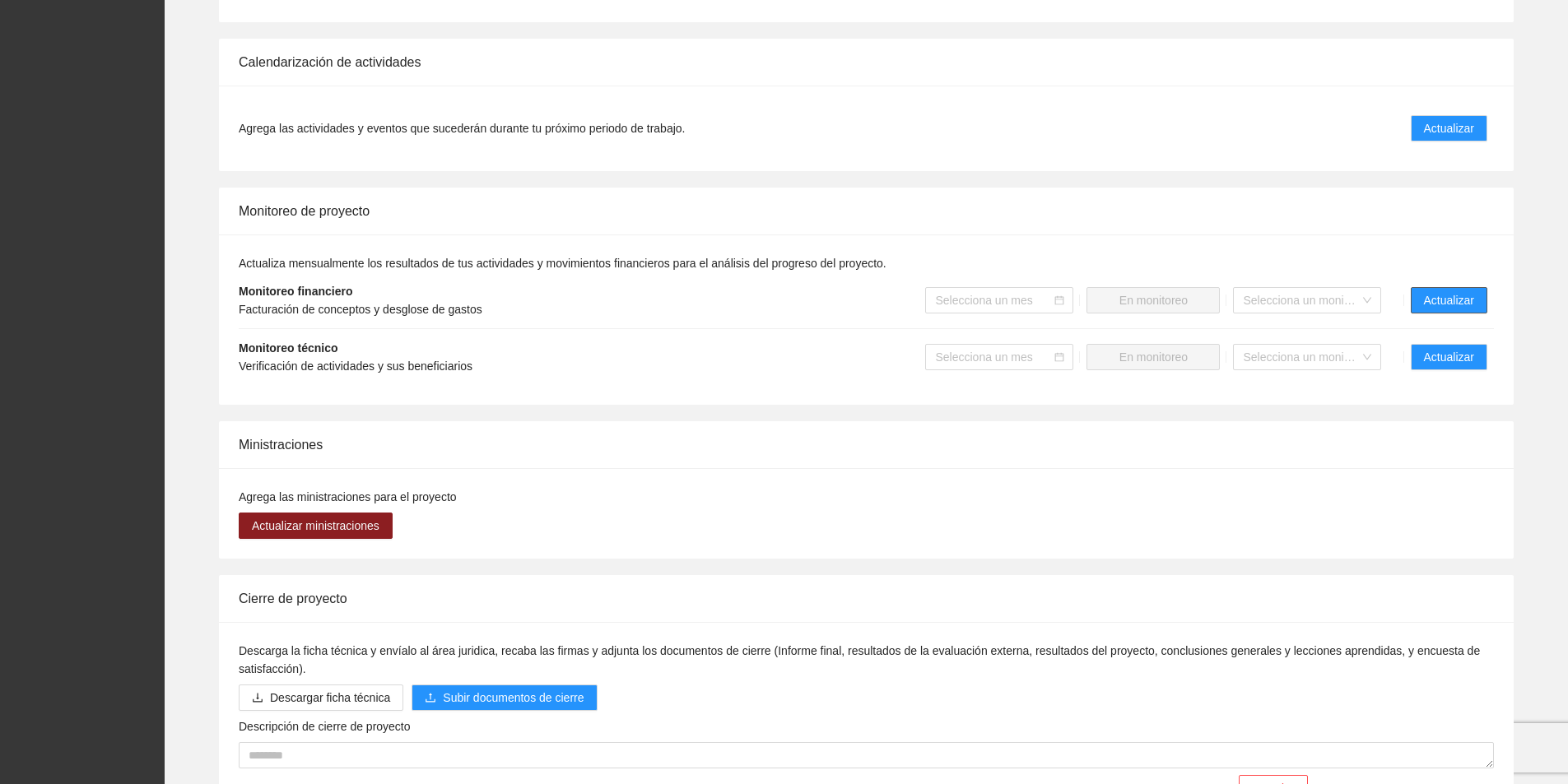 click on "Actualizar" at bounding box center [1449, 300] 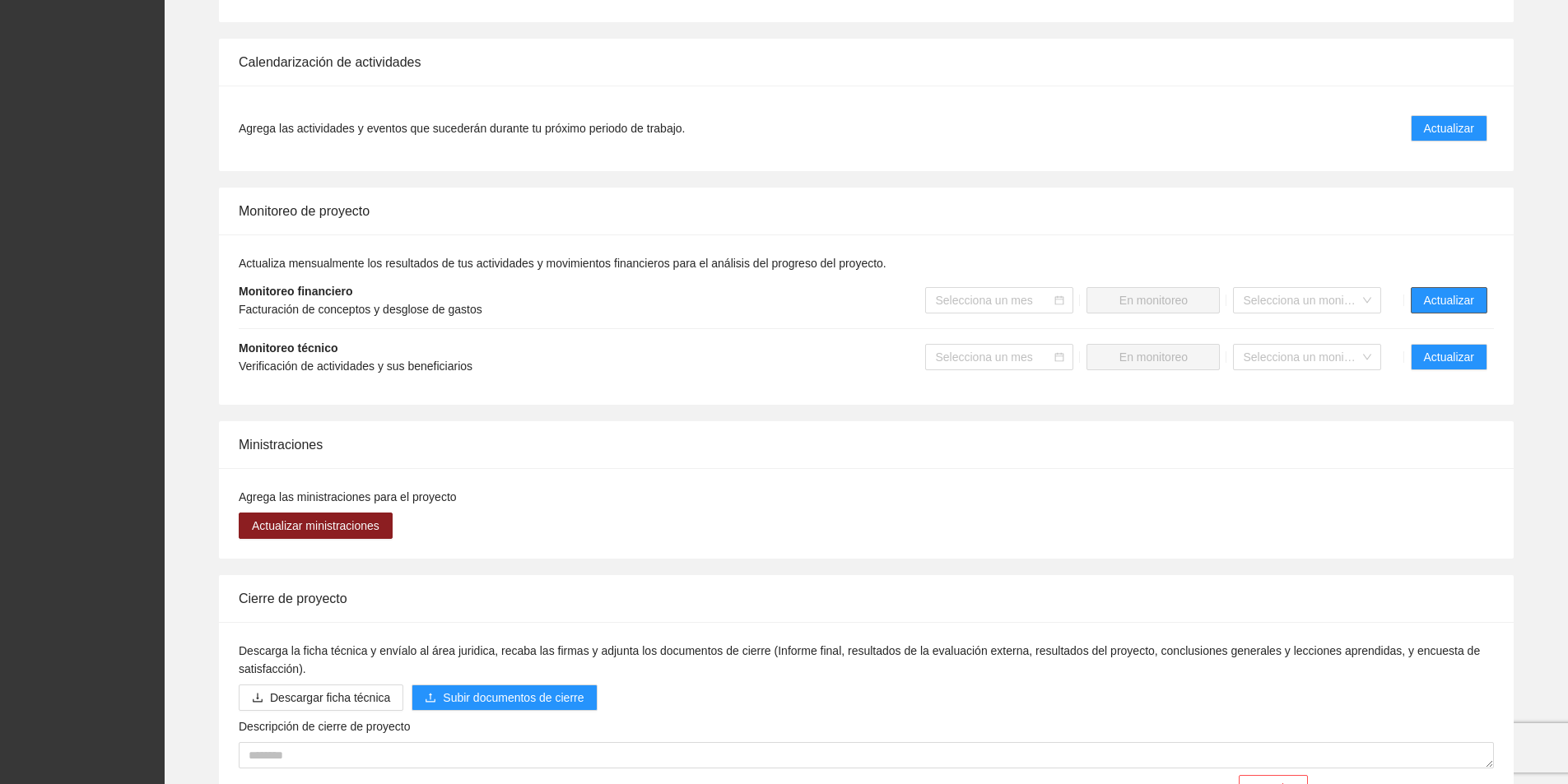 scroll, scrollTop: 0, scrollLeft: 0, axis: both 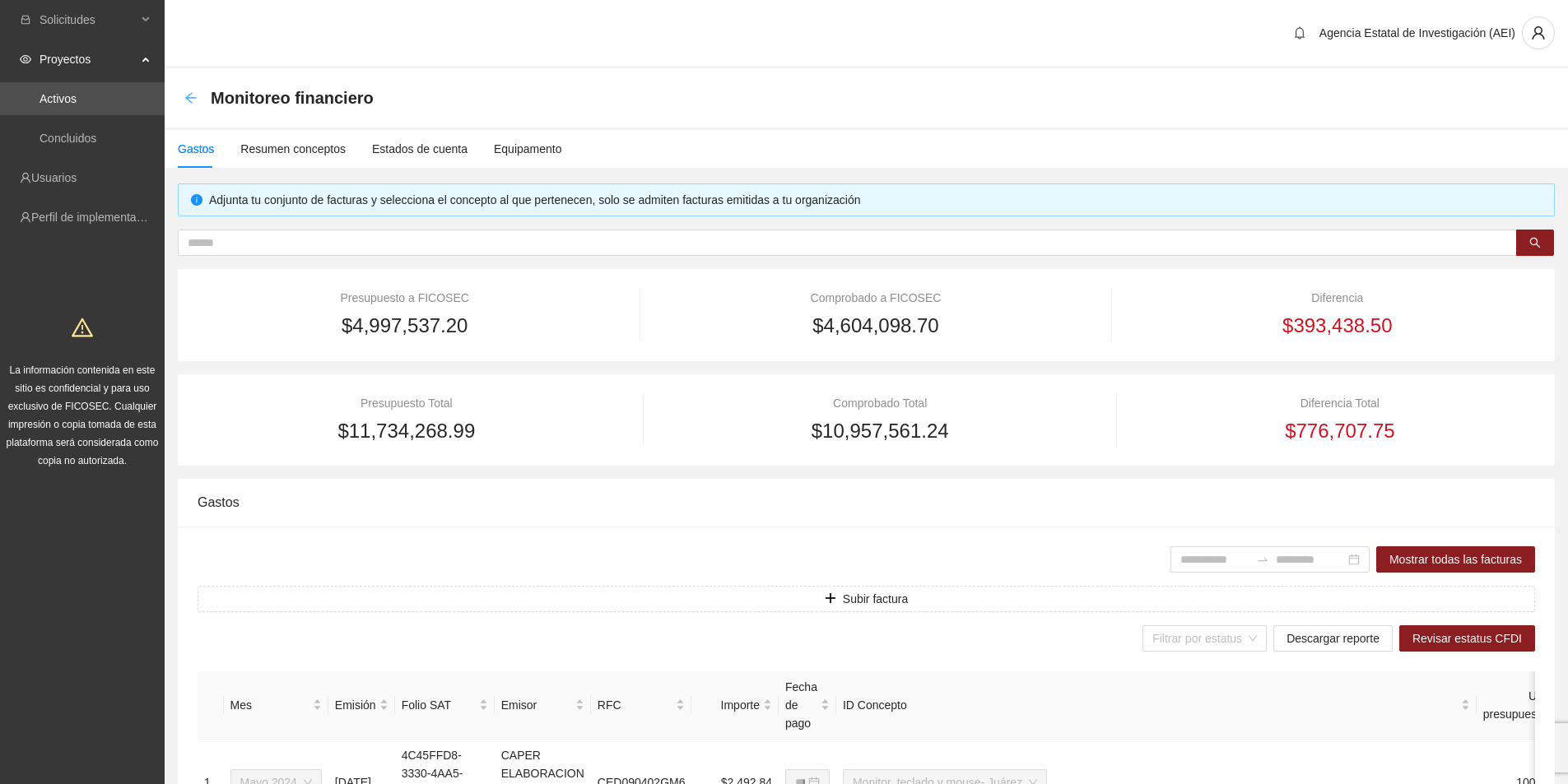 click 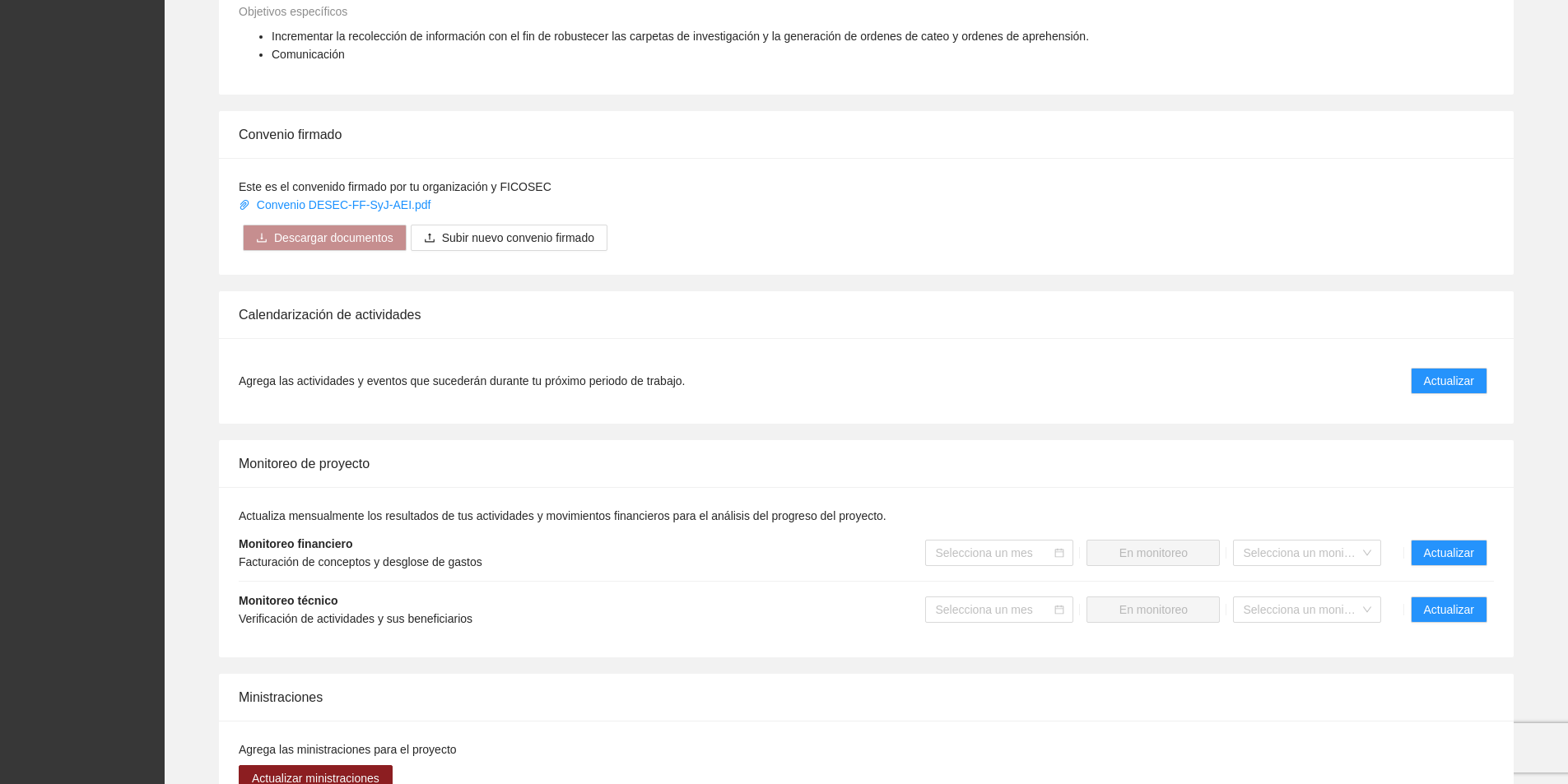 scroll, scrollTop: 740, scrollLeft: 0, axis: vertical 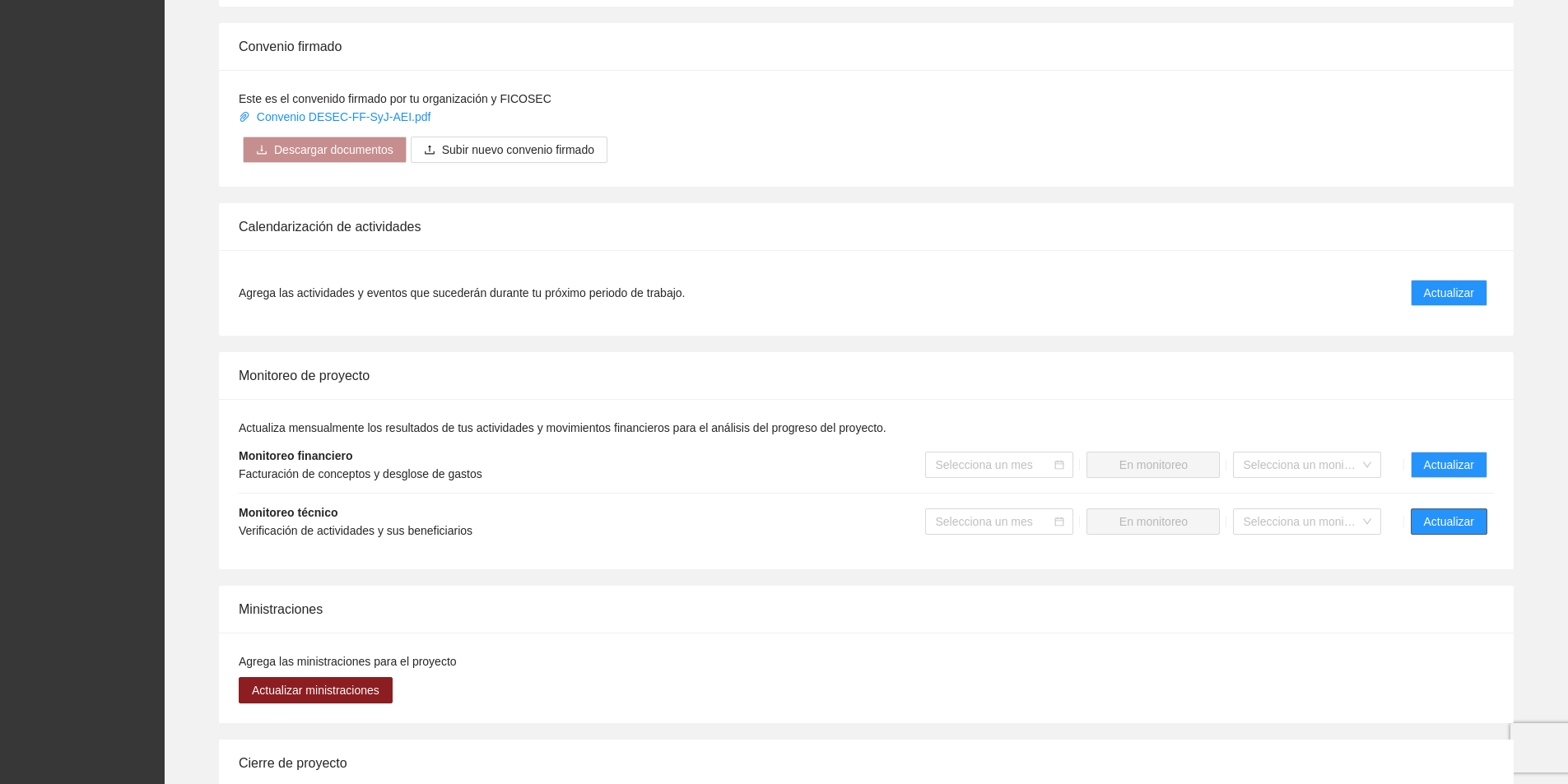 click on "Actualizar" at bounding box center (1449, 522) 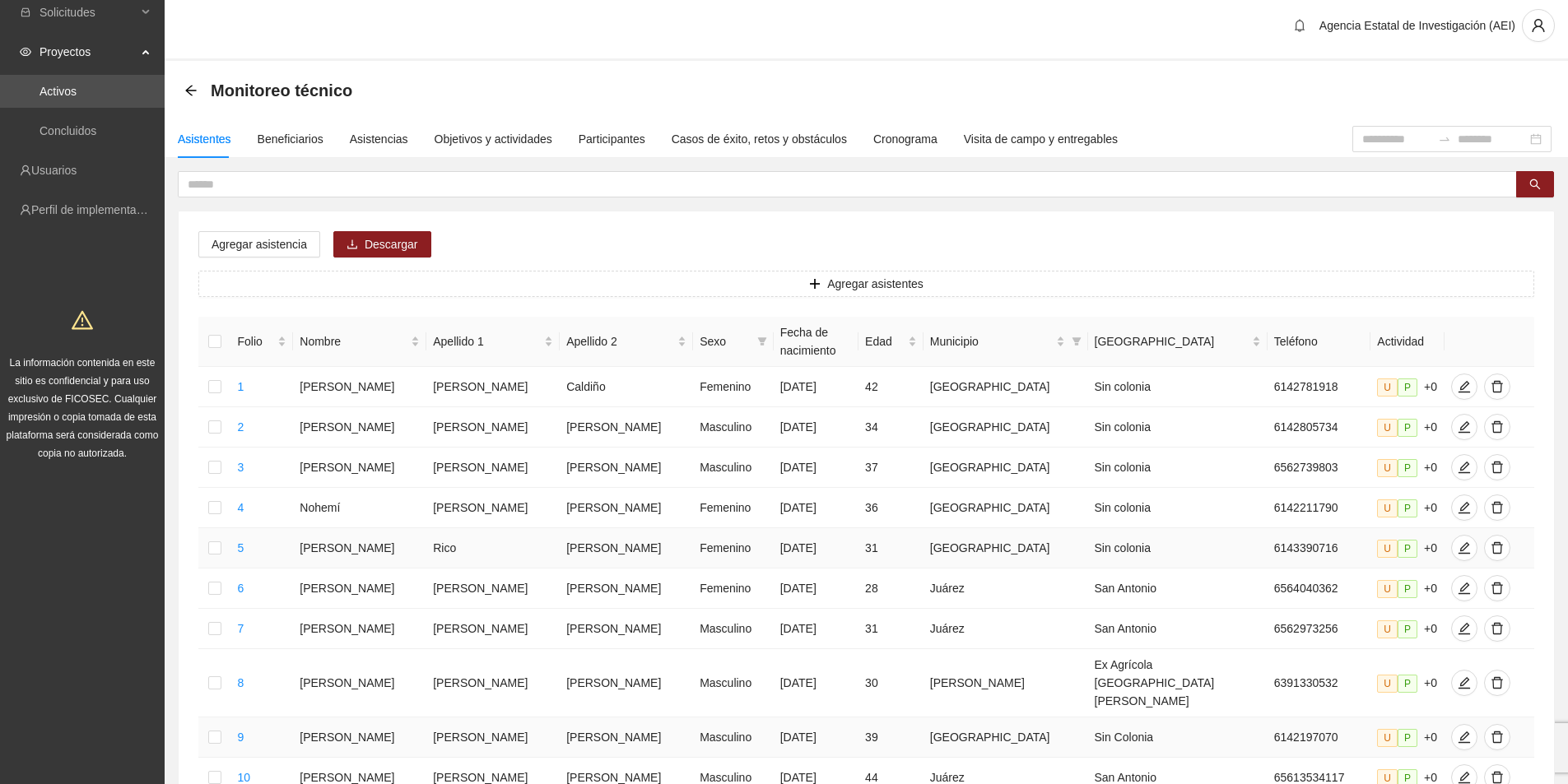 scroll, scrollTop: 0, scrollLeft: 0, axis: both 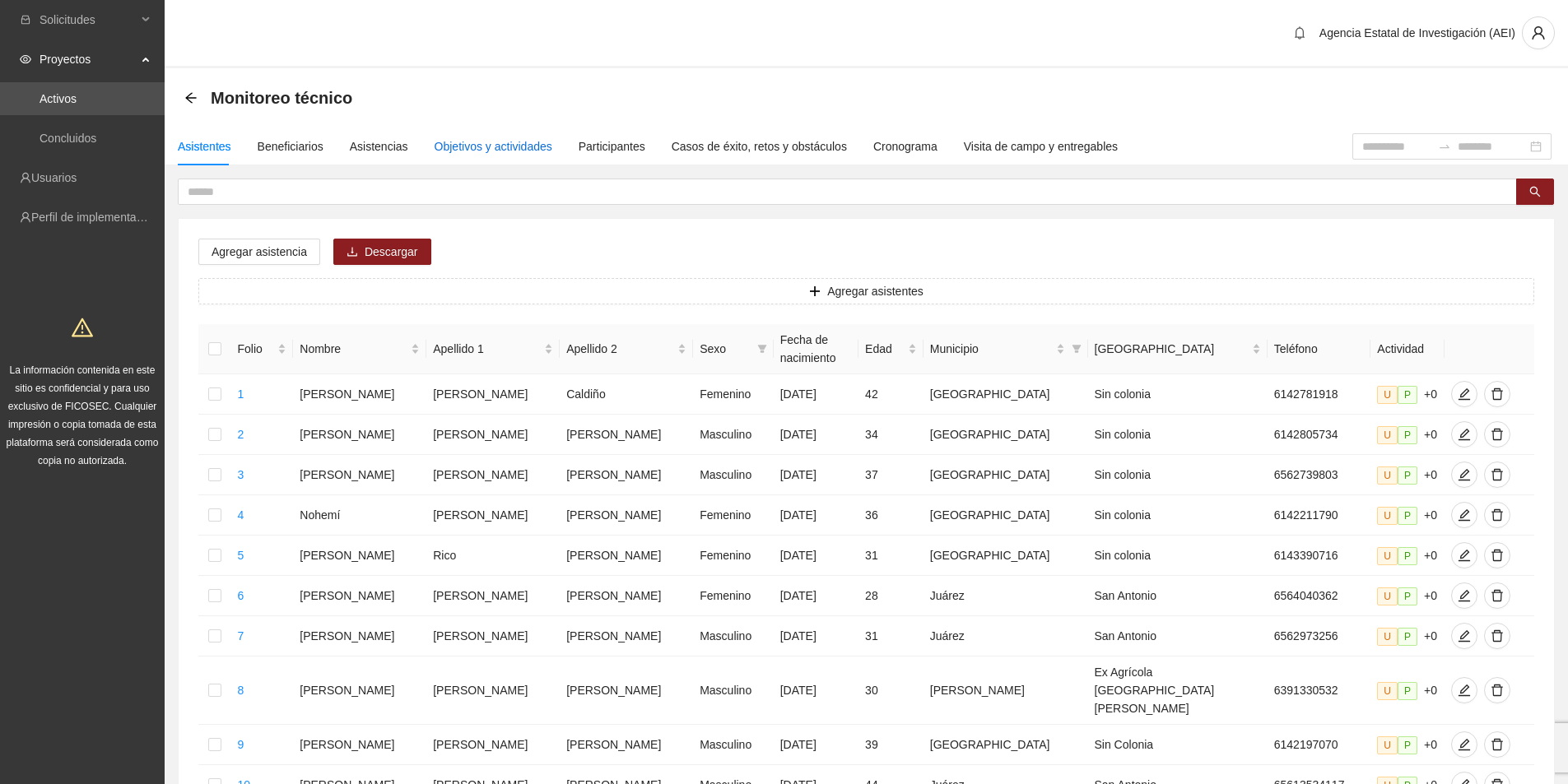 click on "Objetivos y actividades" at bounding box center [493, 146] 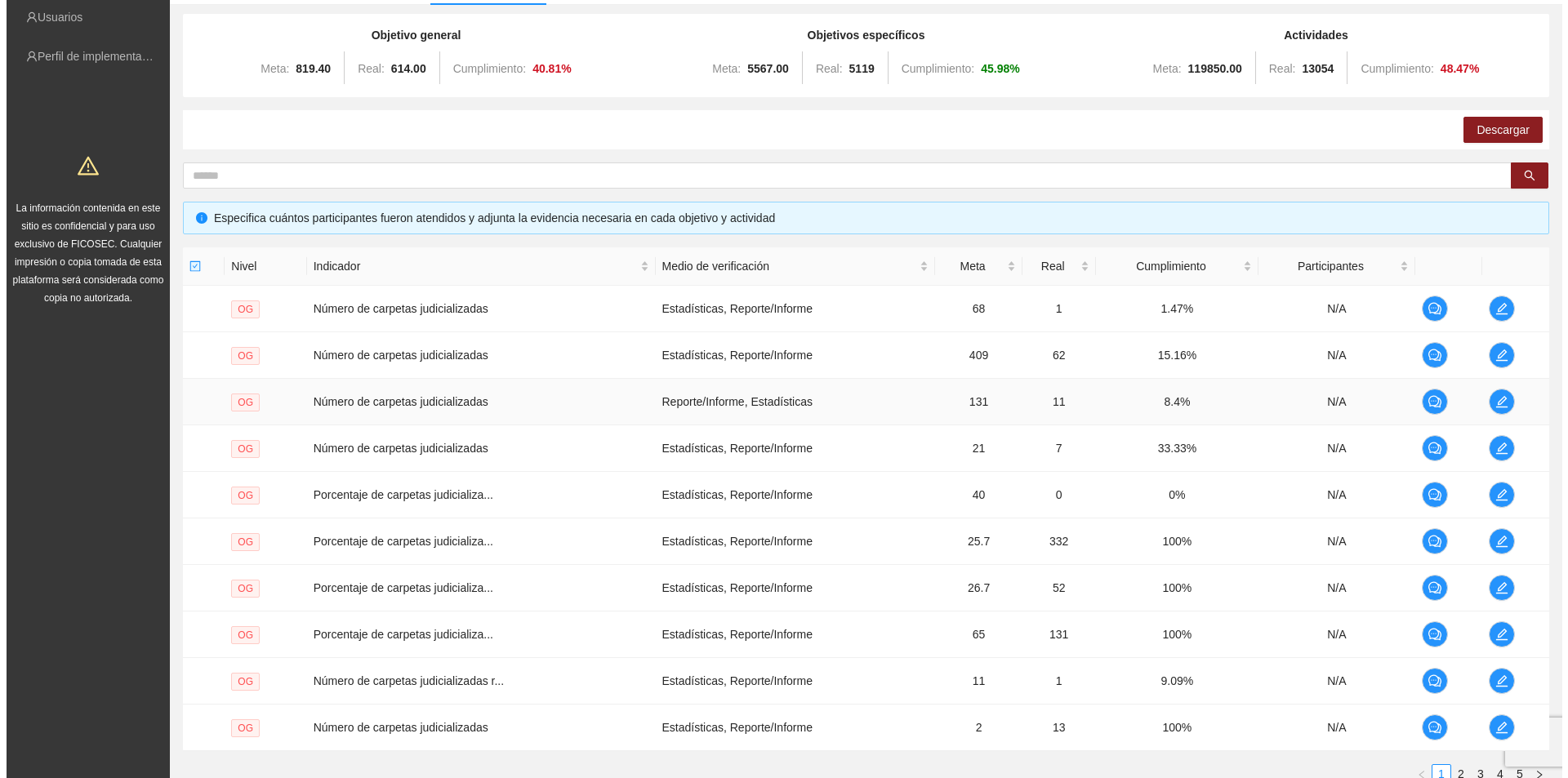 scroll, scrollTop: 163, scrollLeft: 0, axis: vertical 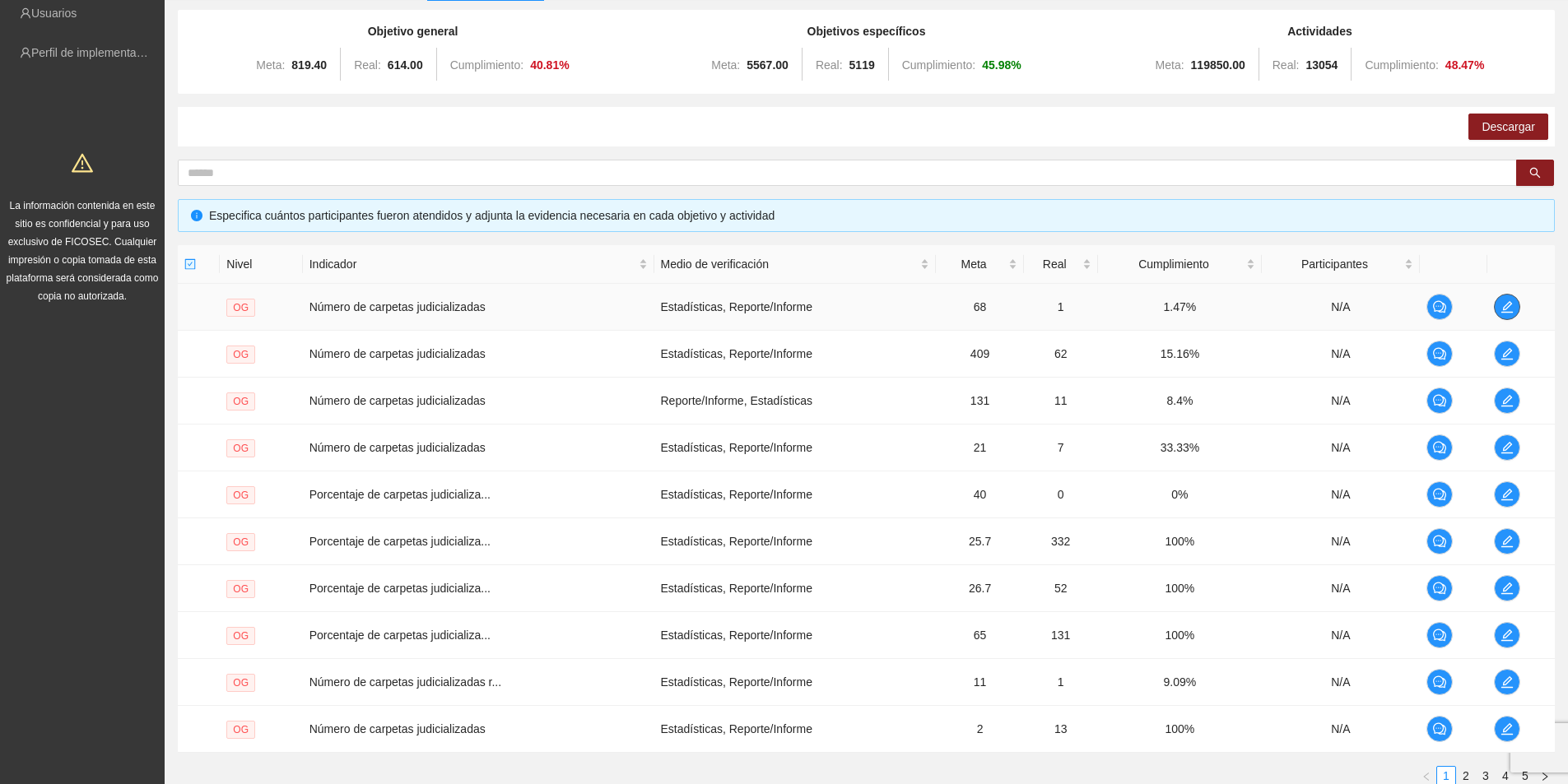 click 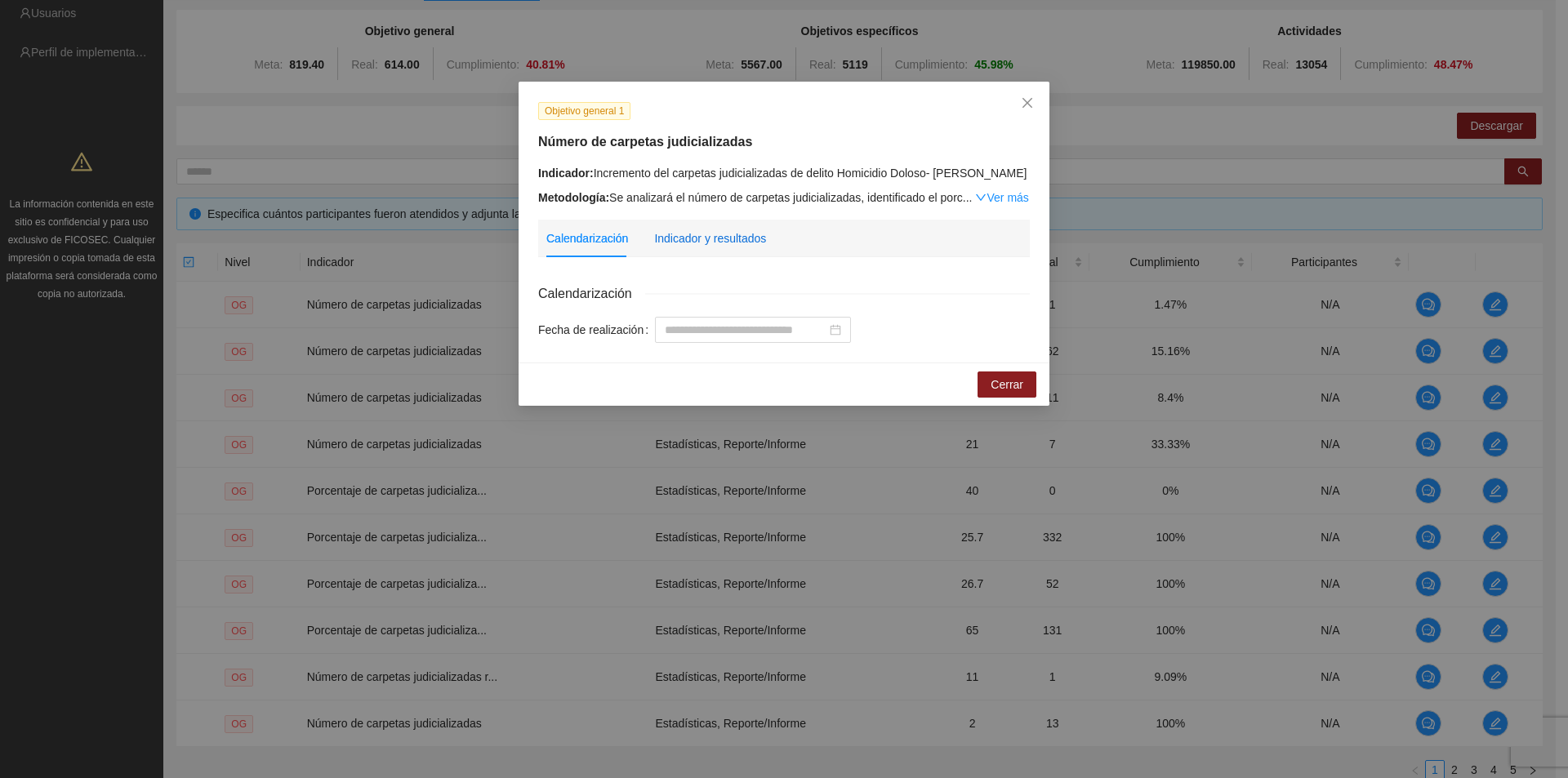click on "Indicador y resultados" at bounding box center [710, 238] 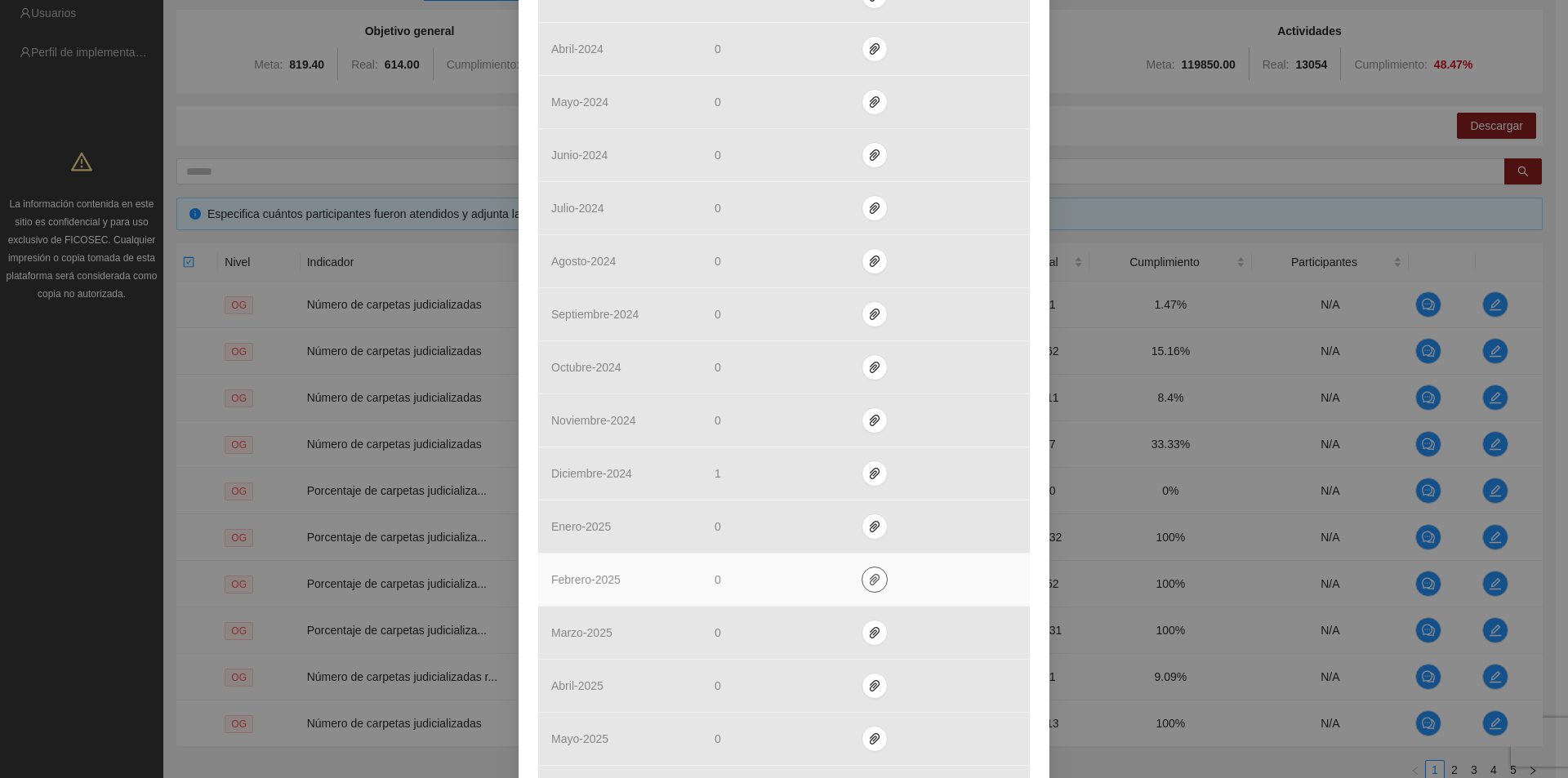 scroll, scrollTop: 898, scrollLeft: 0, axis: vertical 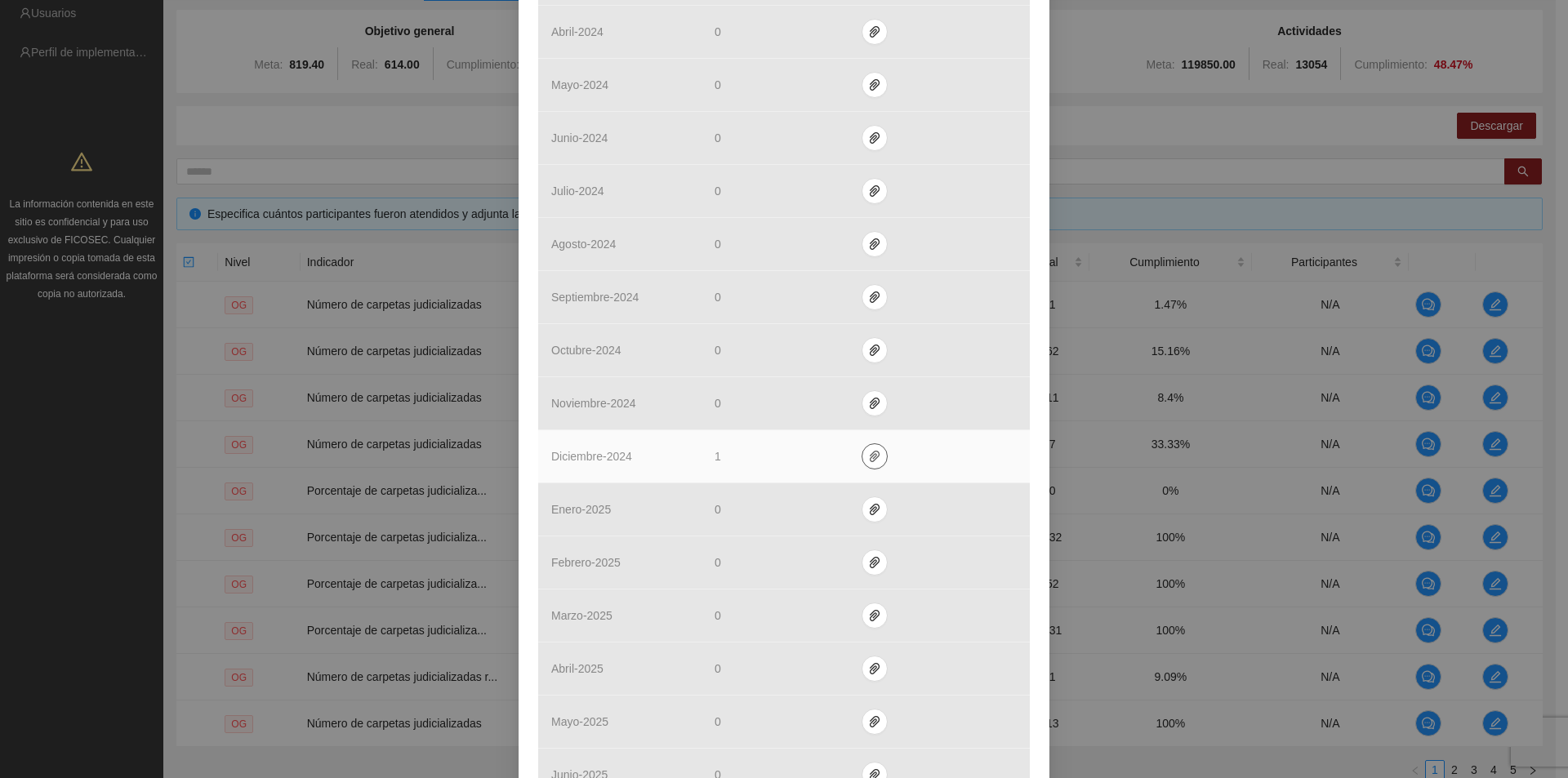 click at bounding box center (875, 456) 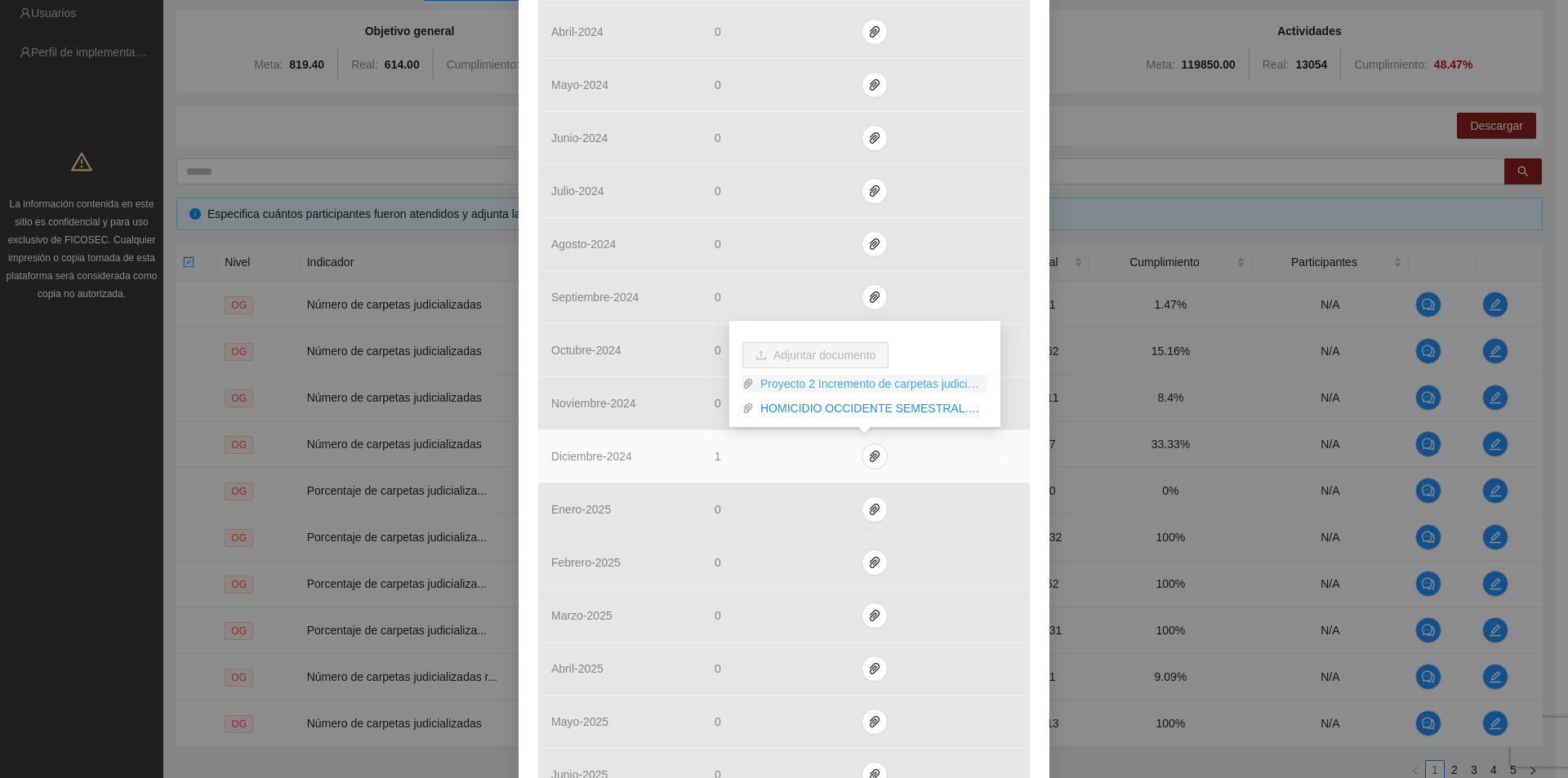 click on "Proyecto 2 Incremento de carpetas judicializadas en HOMICIDIO OCCIDNTE.pdf" at bounding box center [871, 384] 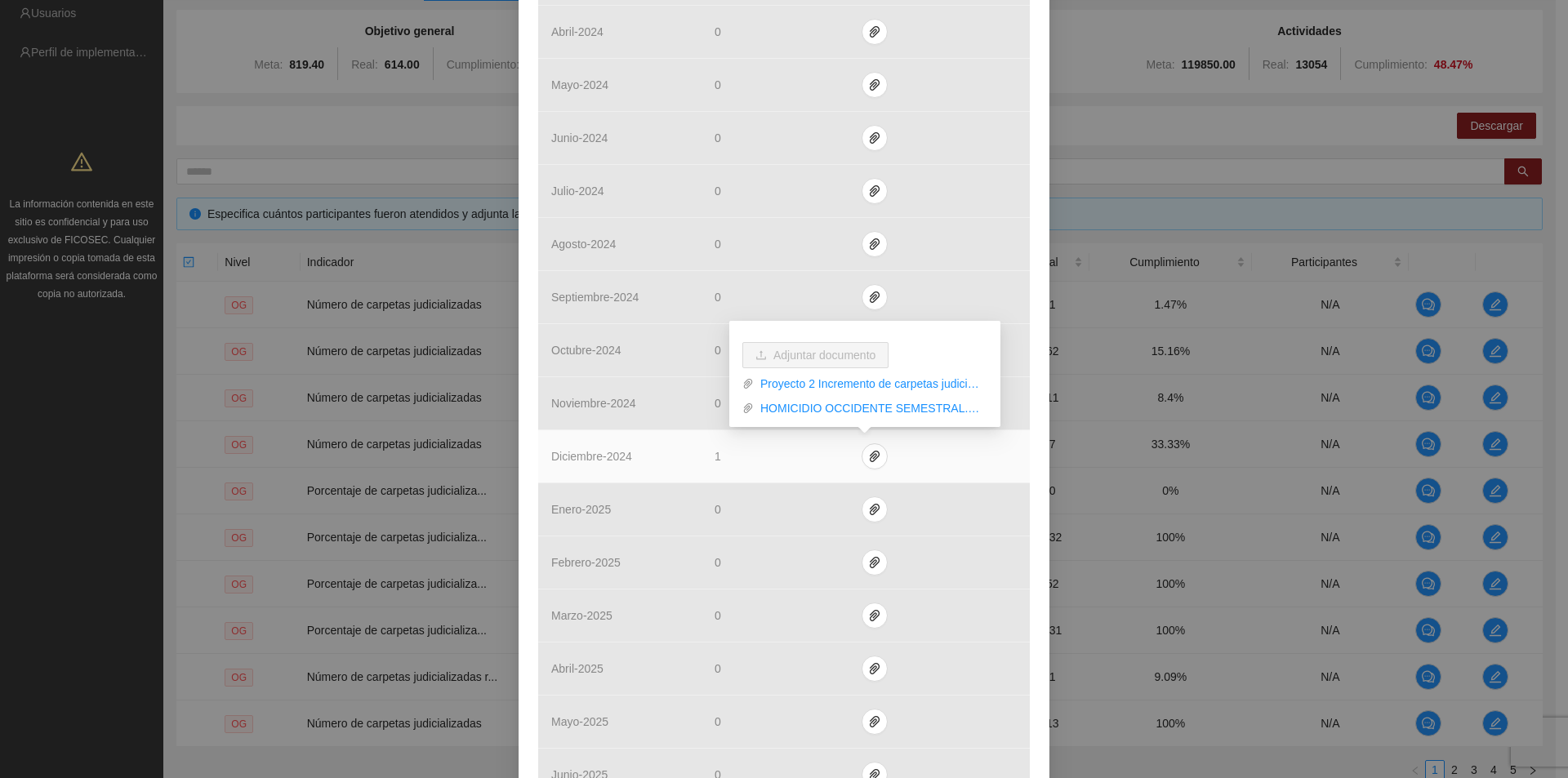 click at bounding box center (939, 456) 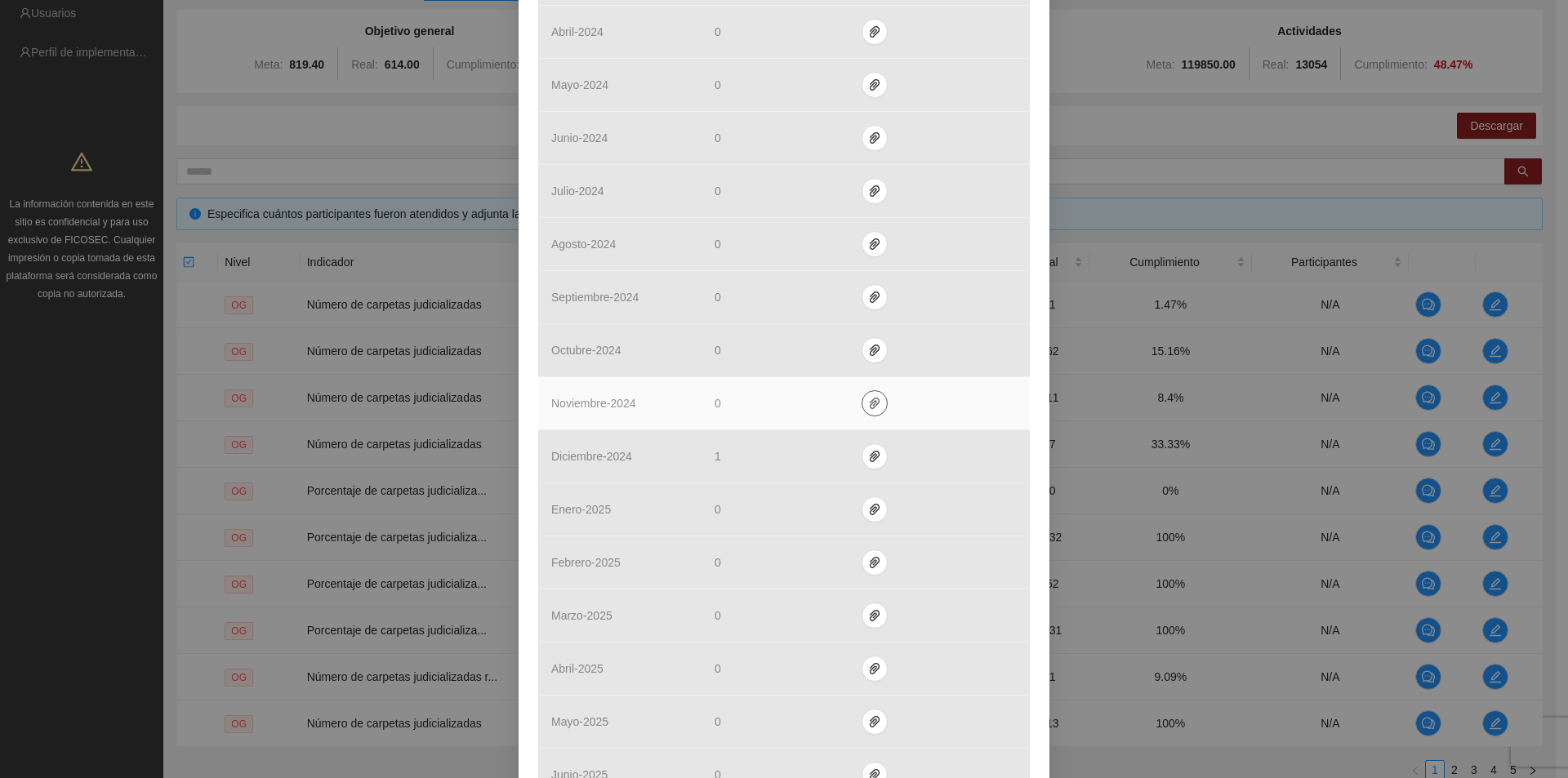 click at bounding box center [875, 403] 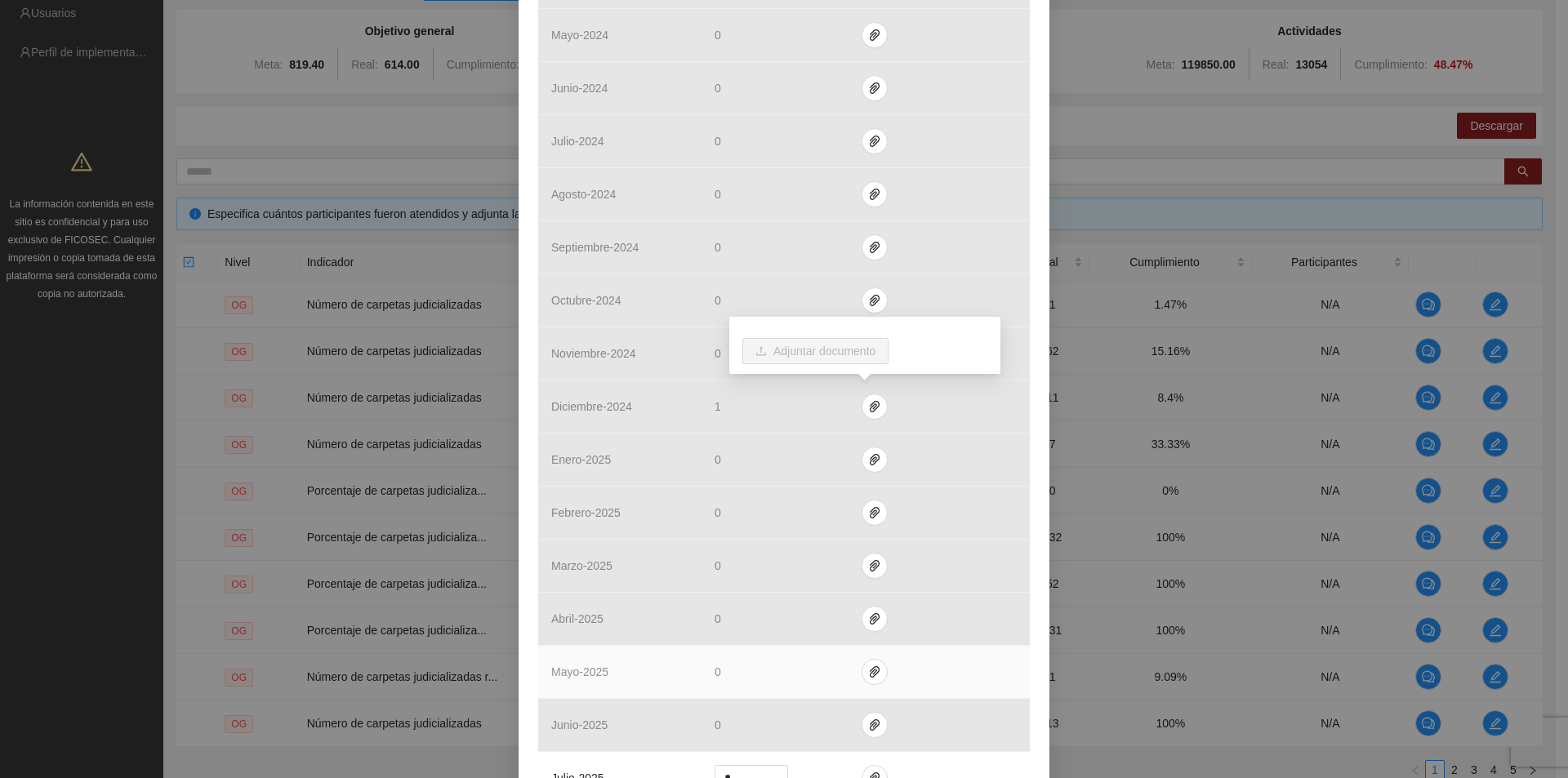 scroll, scrollTop: 898, scrollLeft: 0, axis: vertical 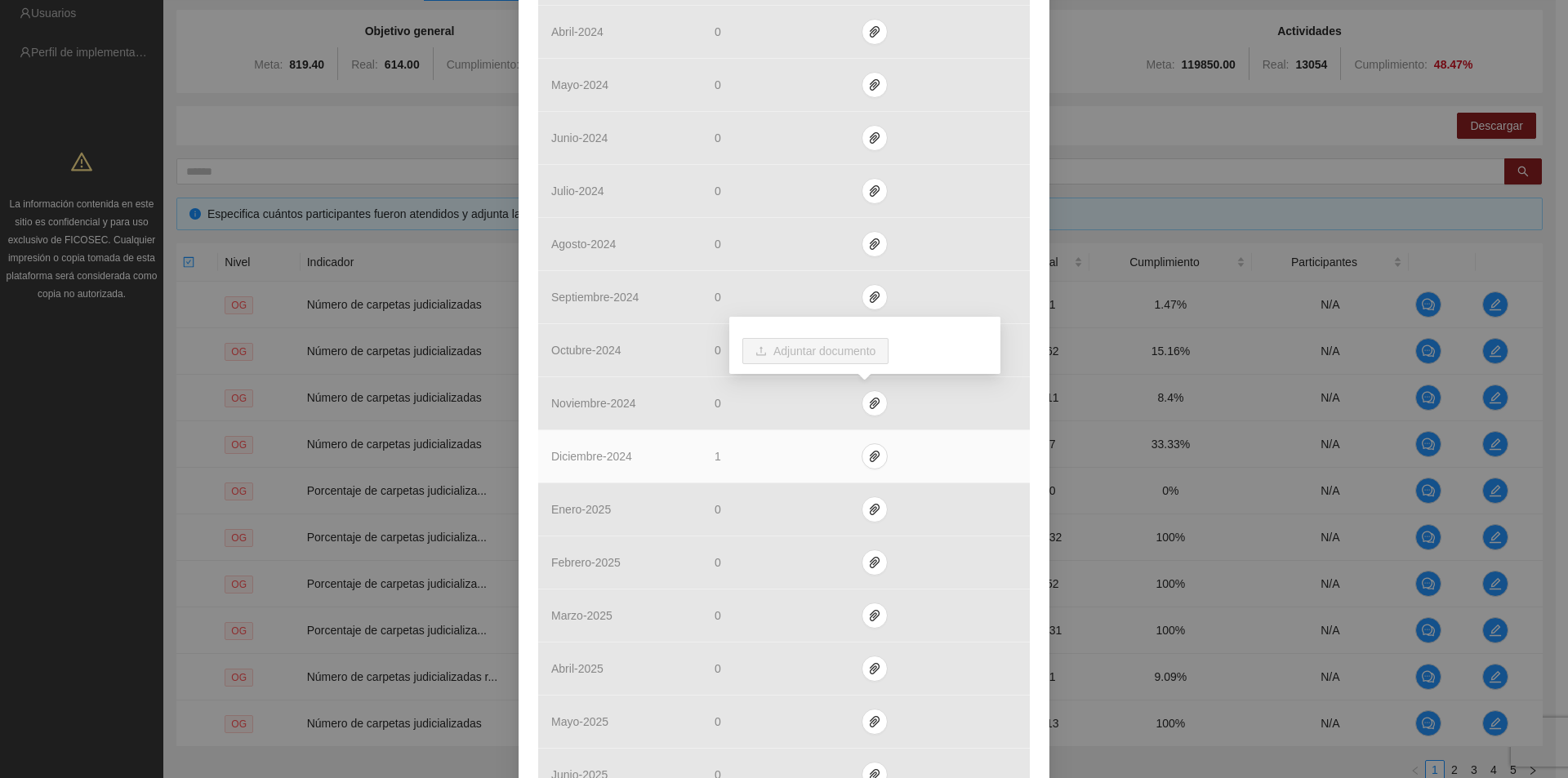 click at bounding box center (939, 456) 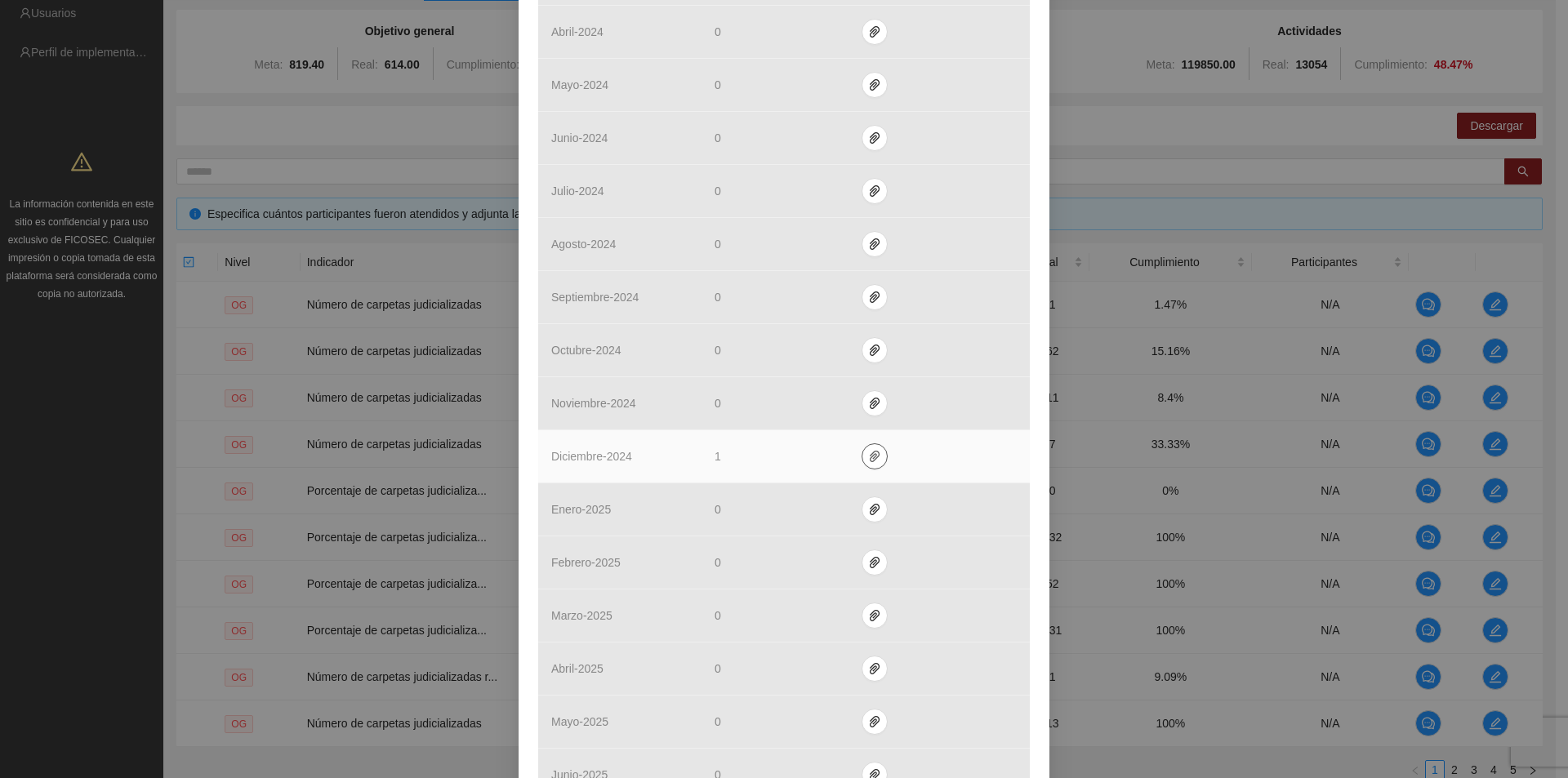 click at bounding box center [875, 456] 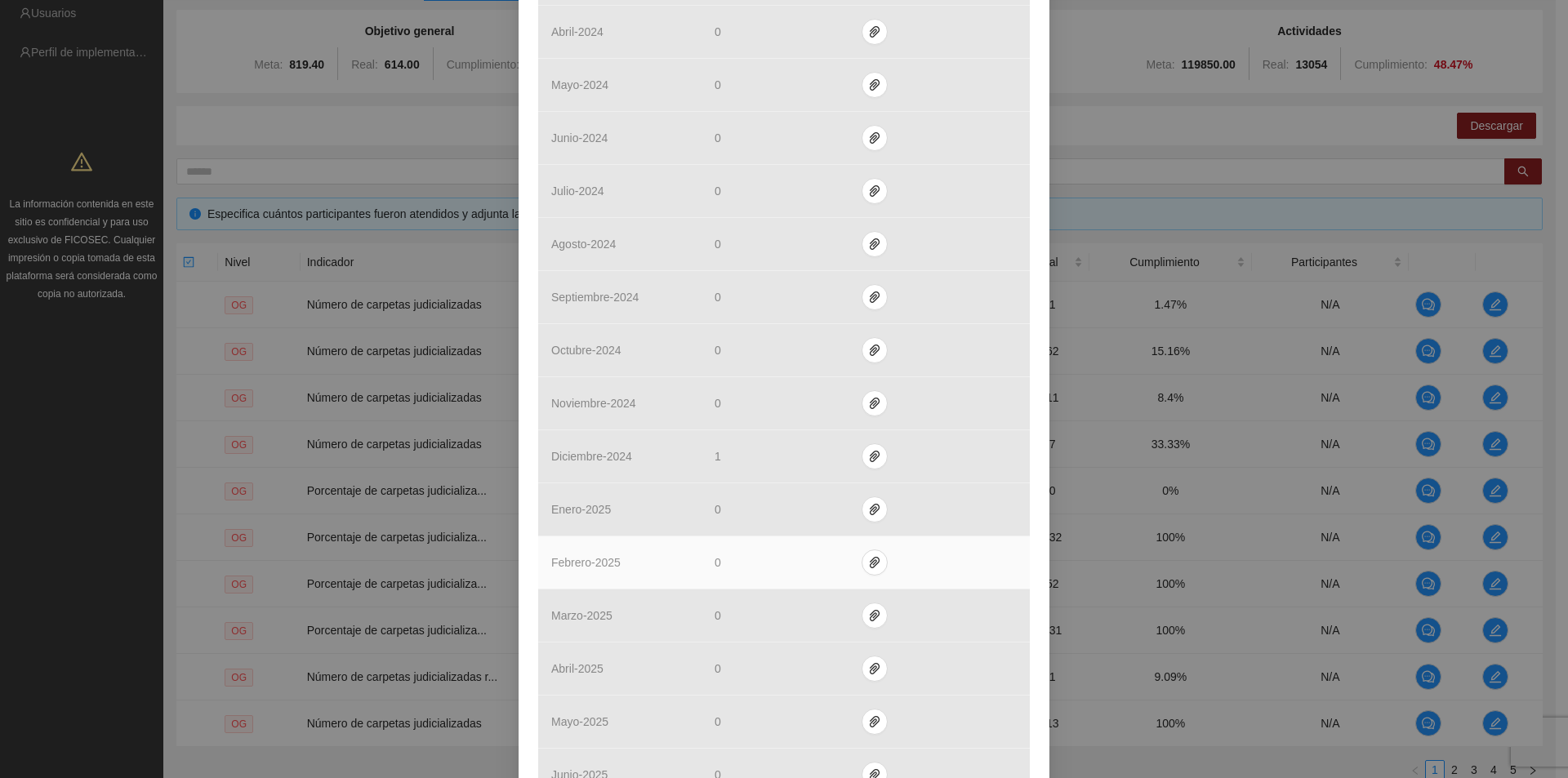 drag, startPoint x: 897, startPoint y: 553, endPoint x: 683, endPoint y: 551, distance: 214.00935 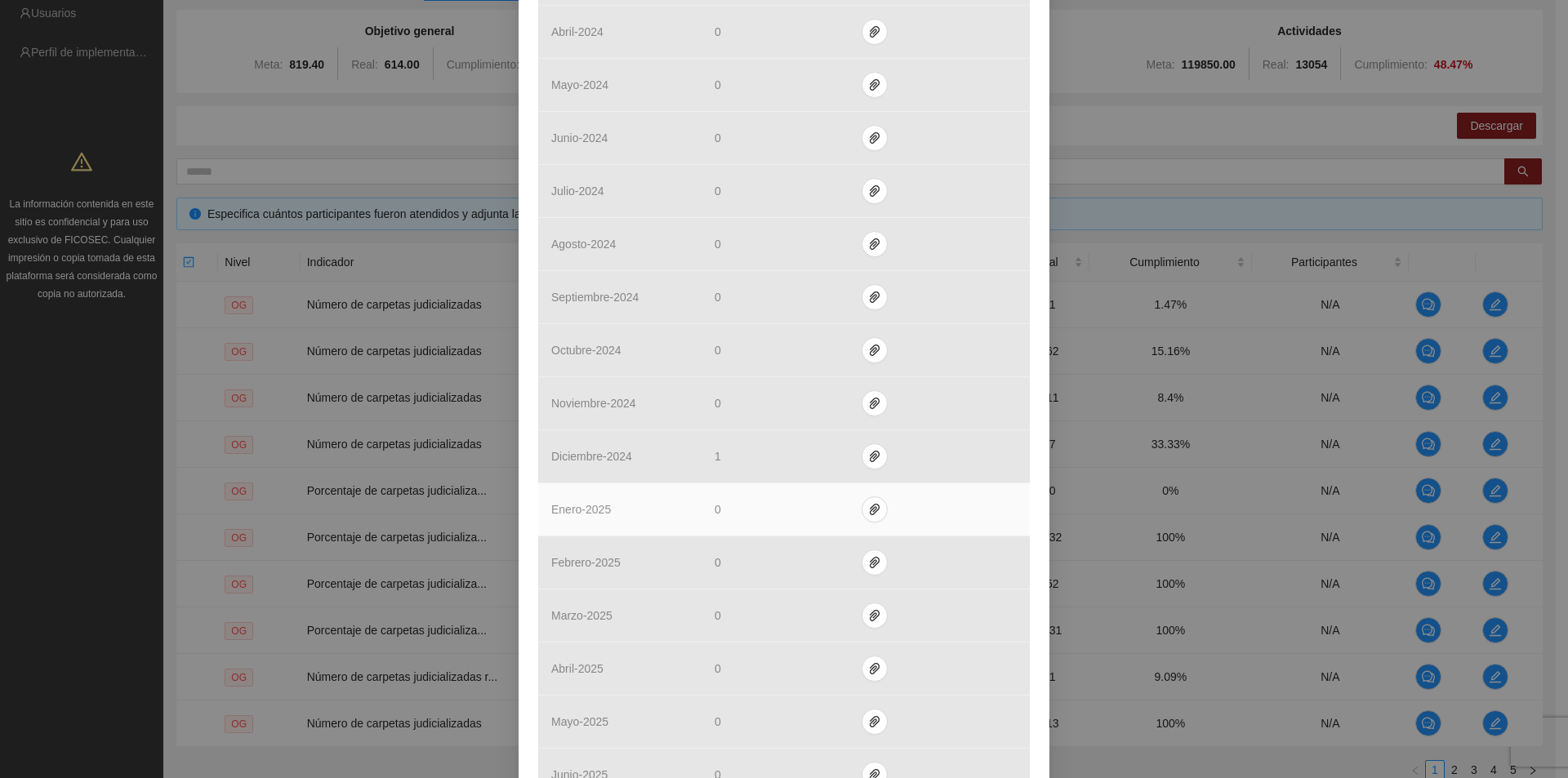 click on "enero  -  2025" at bounding box center (620, 509) 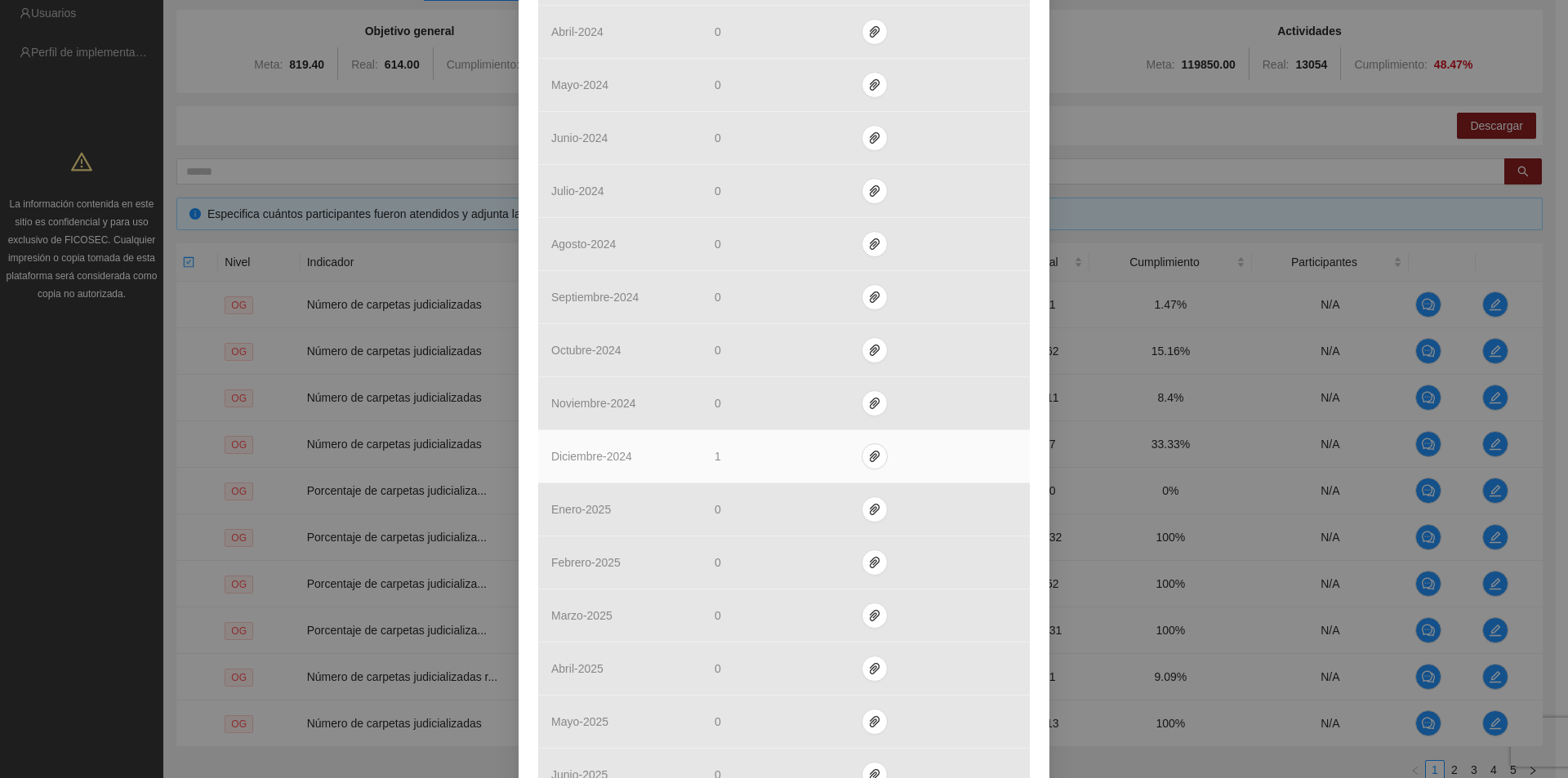 click on "1" at bounding box center (775, 456) 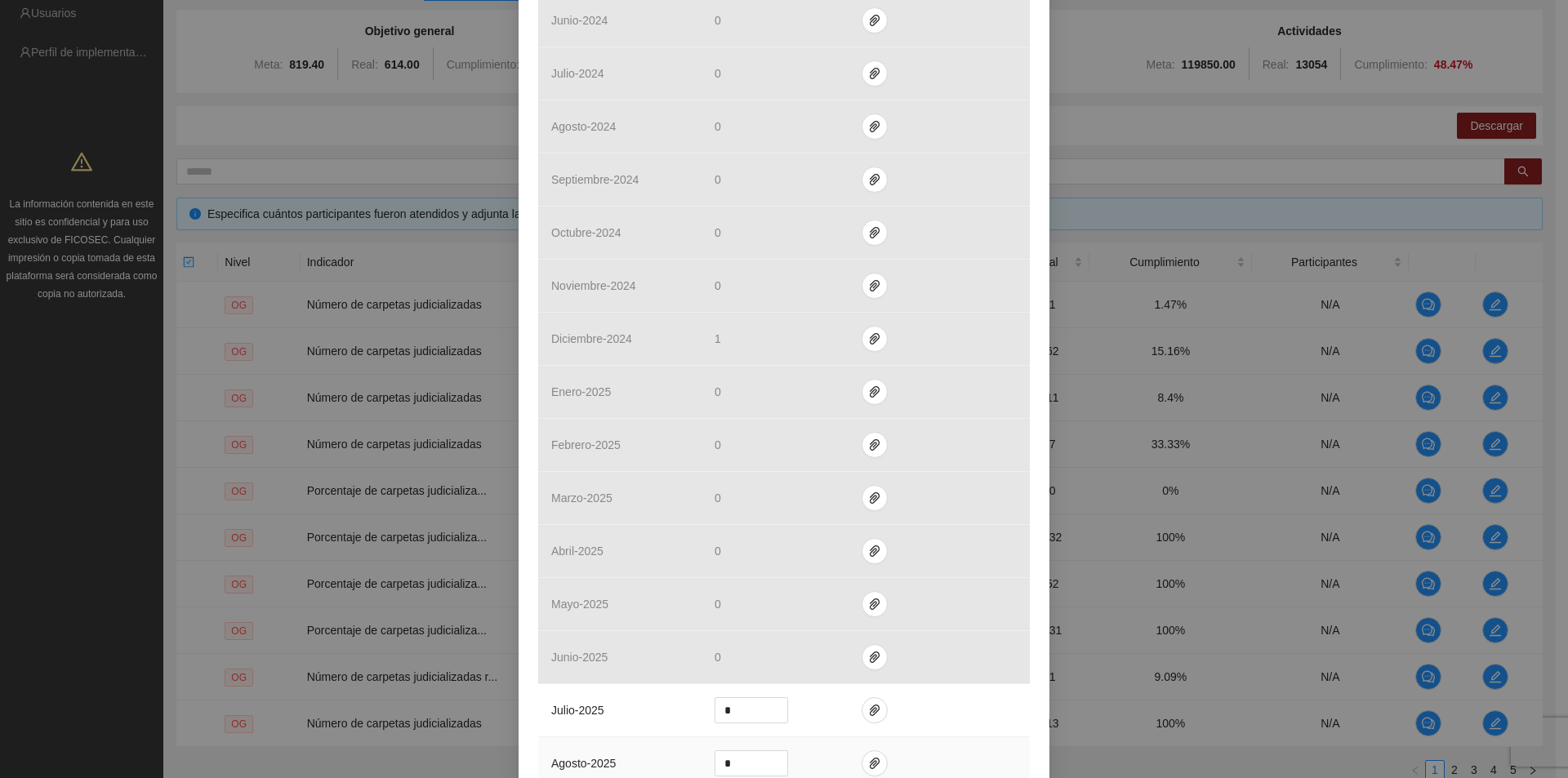 scroll, scrollTop: 1127, scrollLeft: 0, axis: vertical 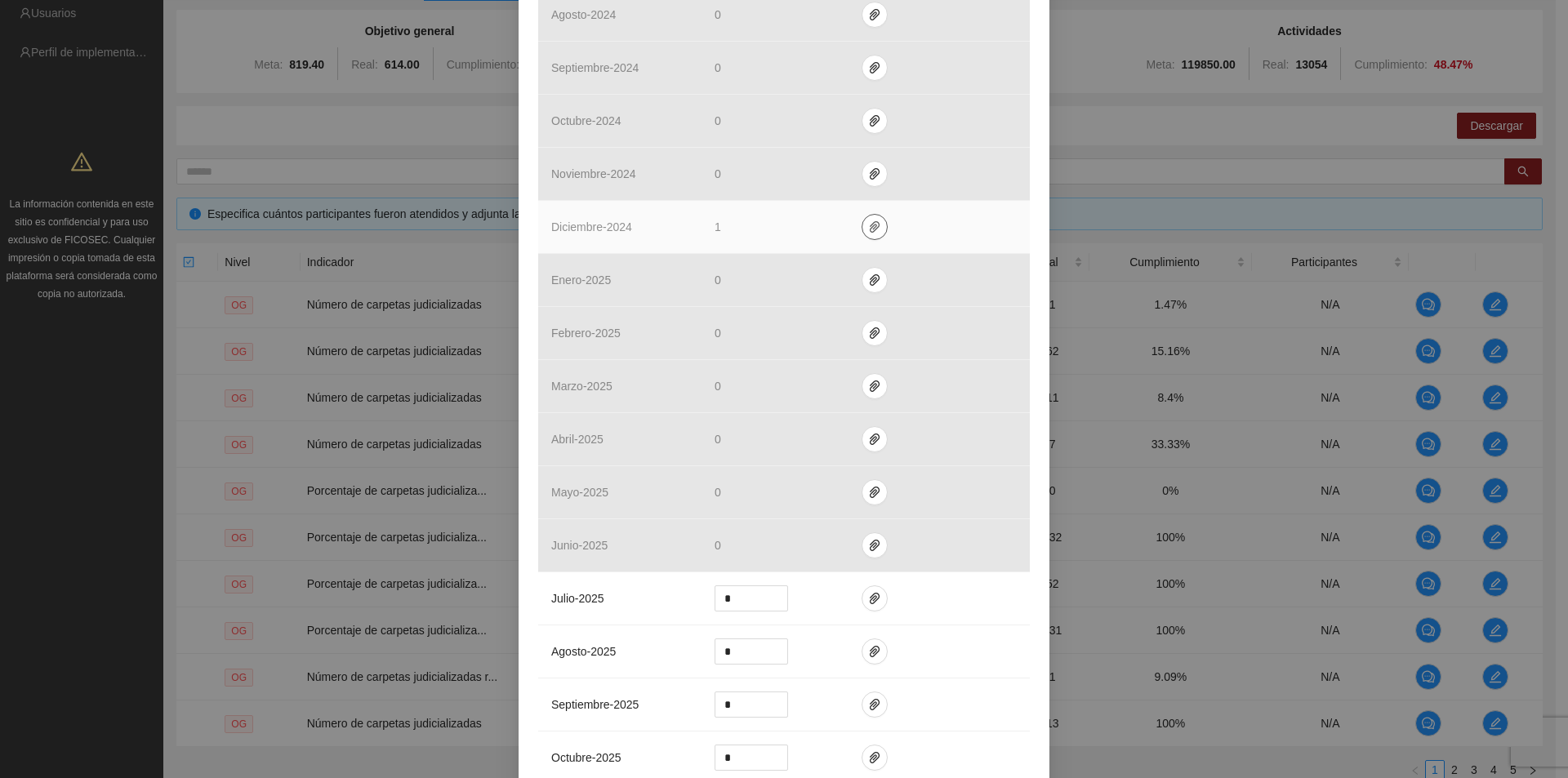 click 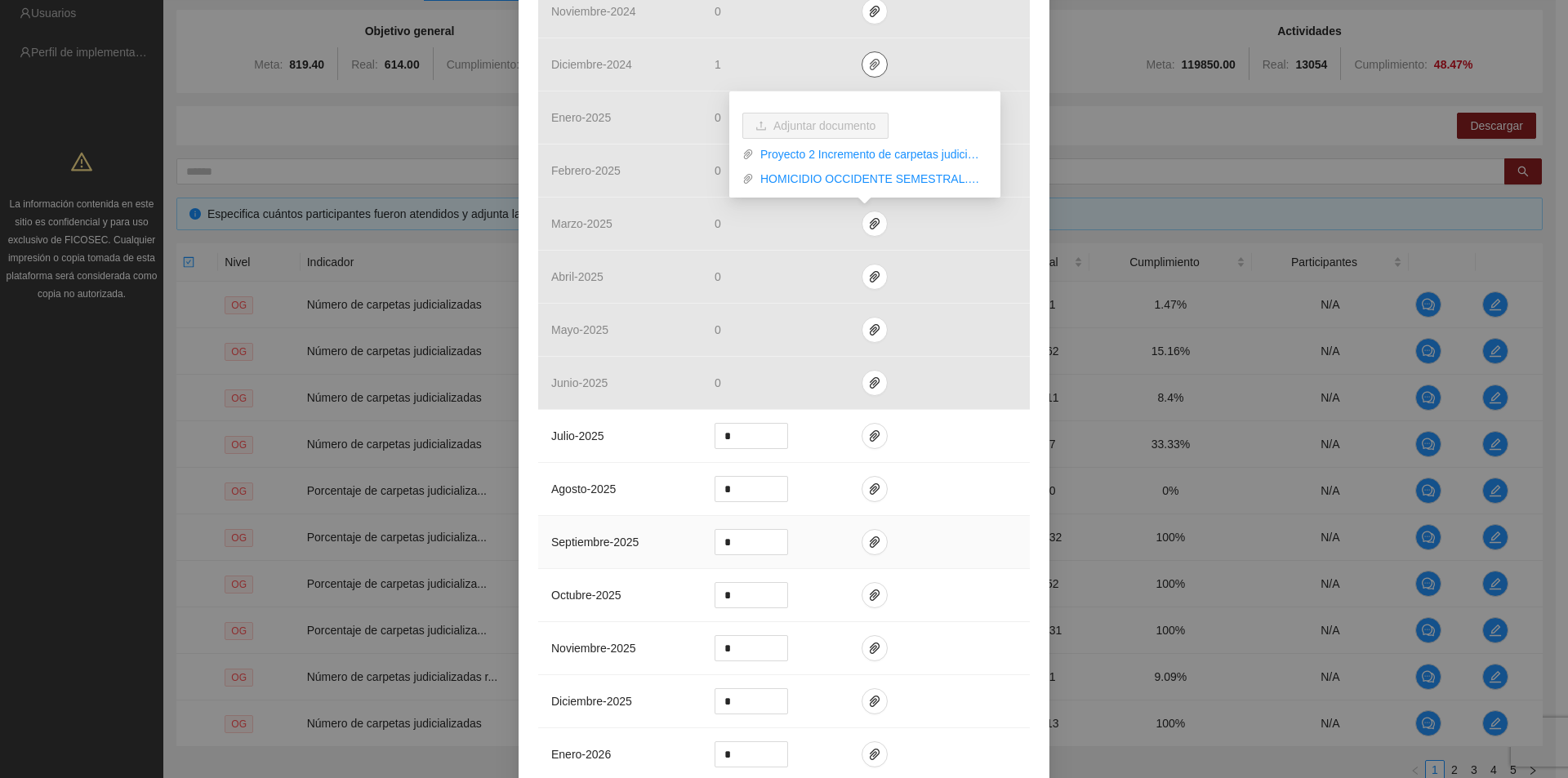 scroll, scrollTop: 1291, scrollLeft: 0, axis: vertical 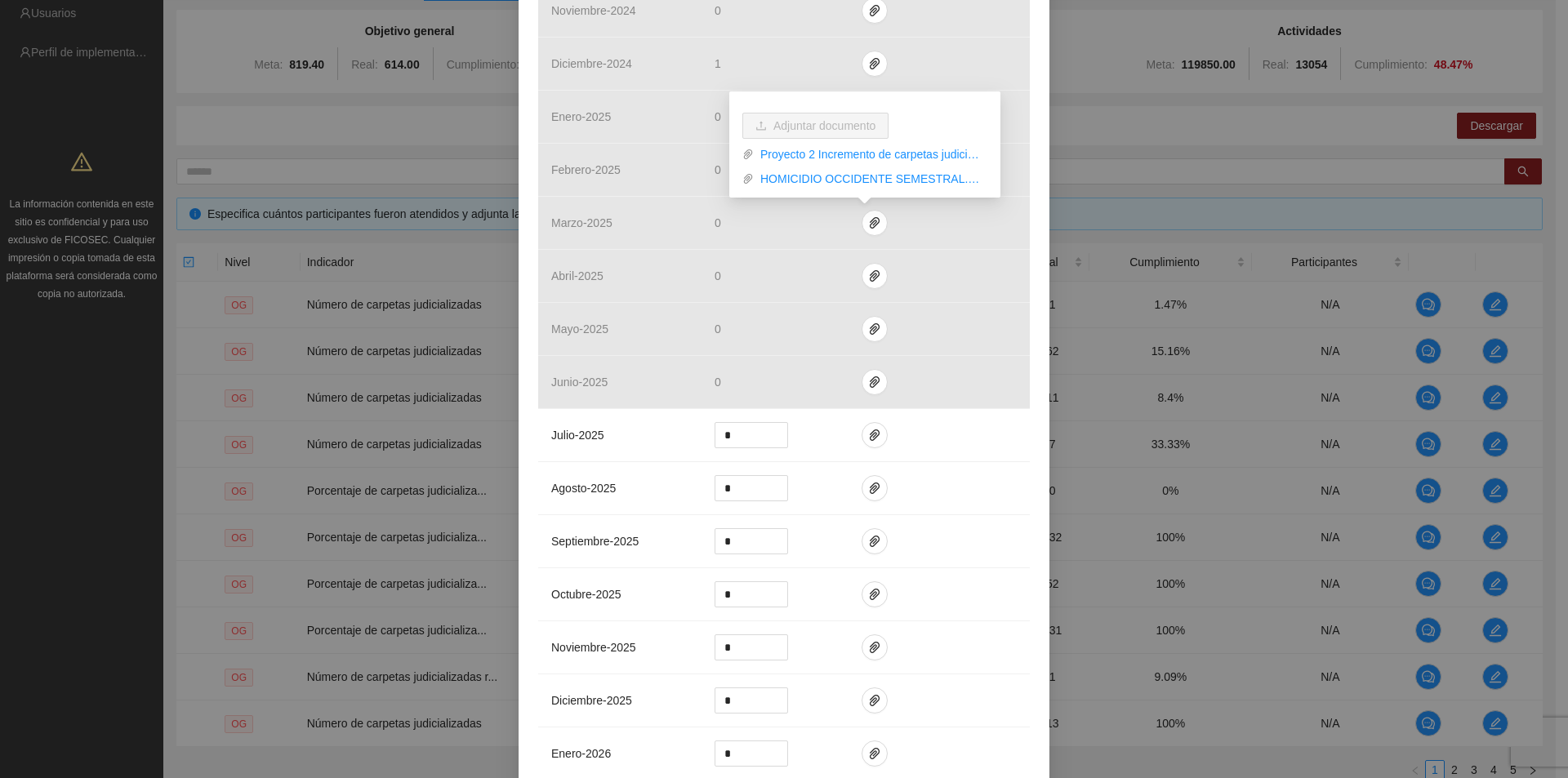 click on "Objetivo general 1 Número de carpetas judicializadas  Indicador:  Incremento del carpetas  judicializadas de delito Homicidio Doloso- [PERSON_NAME] Metodología:  Se analizará el número de carpetas judicializadas, identificado el porc ...  Ver más Calendarización Indicador y resultados Calendarización Fecha de realización Resultados Meta:  68 Reales:  1 Cumplimiento:  1.47 % Medios de verificación Mes Avances del mes Medios de verificación julio  -  2023 0 agosto  -  2023 0 septiembre  -  2023 0 octubre  -  2023 0 noviembre  -  2023 0 diciembre  -  2023 0 enero  -  2024 0 febrero  -  2024 0 marzo  -  2024 0 abril  -  2024 0 mayo  -  2024 0 junio  -  2024 0 julio  -  2024 0 agosto  -  2024 0 septiembre  -  2024 0 octubre  -  2024 0 noviembre  -  2024 0 diciembre  -  2024 [DATE]  -  2025 0 febrero  -  2025 0 marzo  -  2025 0 abril  -  2025 0 mayo  -  2025 0 junio  -  2025 0 julio  -  2025 * agosto  -  2025 * septiembre  -  2025 * octubre  -  2025 * noviembre  -  2025 * diciembre  -  2025 * enero  -  * *" at bounding box center [784, 389] 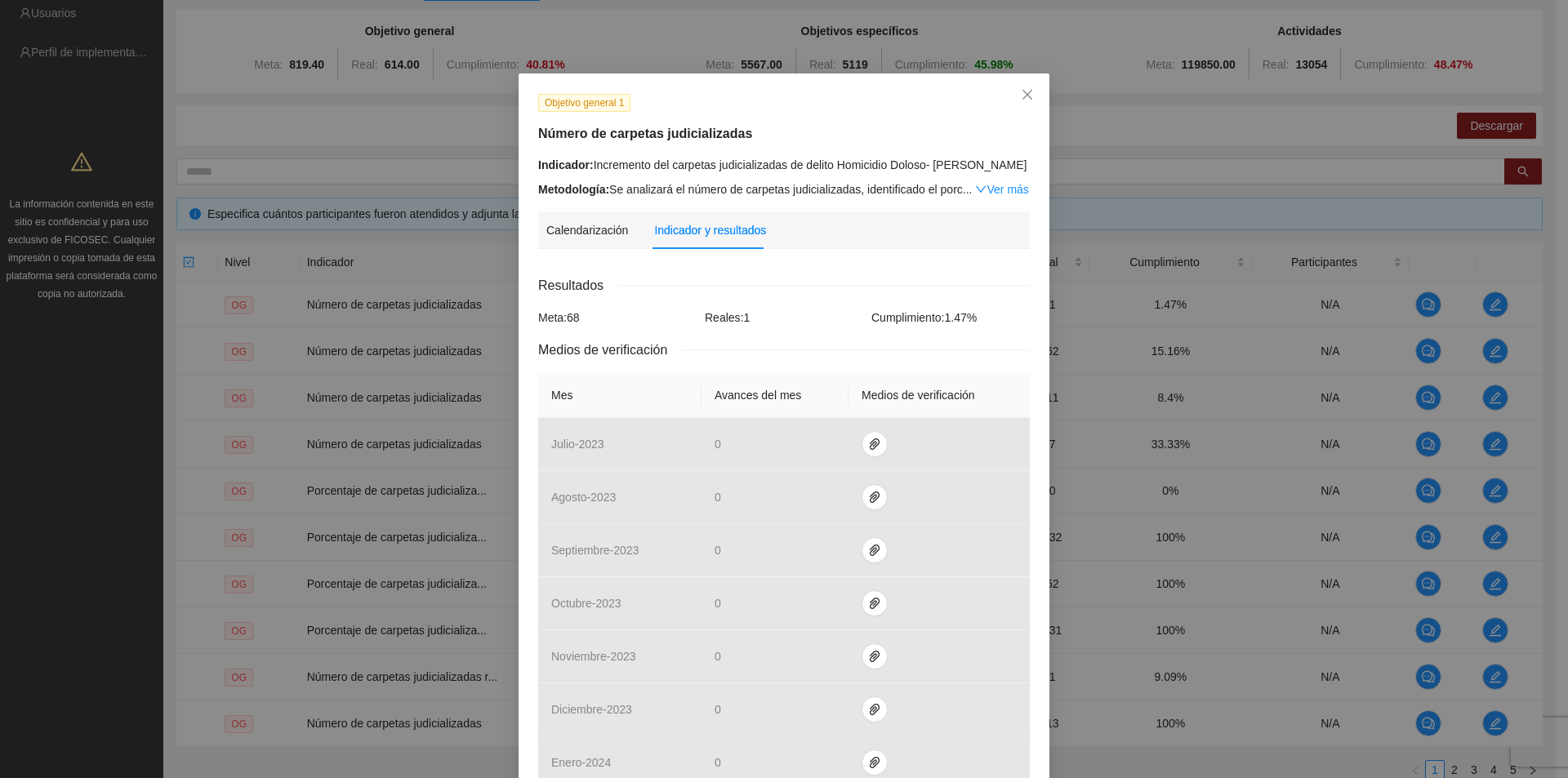 scroll, scrollTop: 0, scrollLeft: 0, axis: both 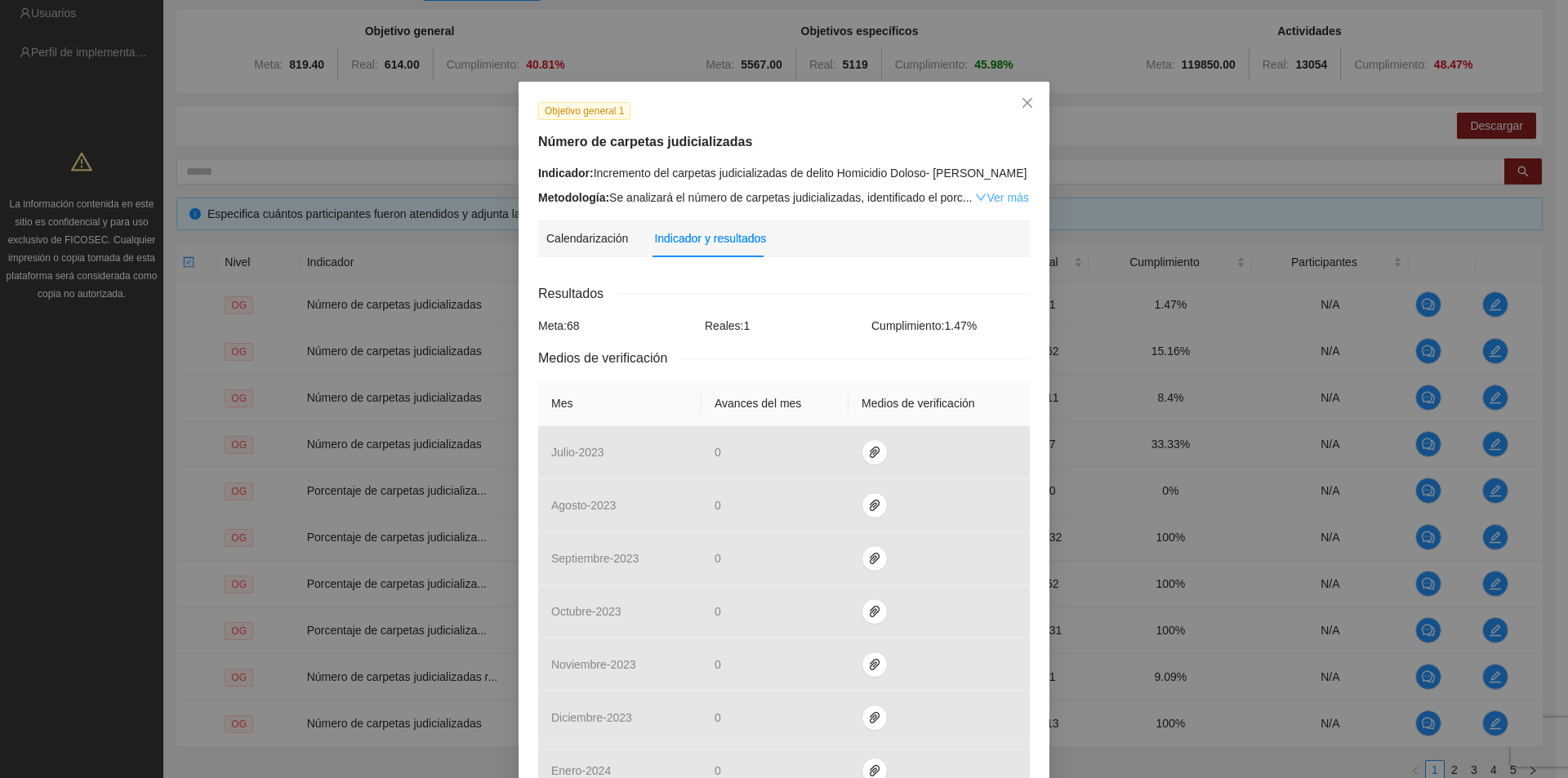 click on "Ver más" at bounding box center (1001, 198) 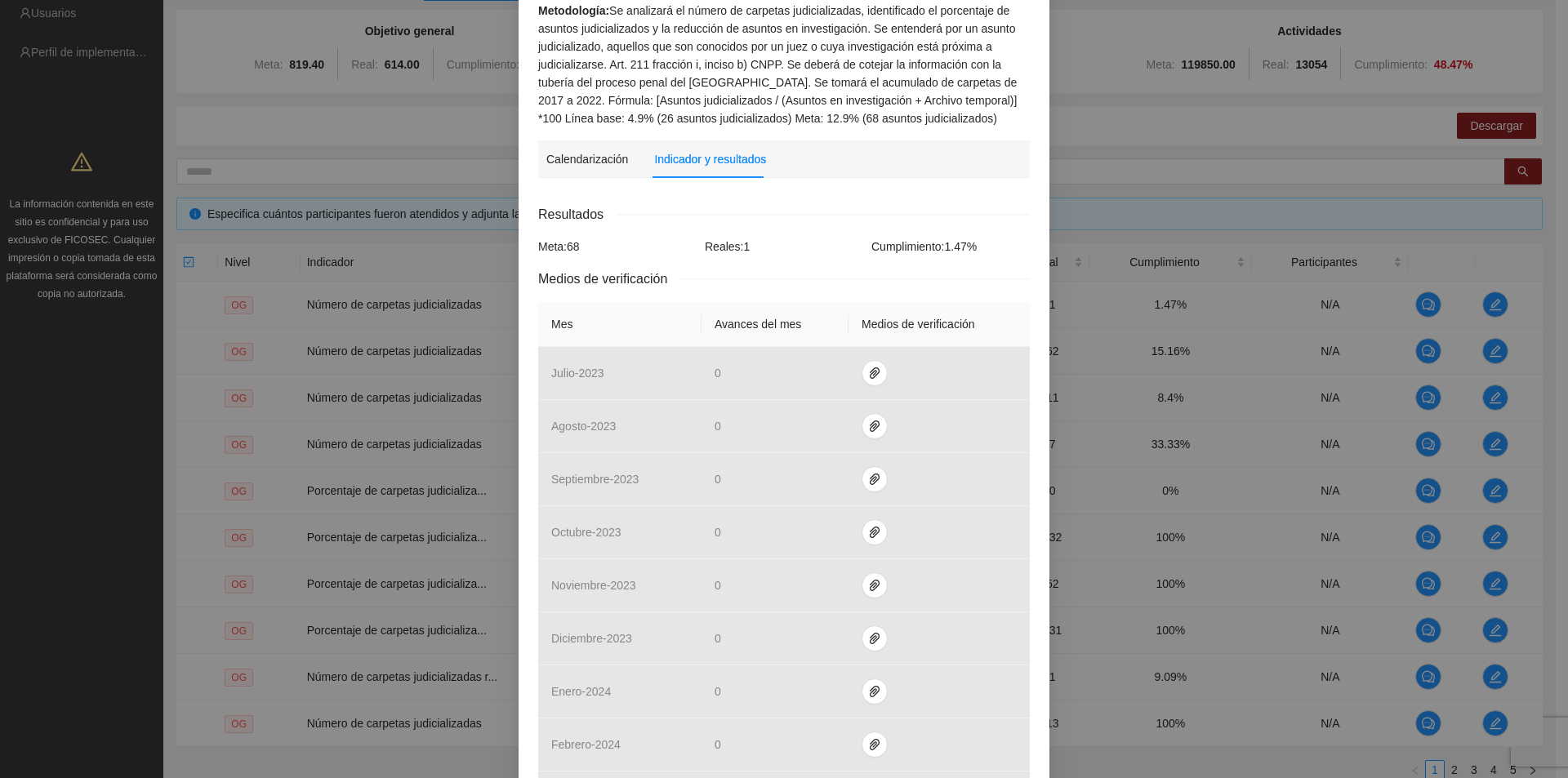 scroll, scrollTop: 245, scrollLeft: 0, axis: vertical 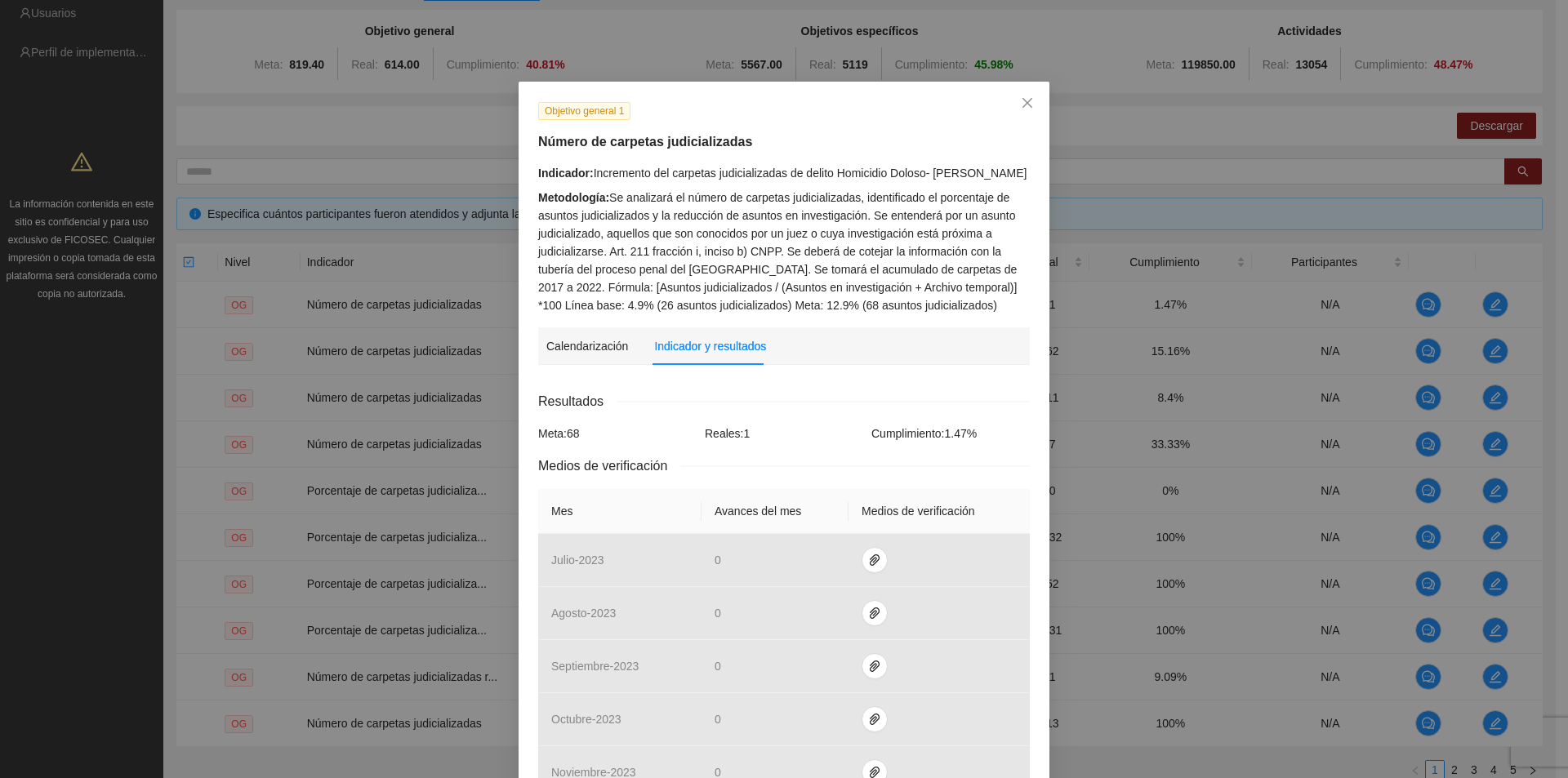 click on "Indicador y resultados" at bounding box center [710, 346] 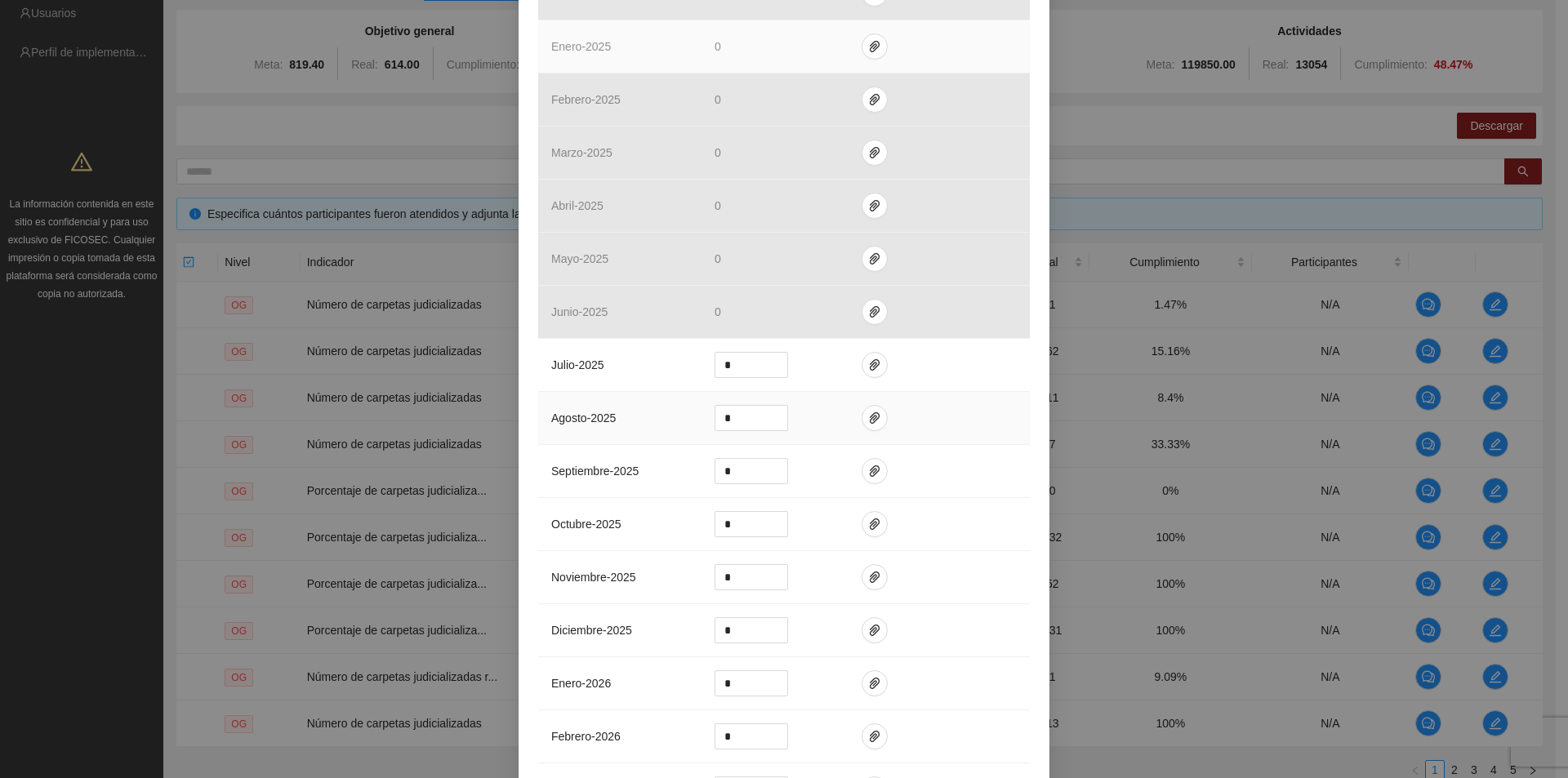 scroll, scrollTop: 1469, scrollLeft: 0, axis: vertical 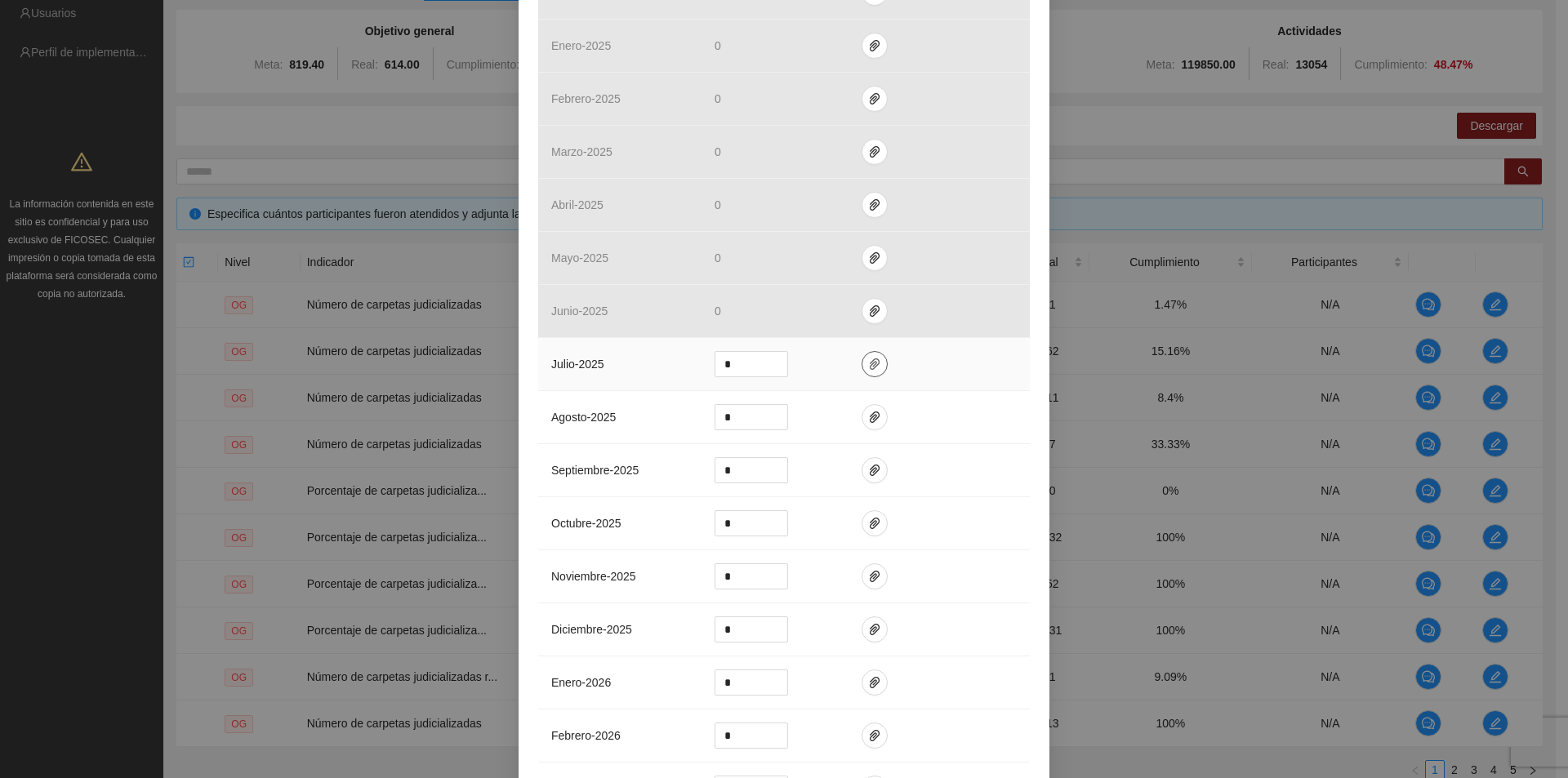 click 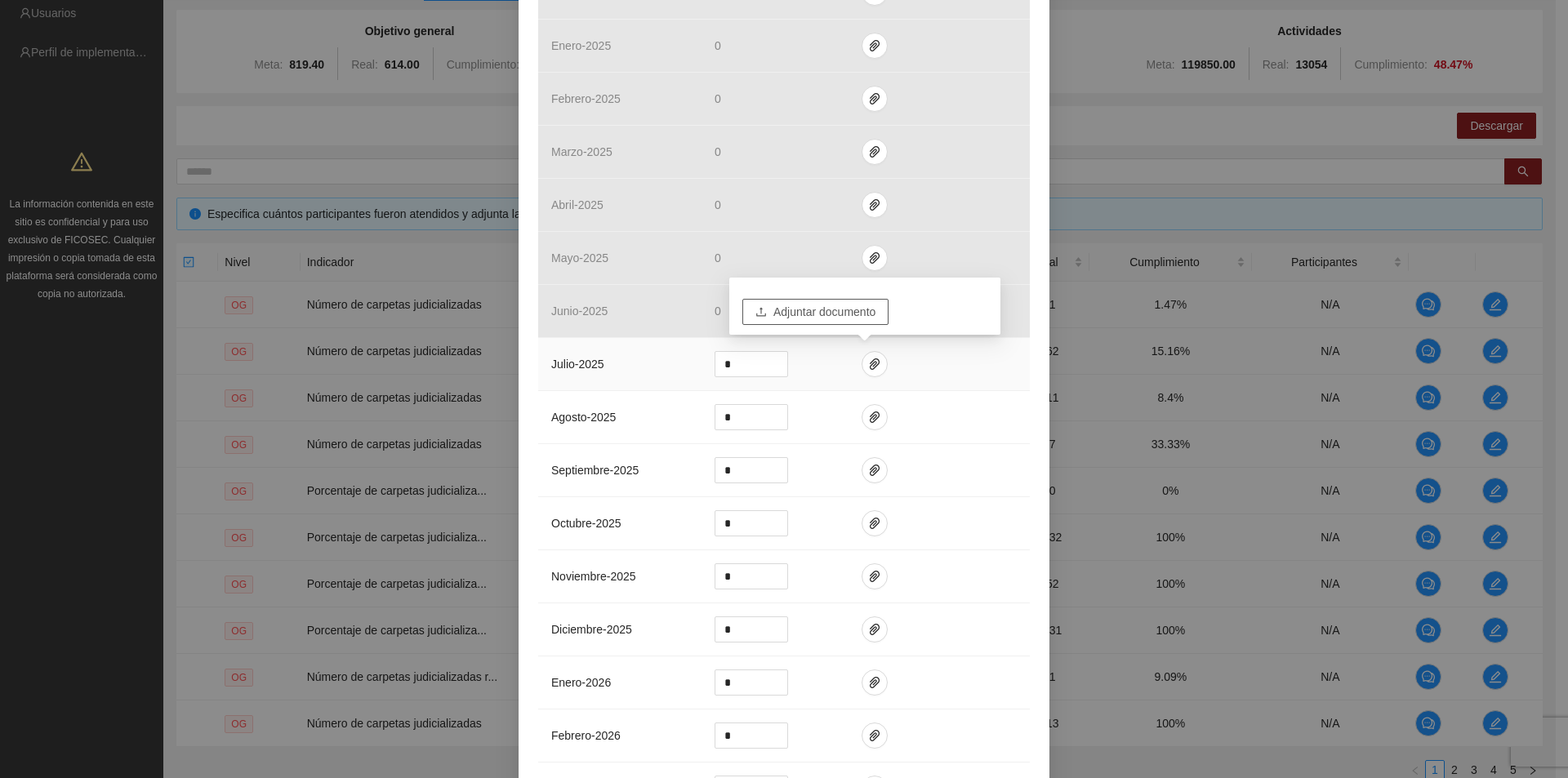 click on "Adjuntar documento" at bounding box center [824, 312] 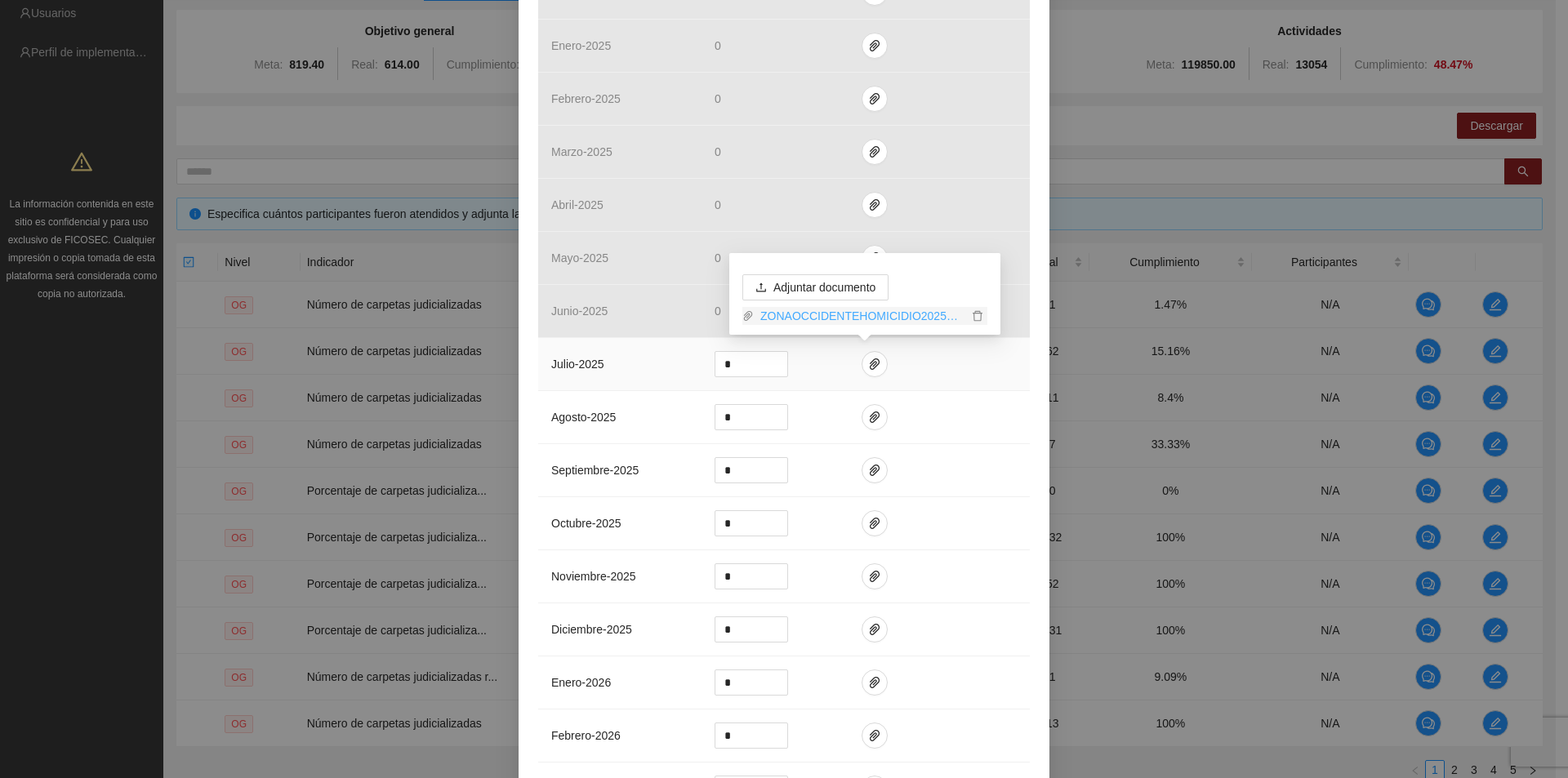 click on "ZONAOCCIDENTEHOMICIDIO2025_0001.pdf" at bounding box center [861, 316] 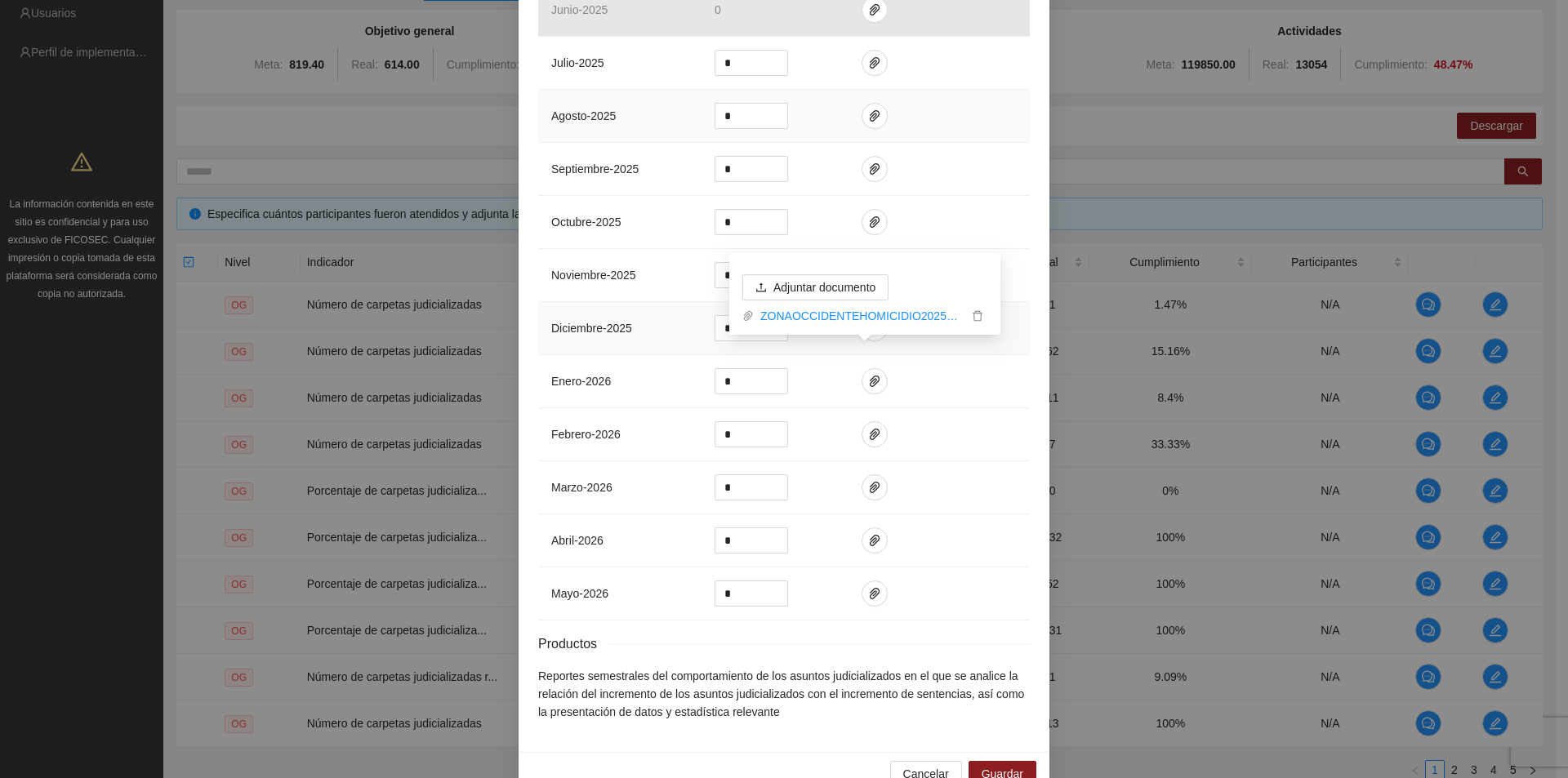 scroll, scrollTop: 1807, scrollLeft: 0, axis: vertical 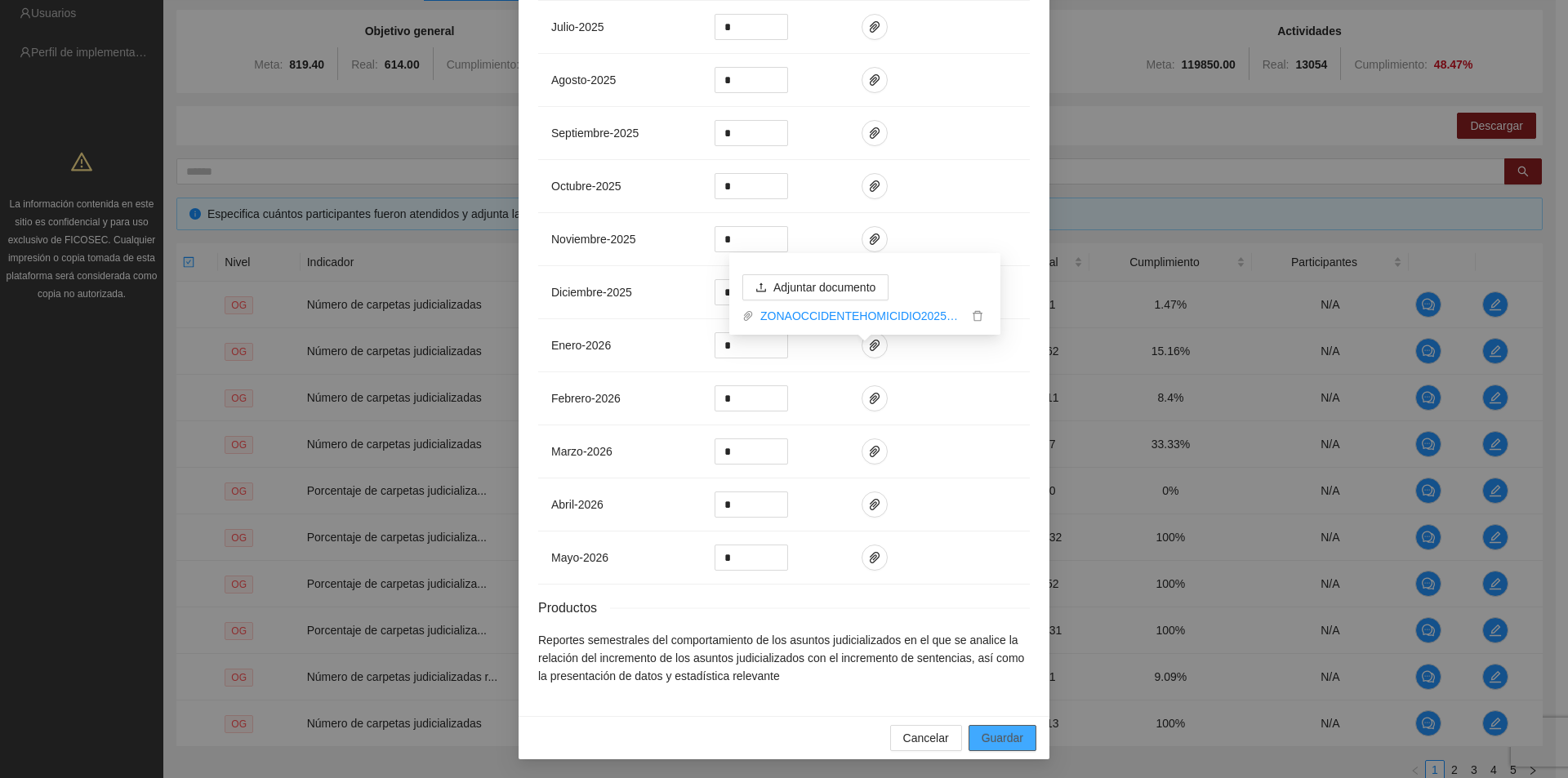 click on "Guardar" at bounding box center [1002, 738] 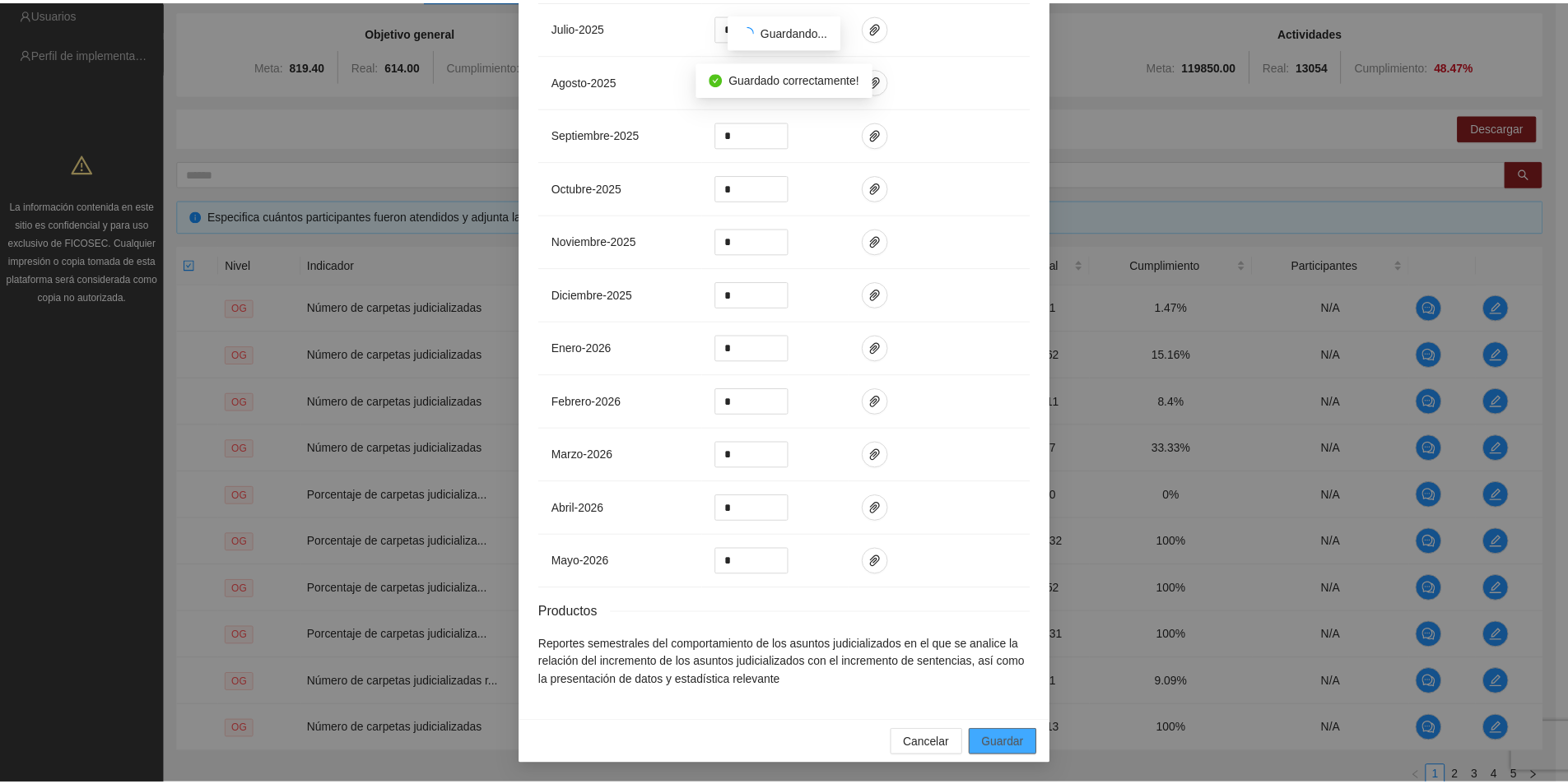 scroll, scrollTop: 1738, scrollLeft: 0, axis: vertical 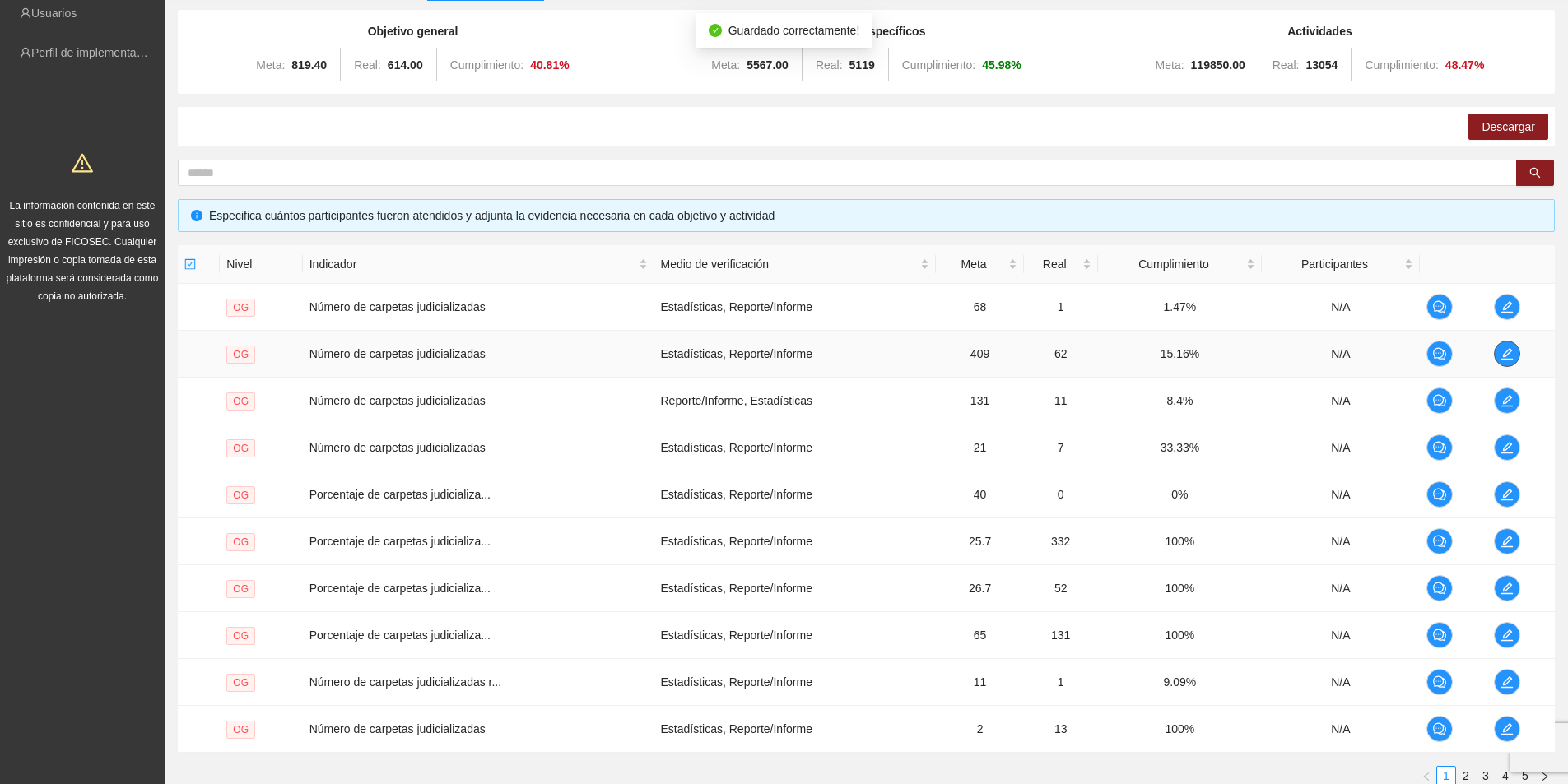 click 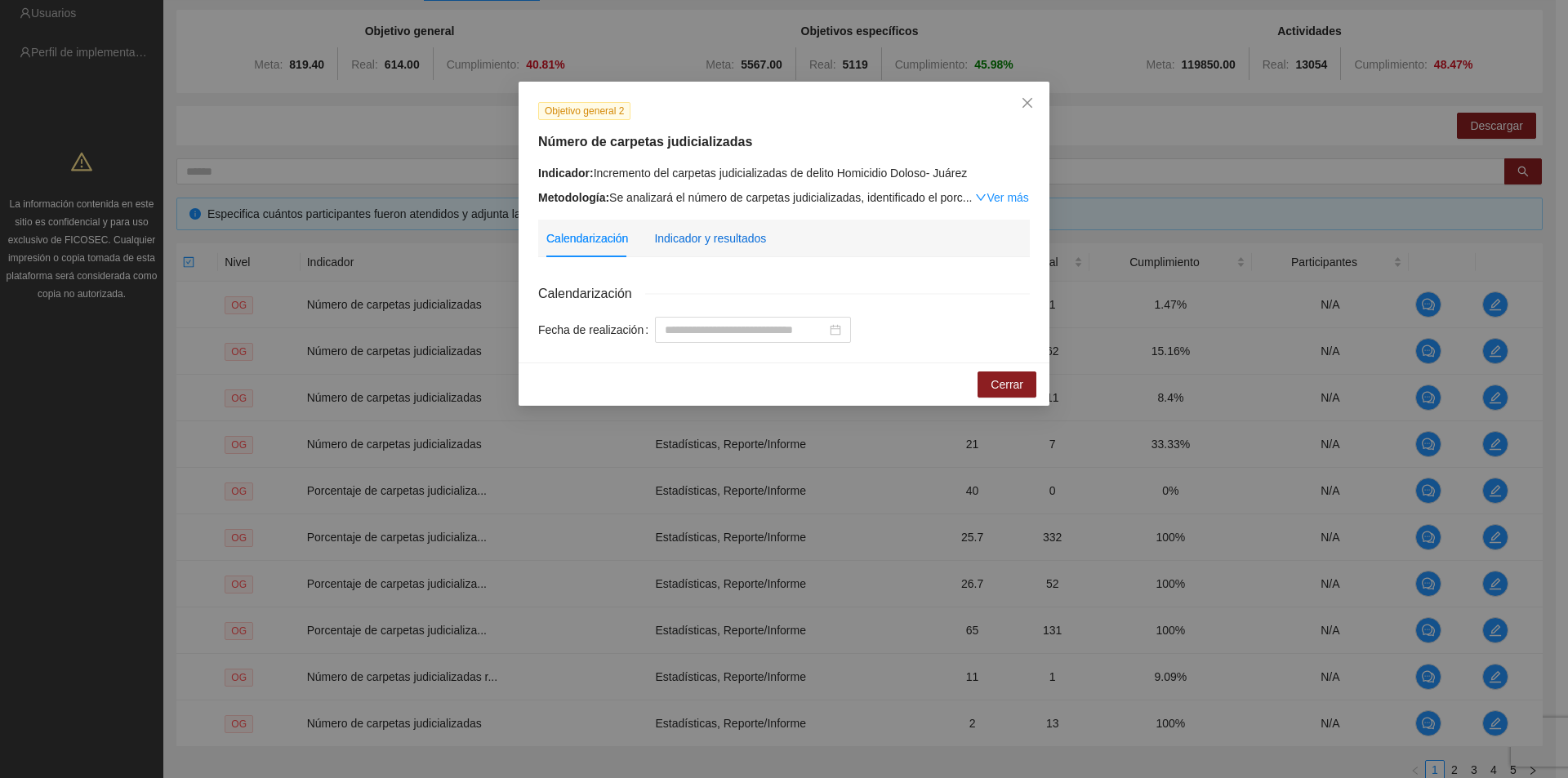 click on "Indicador y resultados" at bounding box center (710, 238) 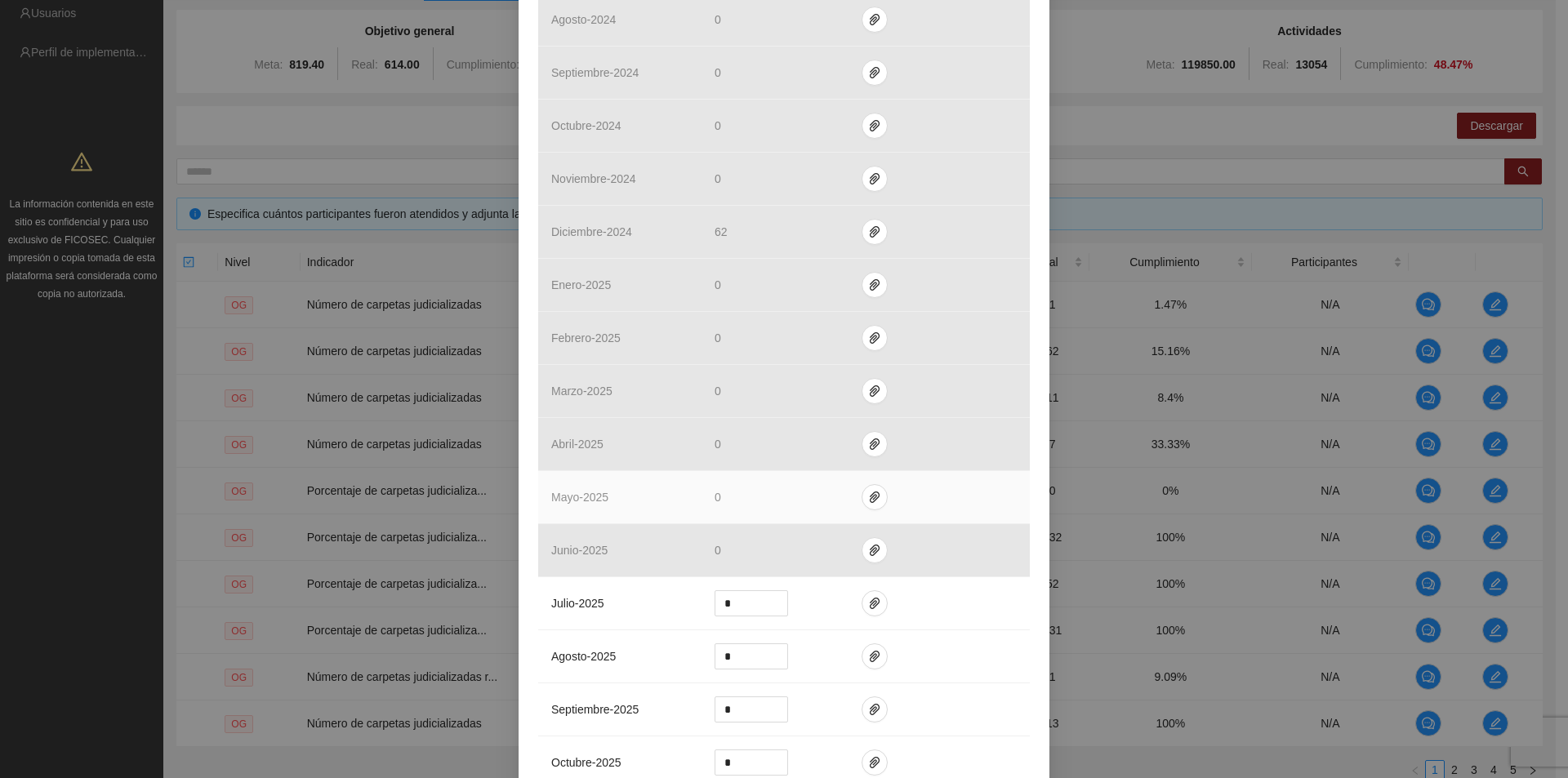 scroll, scrollTop: 1225, scrollLeft: 0, axis: vertical 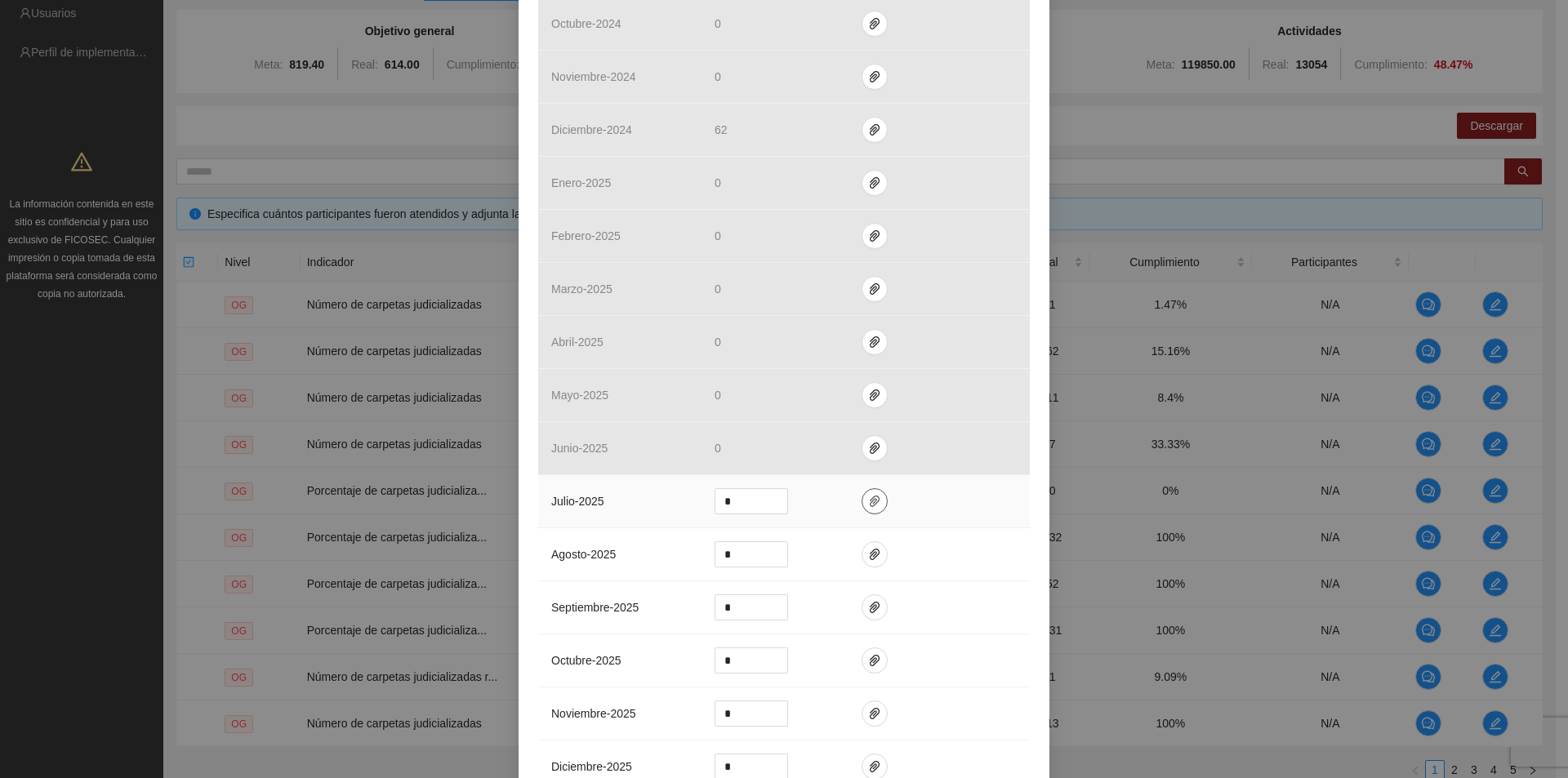 click 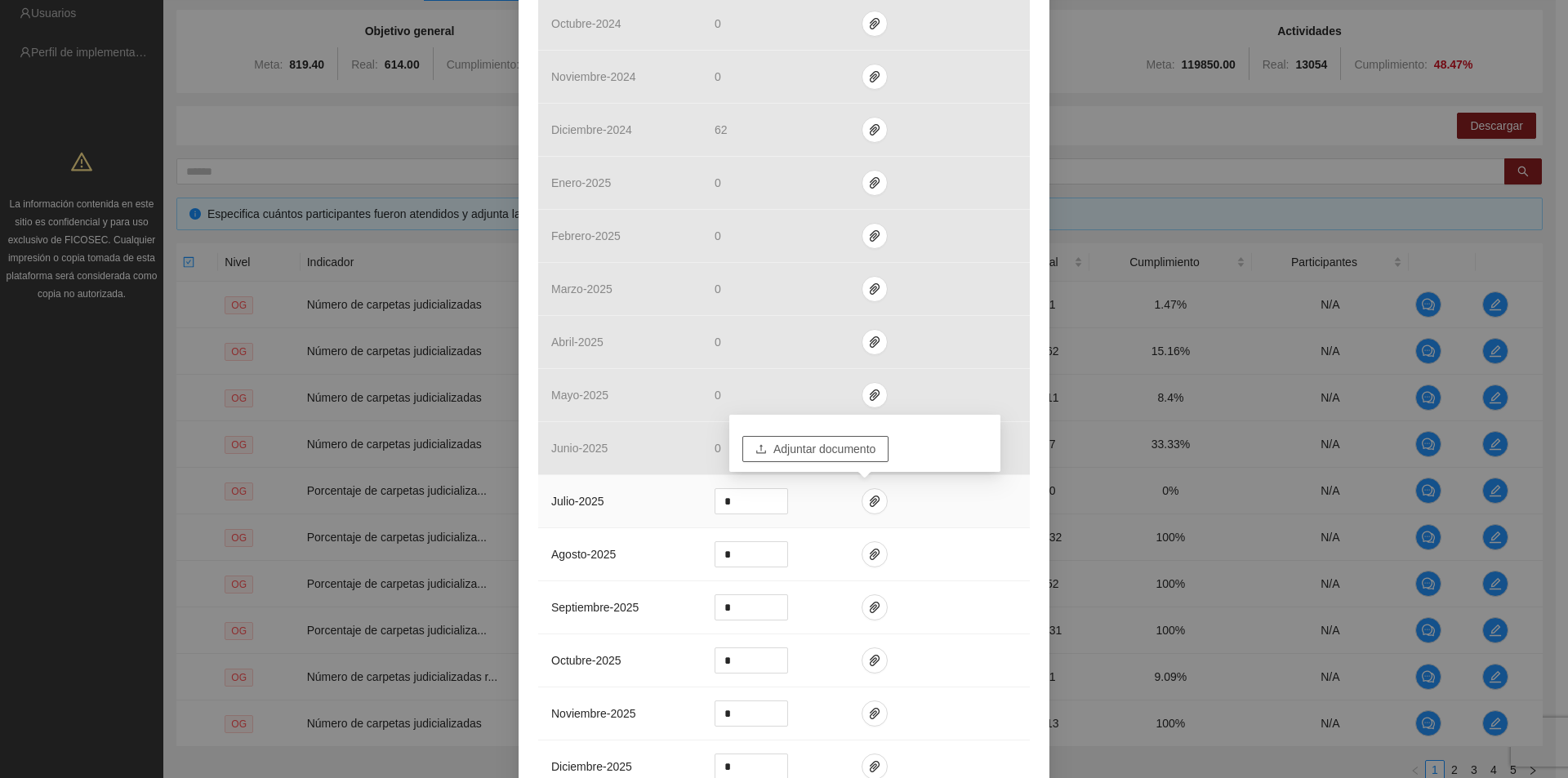 click on "Adjuntar documento" at bounding box center (824, 449) 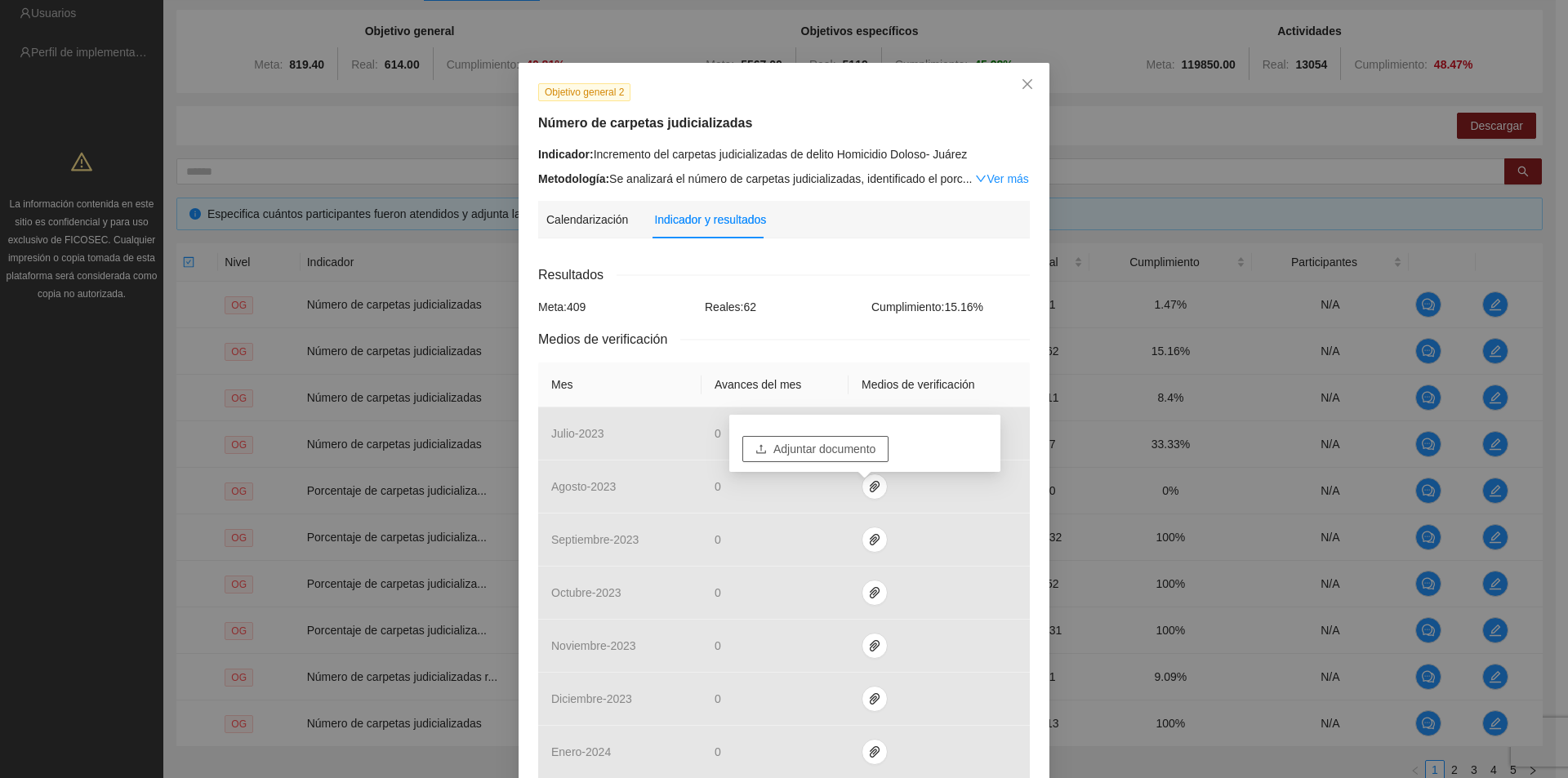 scroll, scrollTop: 0, scrollLeft: 0, axis: both 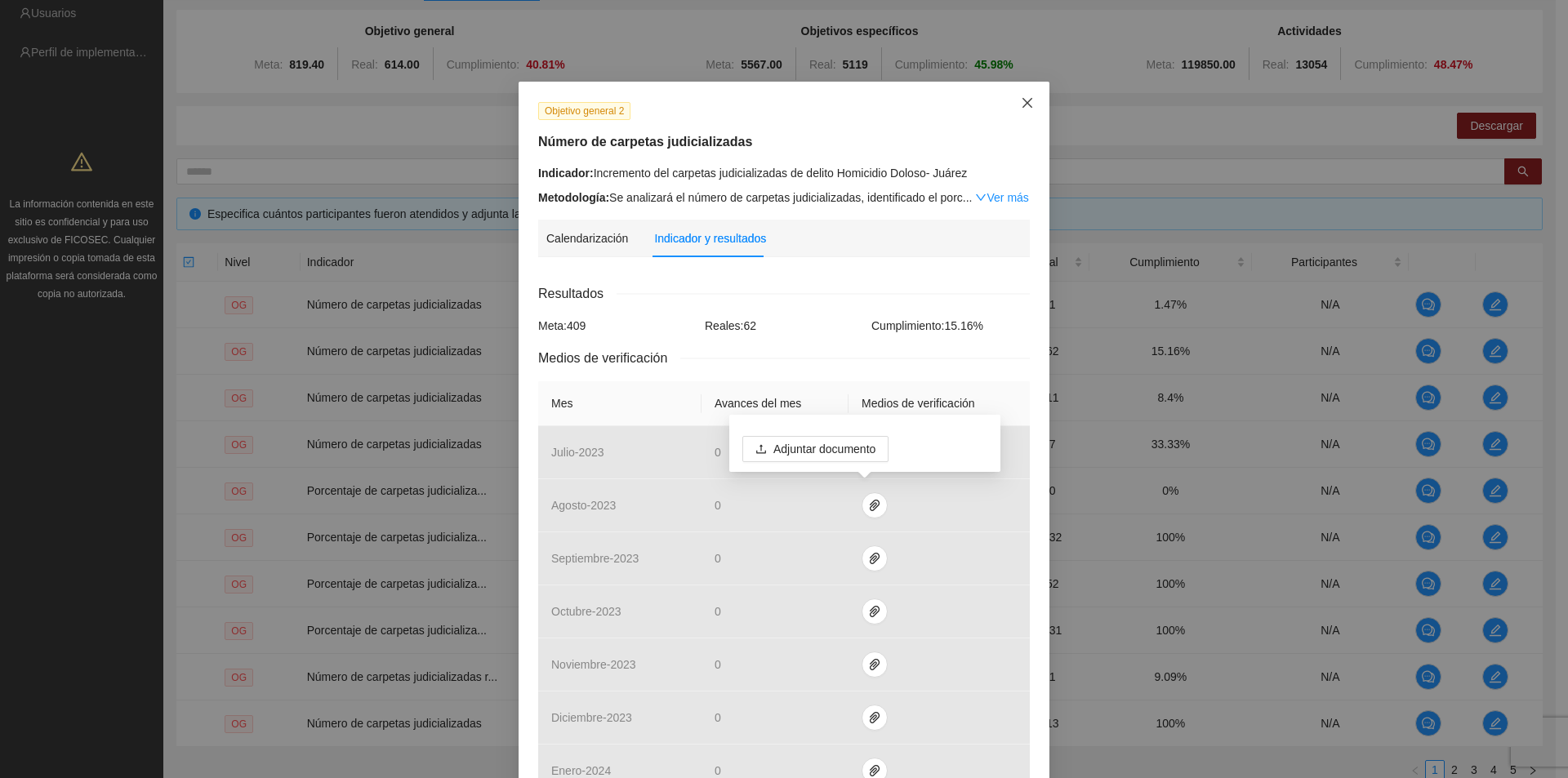click at bounding box center [1027, 104] 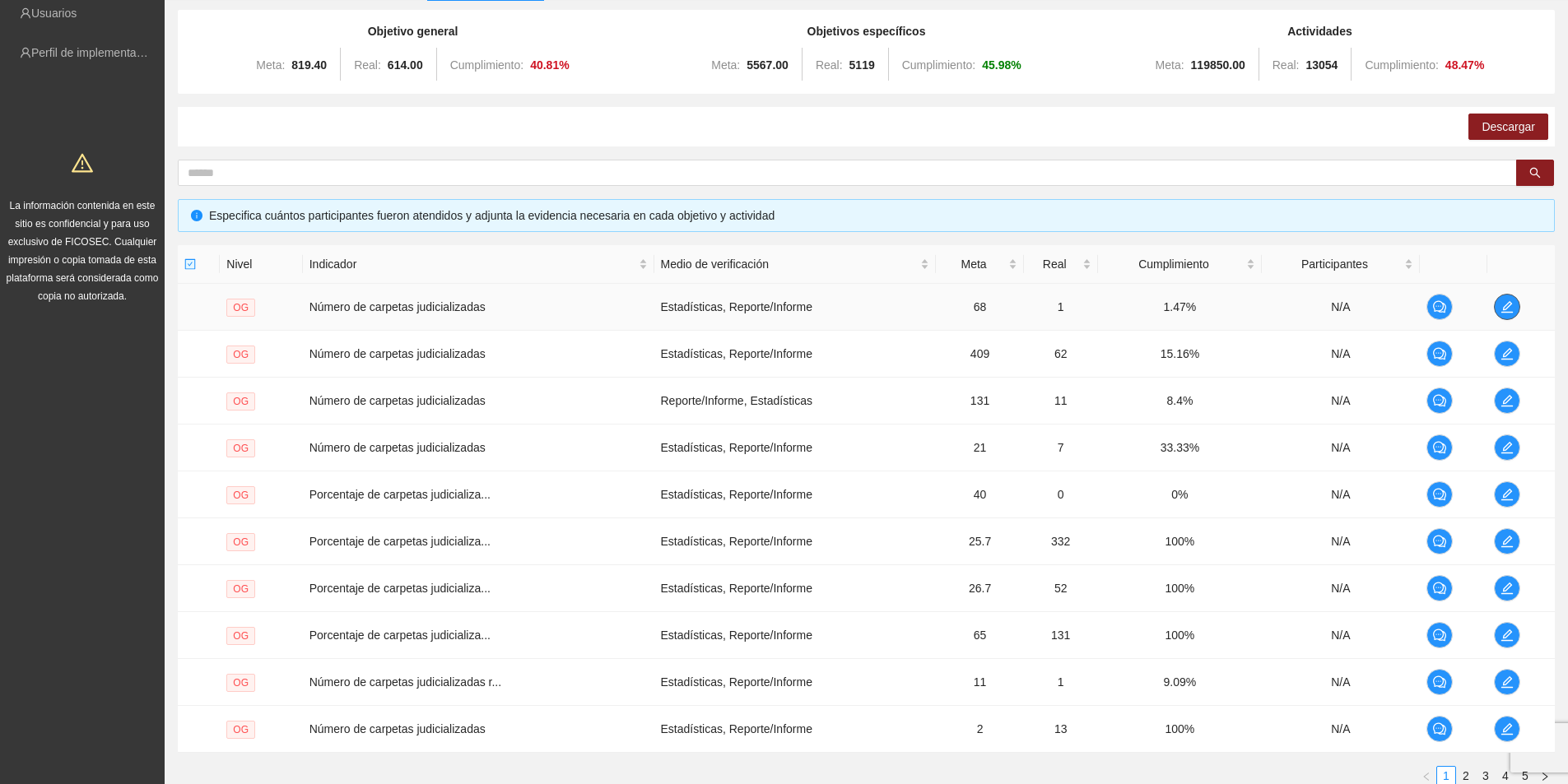click 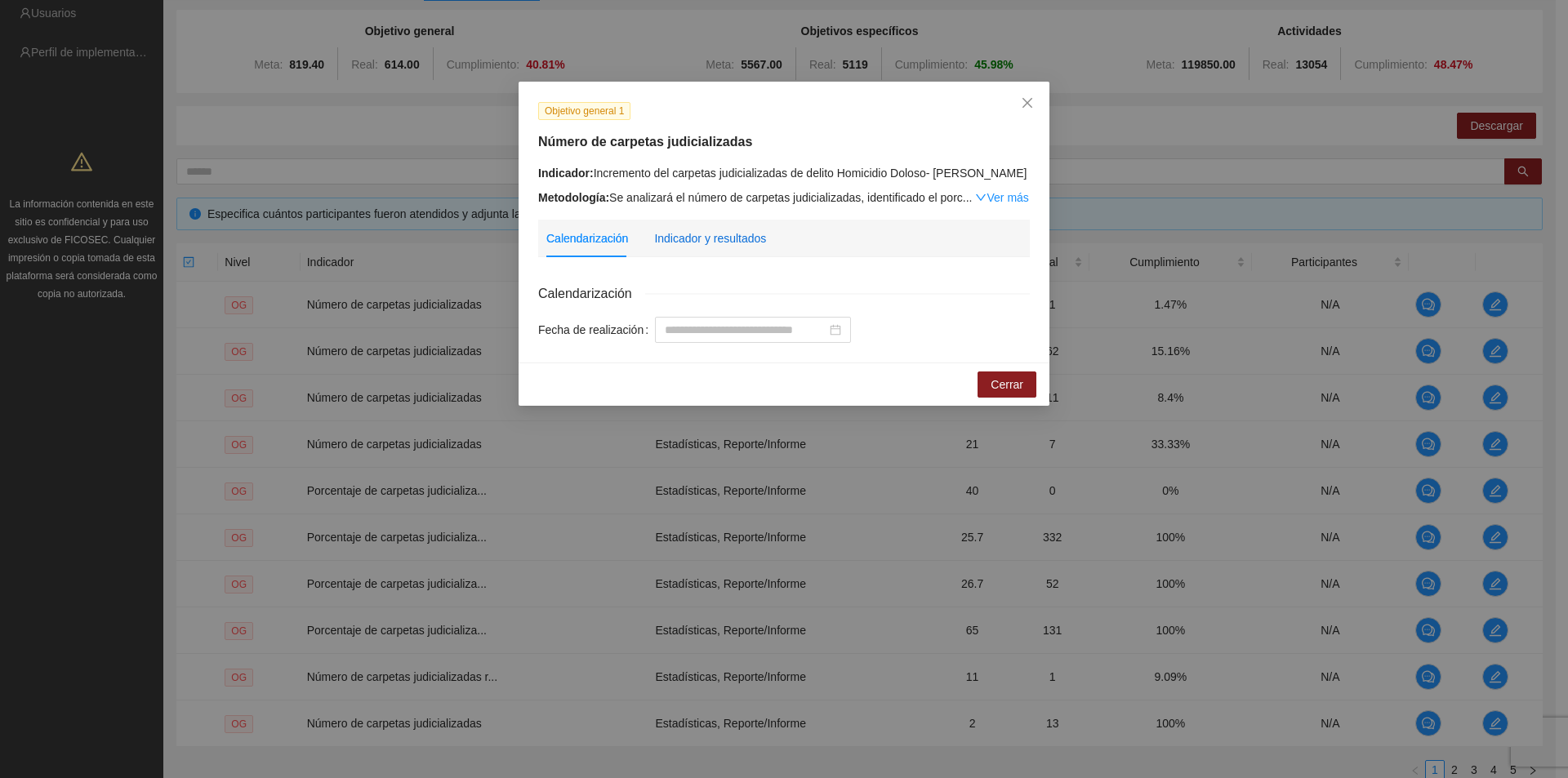 click on "Indicador y resultados" at bounding box center (710, 238) 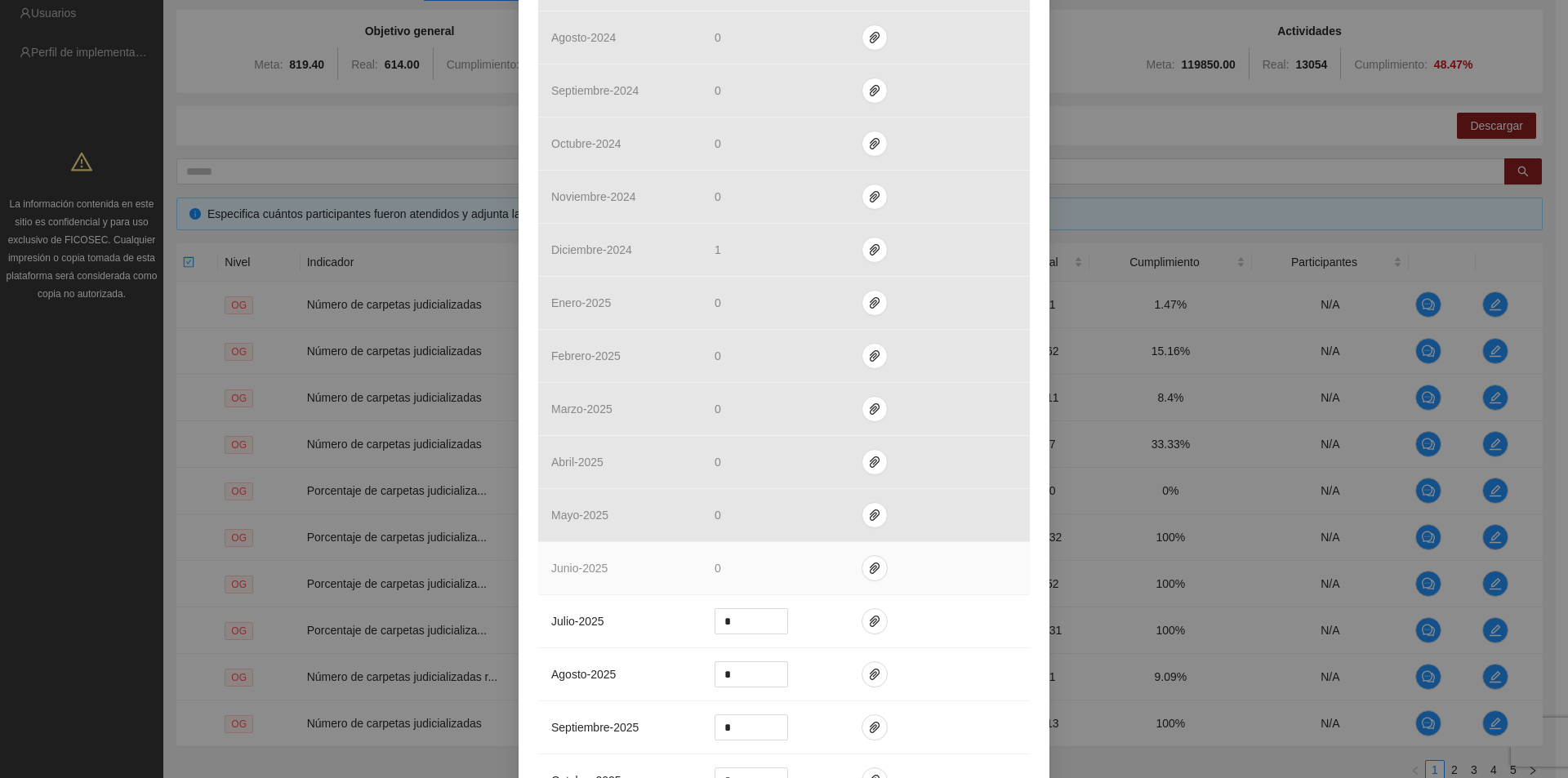 scroll, scrollTop: 1225, scrollLeft: 0, axis: vertical 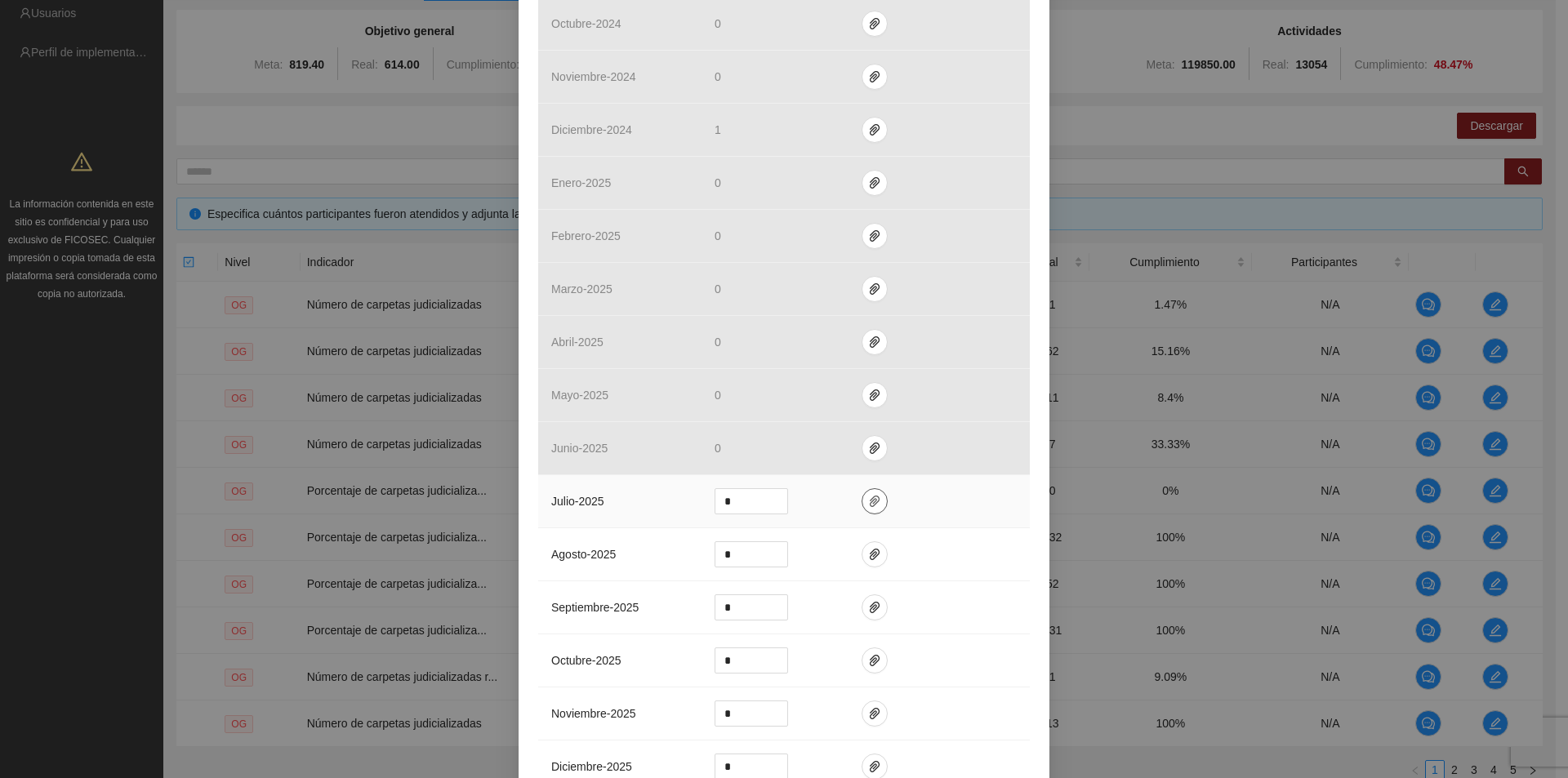 click 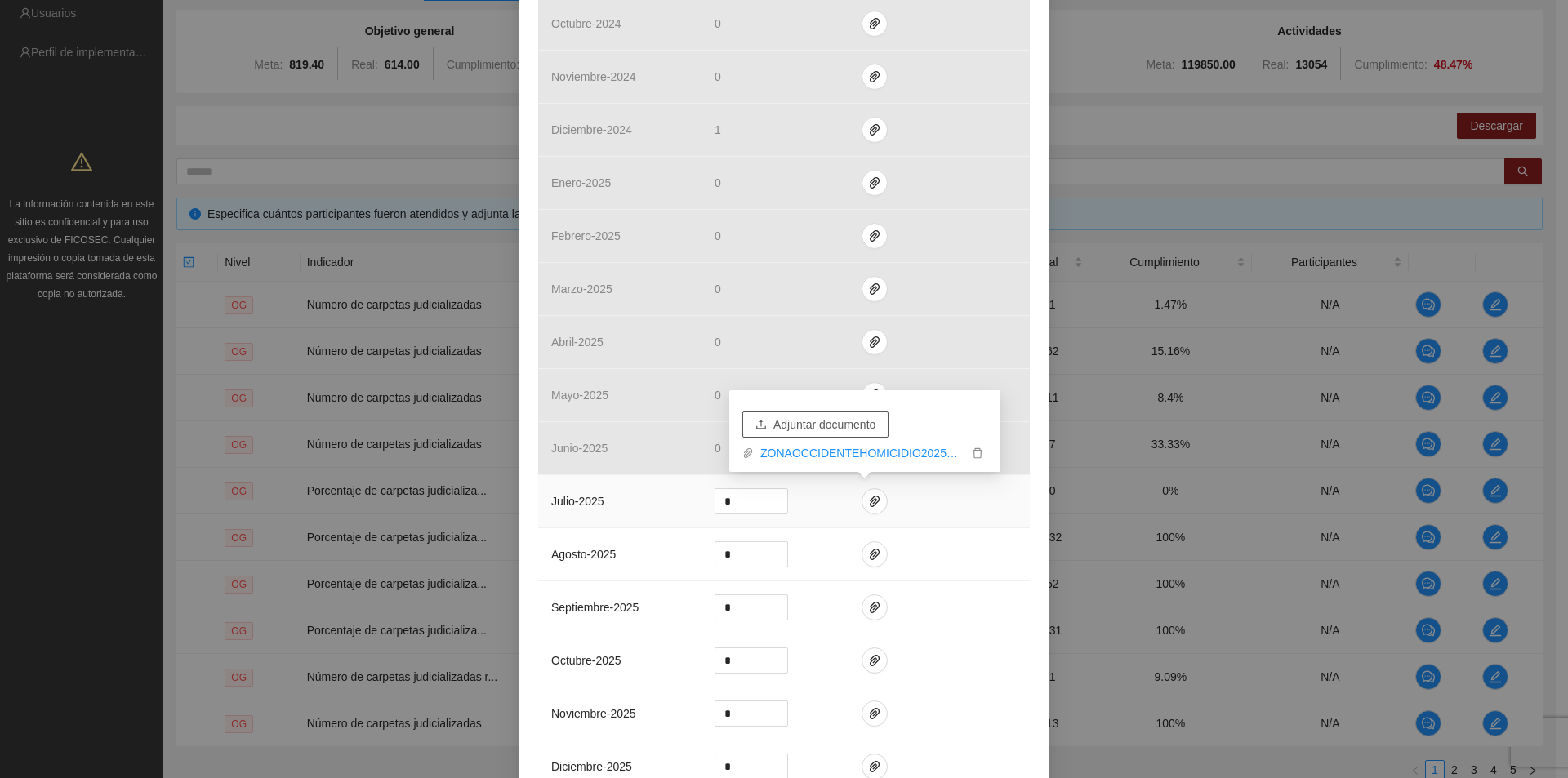 click on "Adjuntar documento" at bounding box center [824, 425] 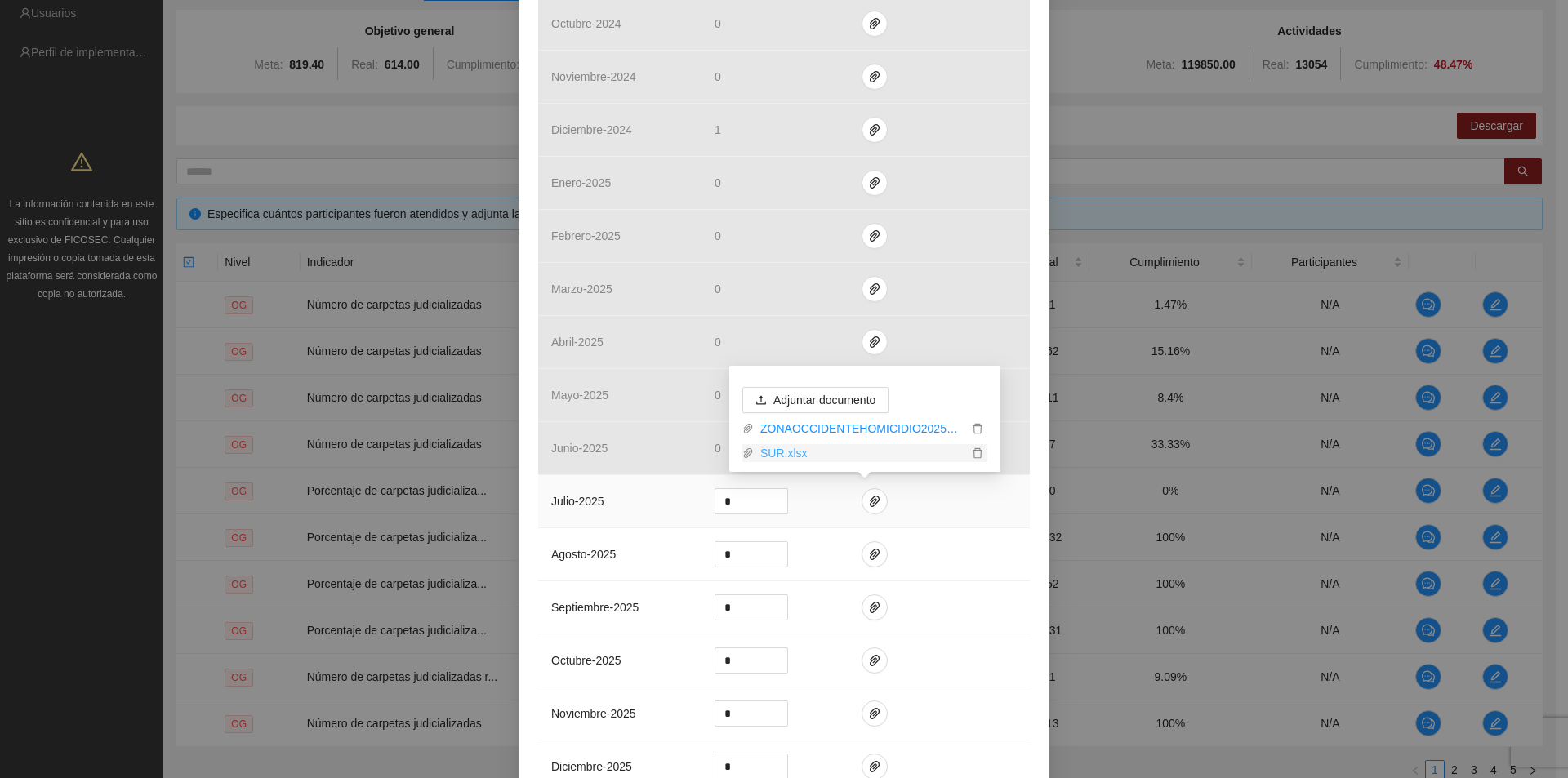 click on "SUR.xlsx" at bounding box center (861, 453) 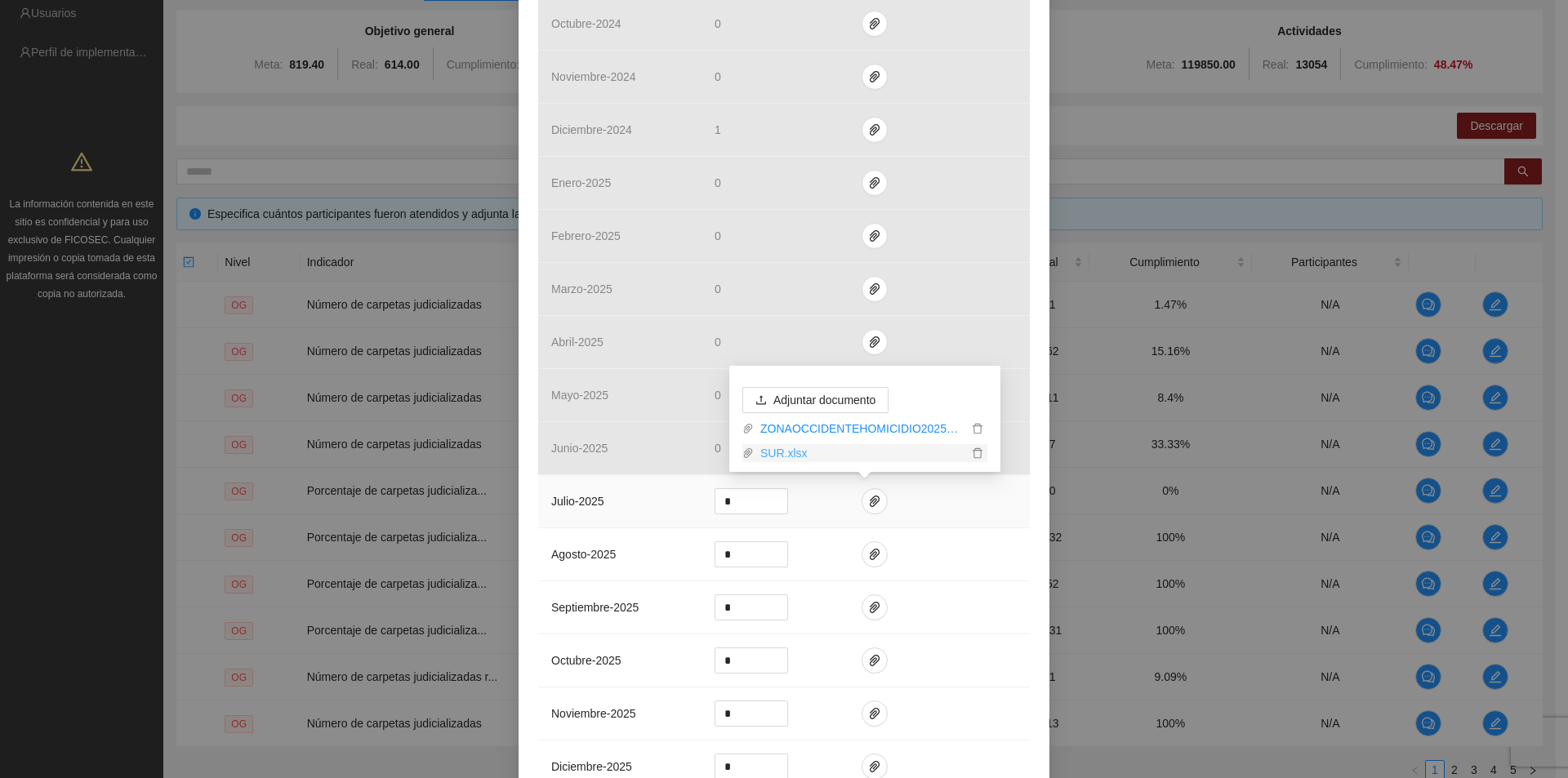 click on "SUR.xlsx" at bounding box center (861, 453) 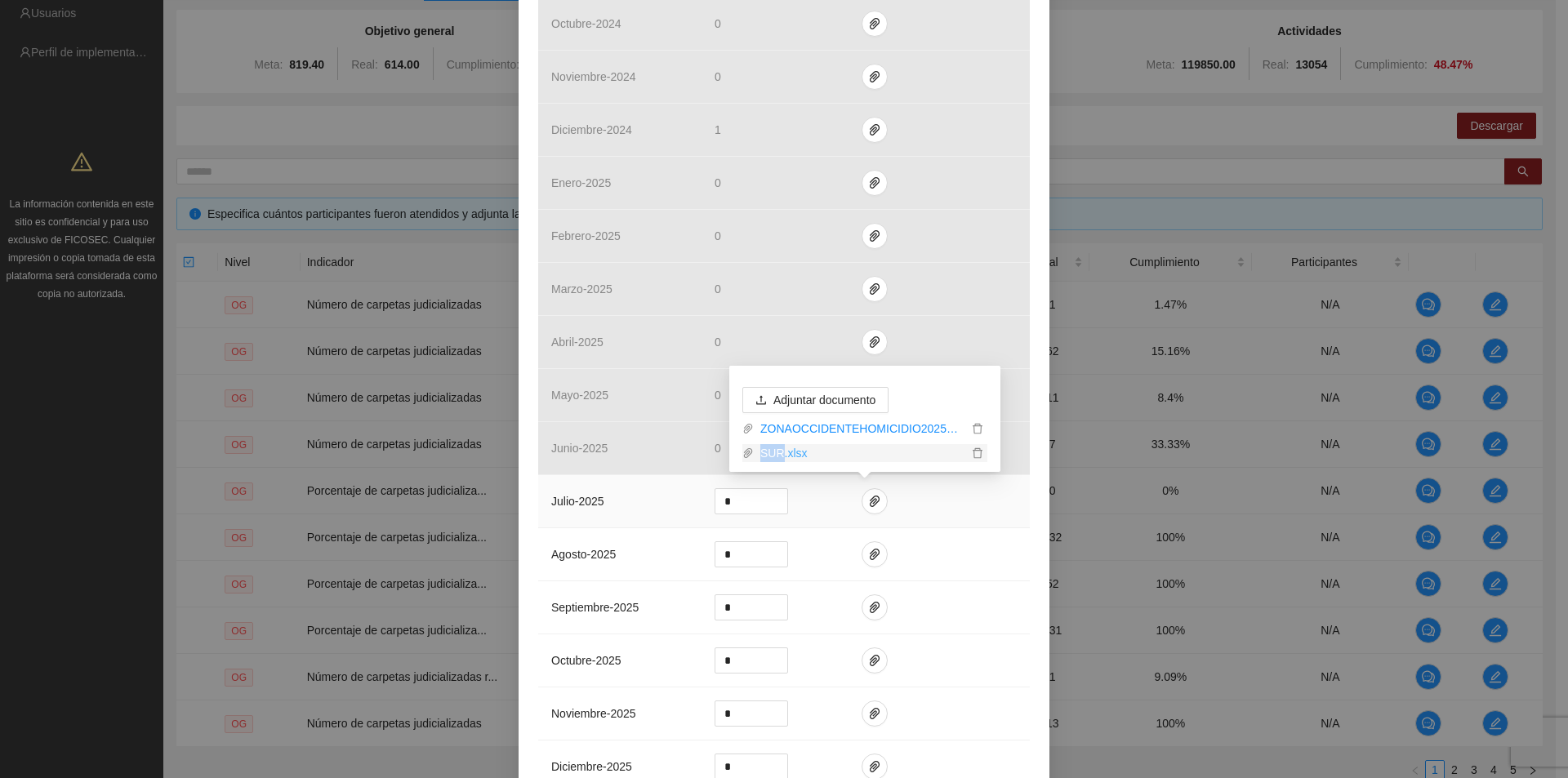 click on "SUR.xlsx" at bounding box center [861, 453] 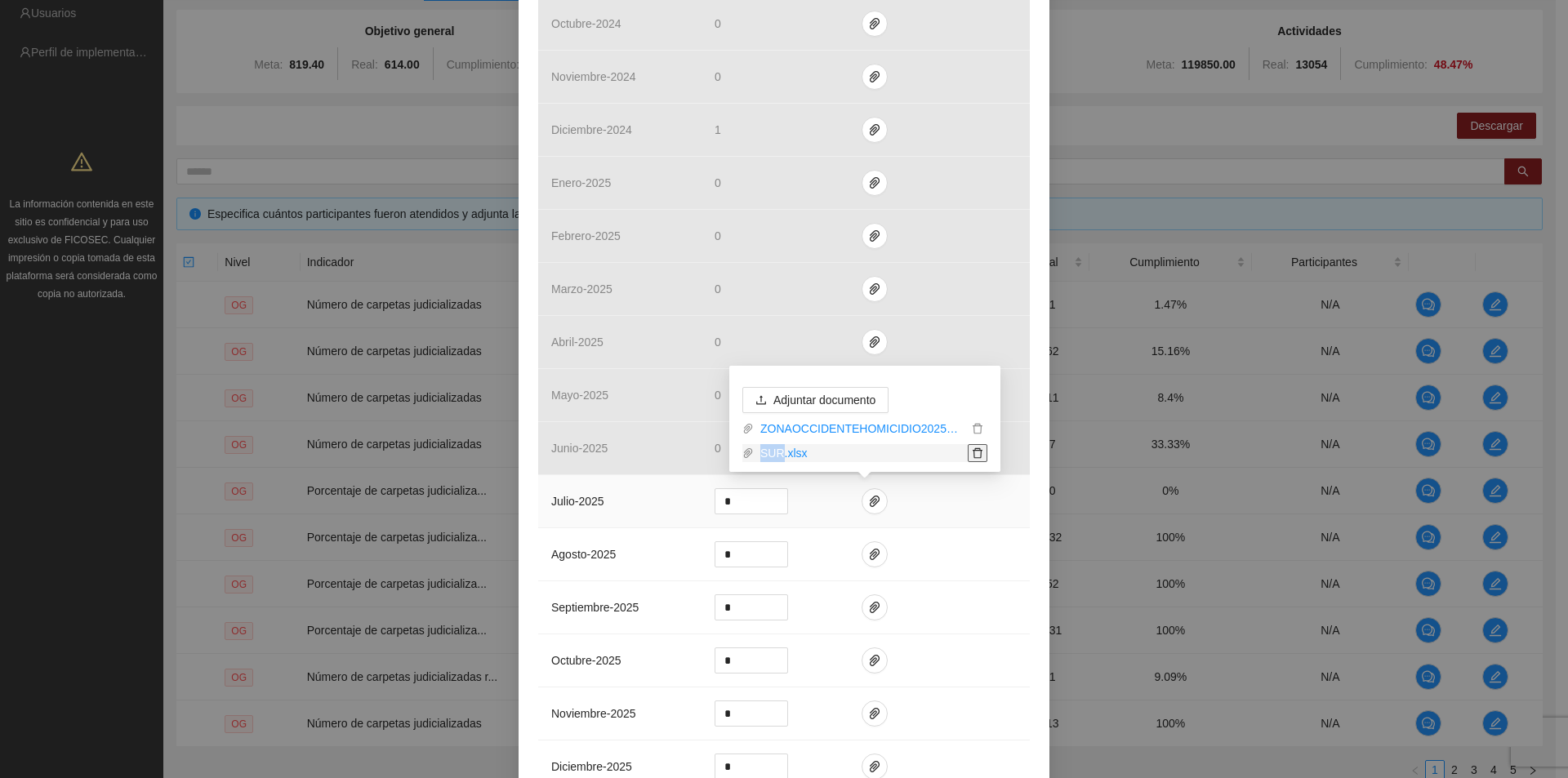 click 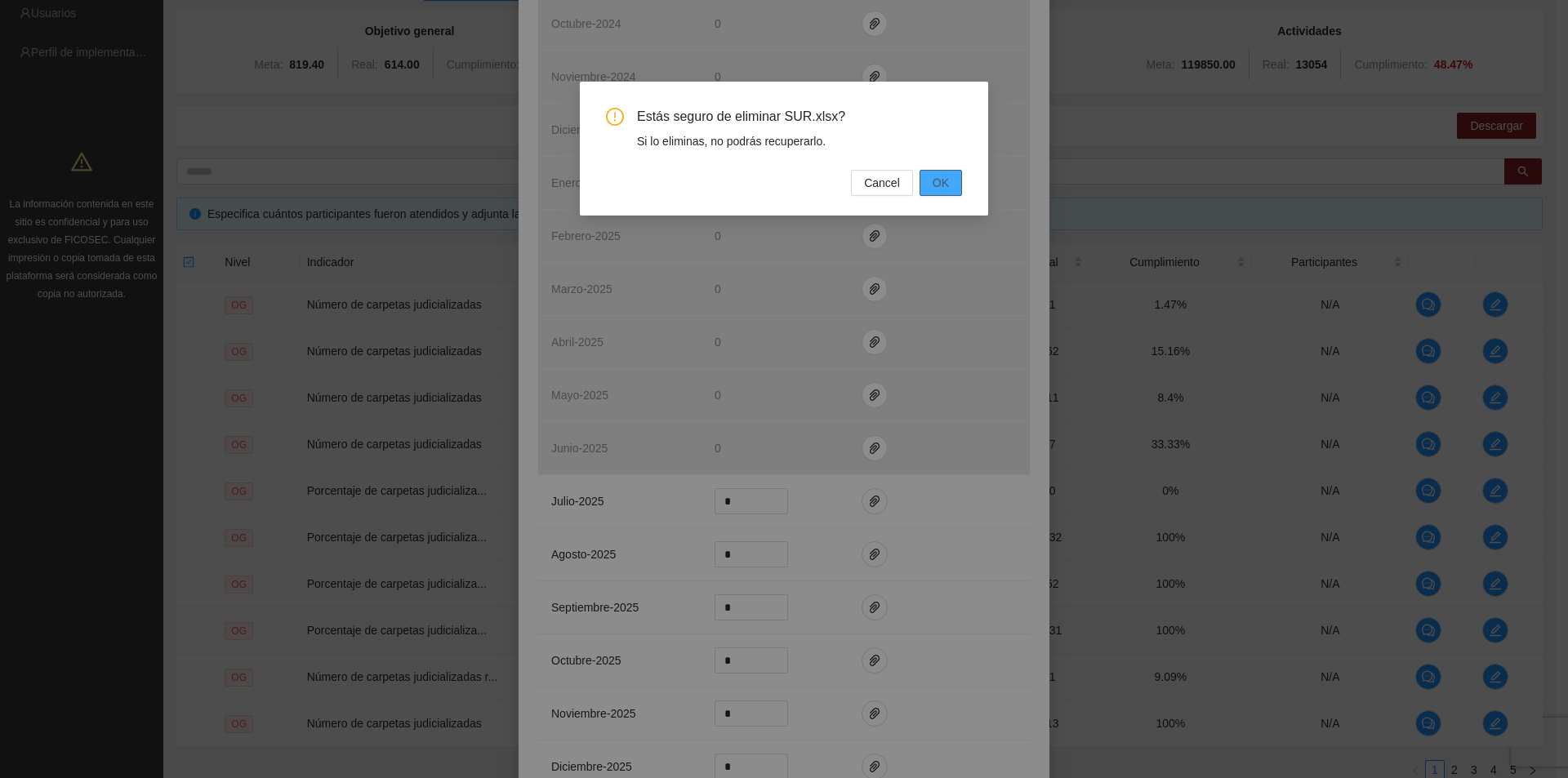 click on "OK" at bounding box center (941, 183) 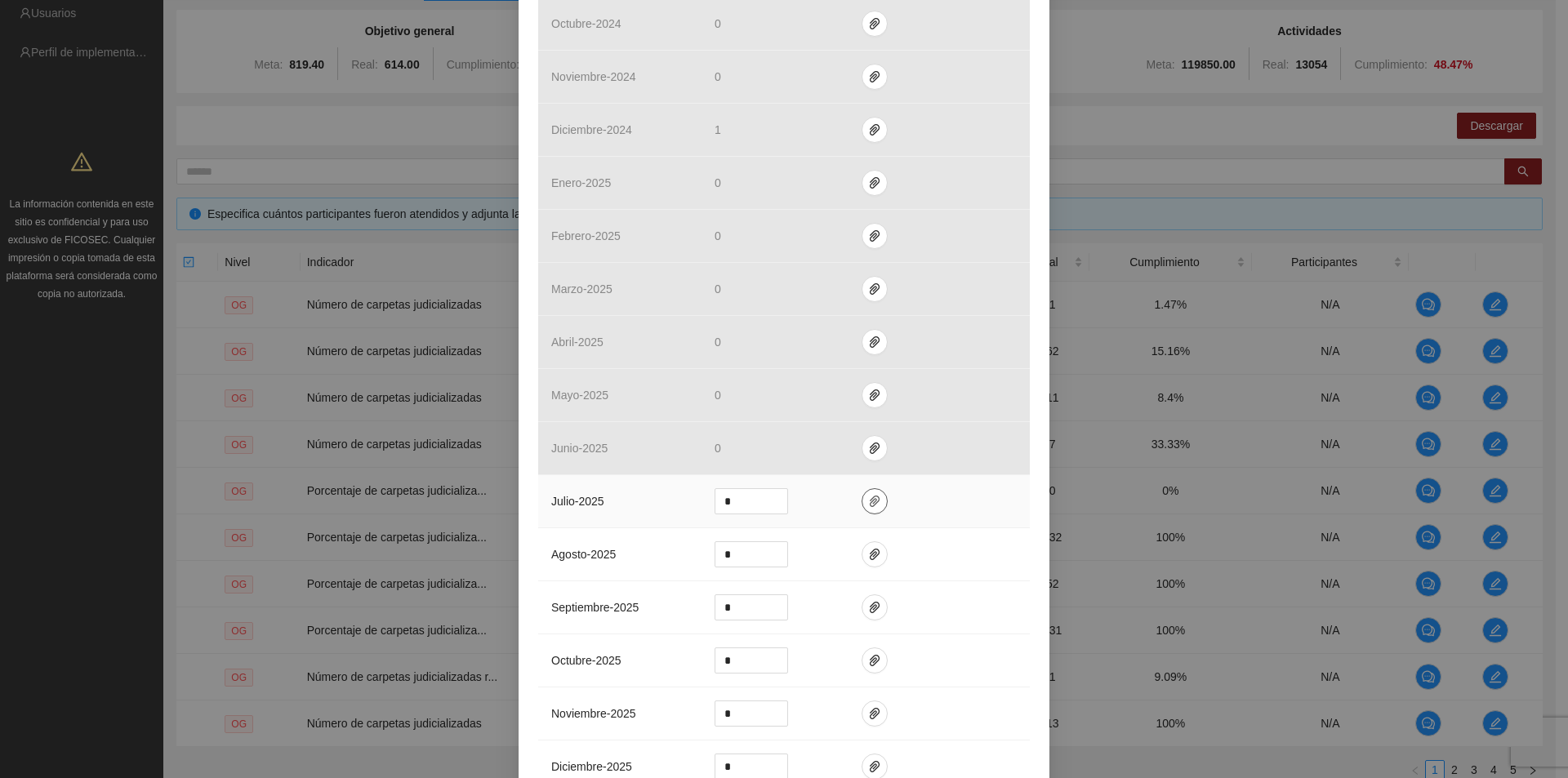 click at bounding box center [875, 501] 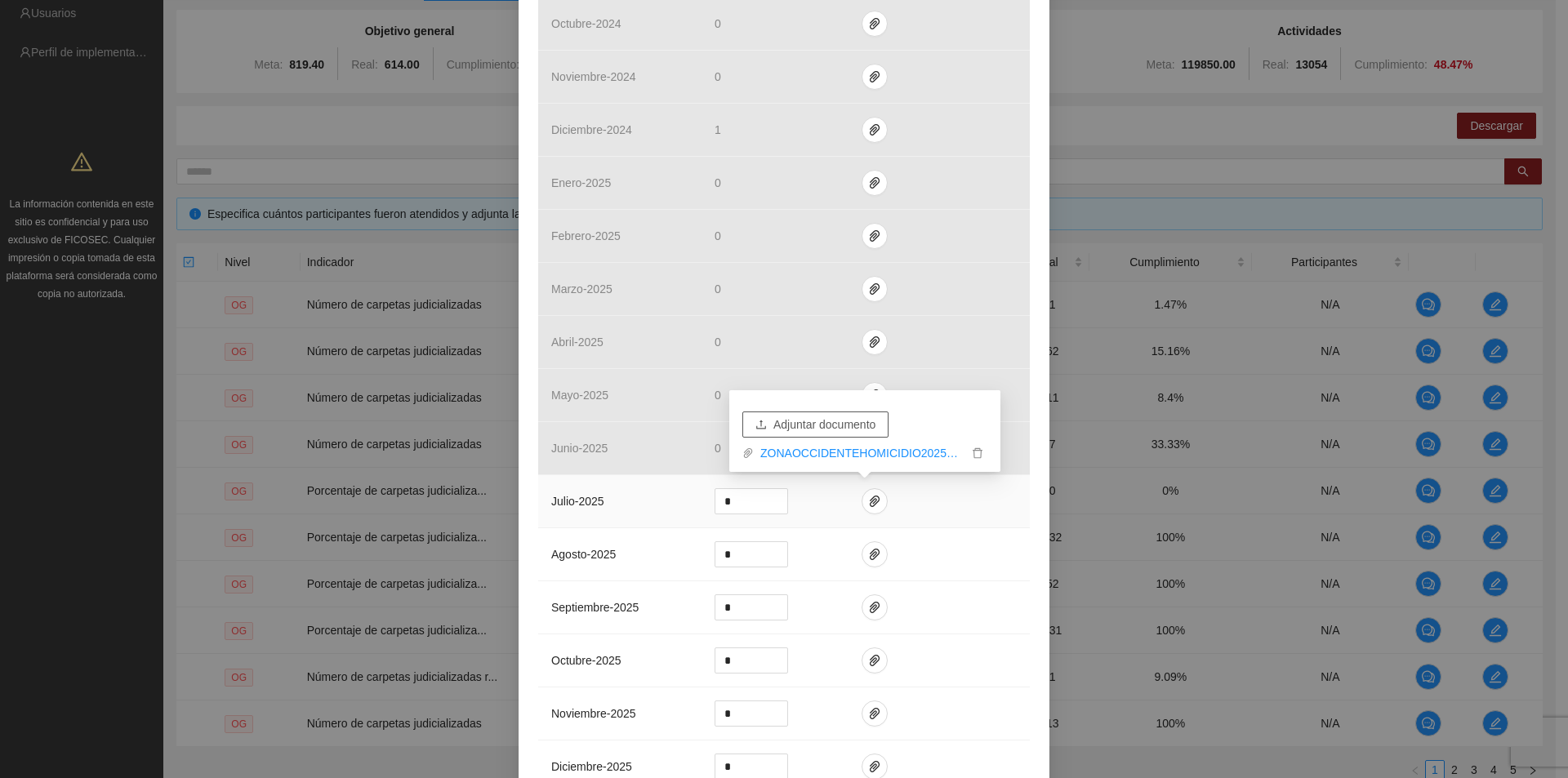 click on "Adjuntar documento" at bounding box center [824, 425] 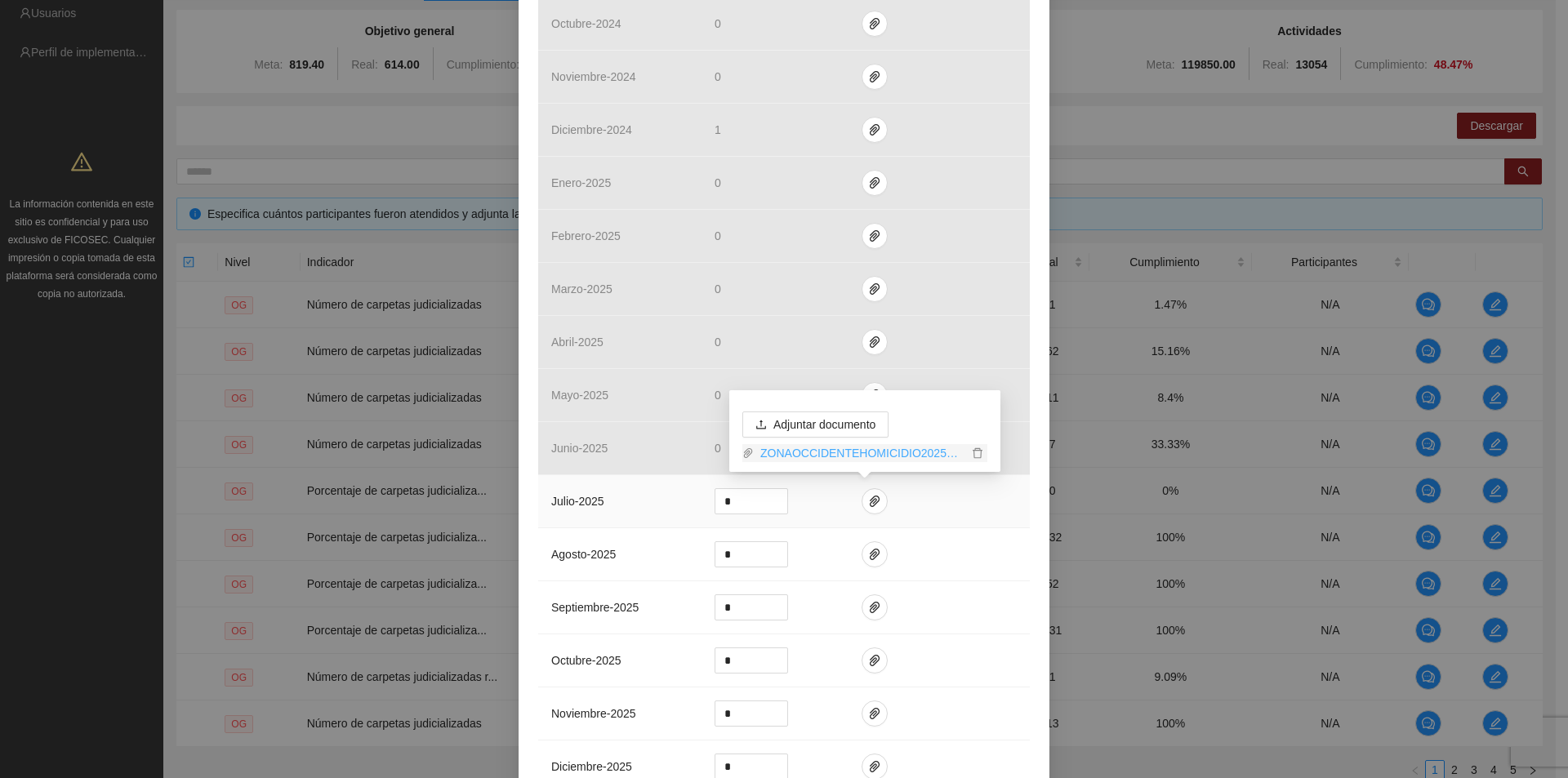 click on "ZONAOCCIDENTEHOMICIDIO2025_0001.pdf" at bounding box center (861, 453) 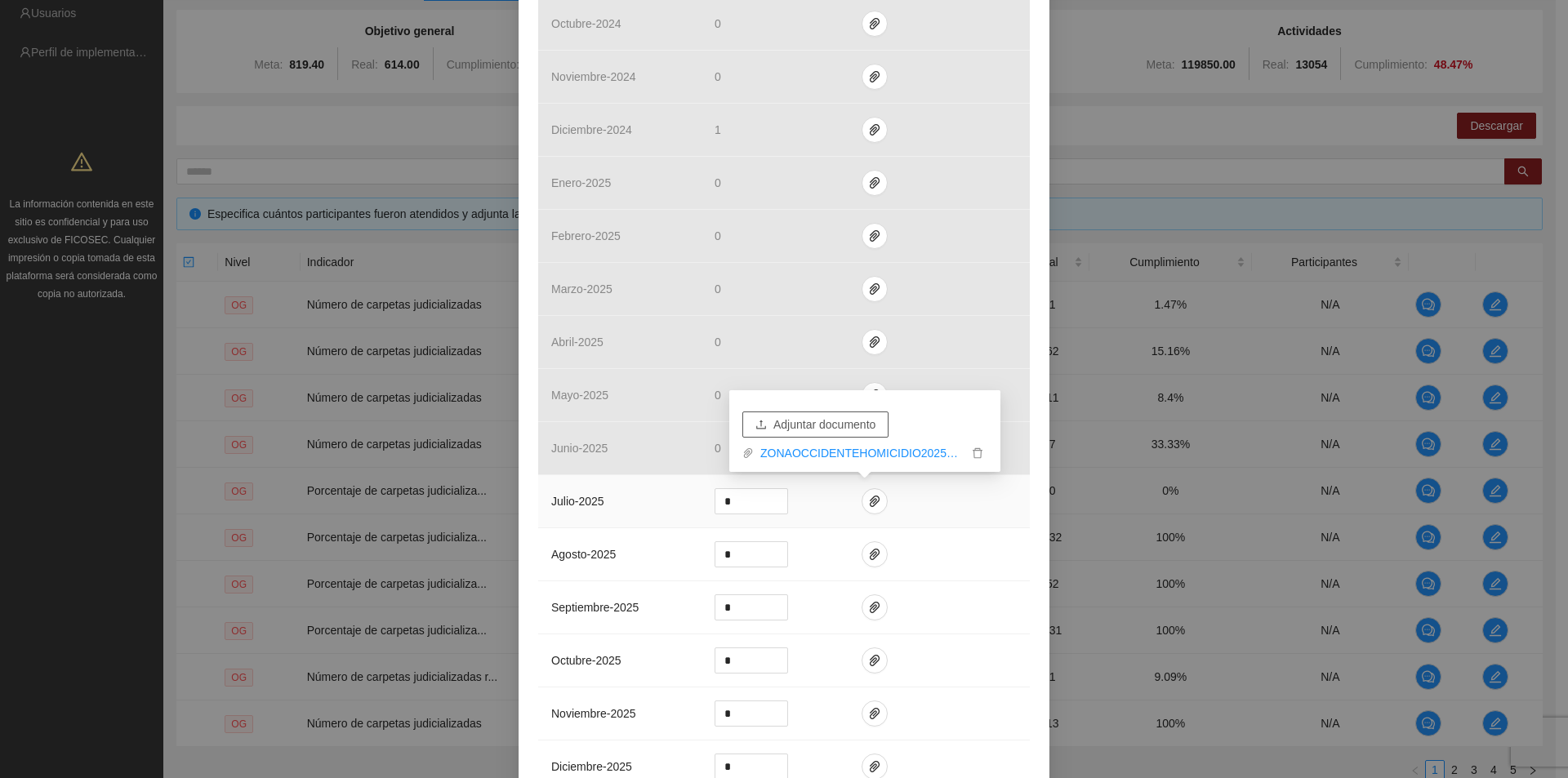 click on "Adjuntar documento" at bounding box center [824, 425] 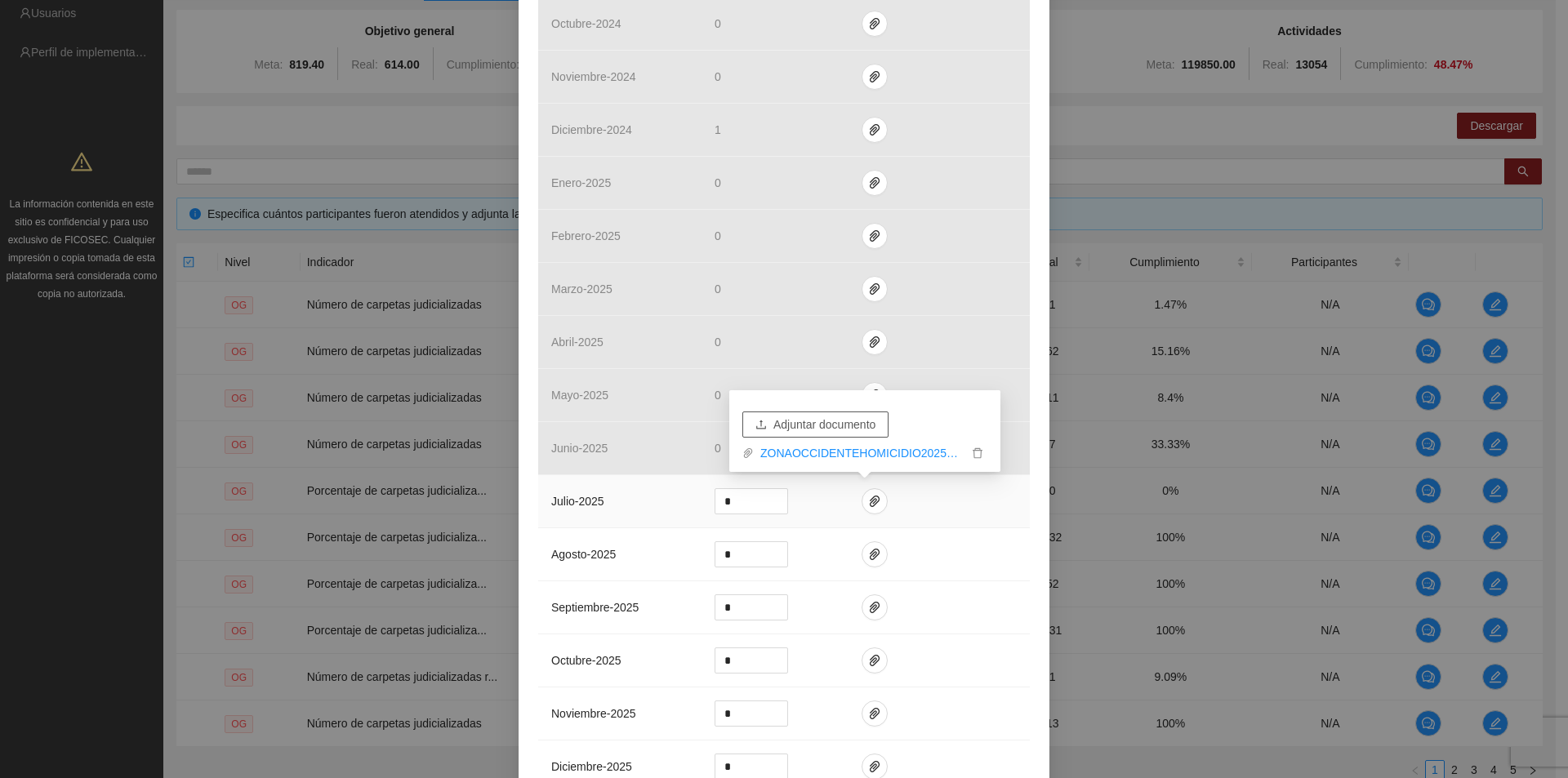 click on "Adjuntar documento" at bounding box center (815, 425) 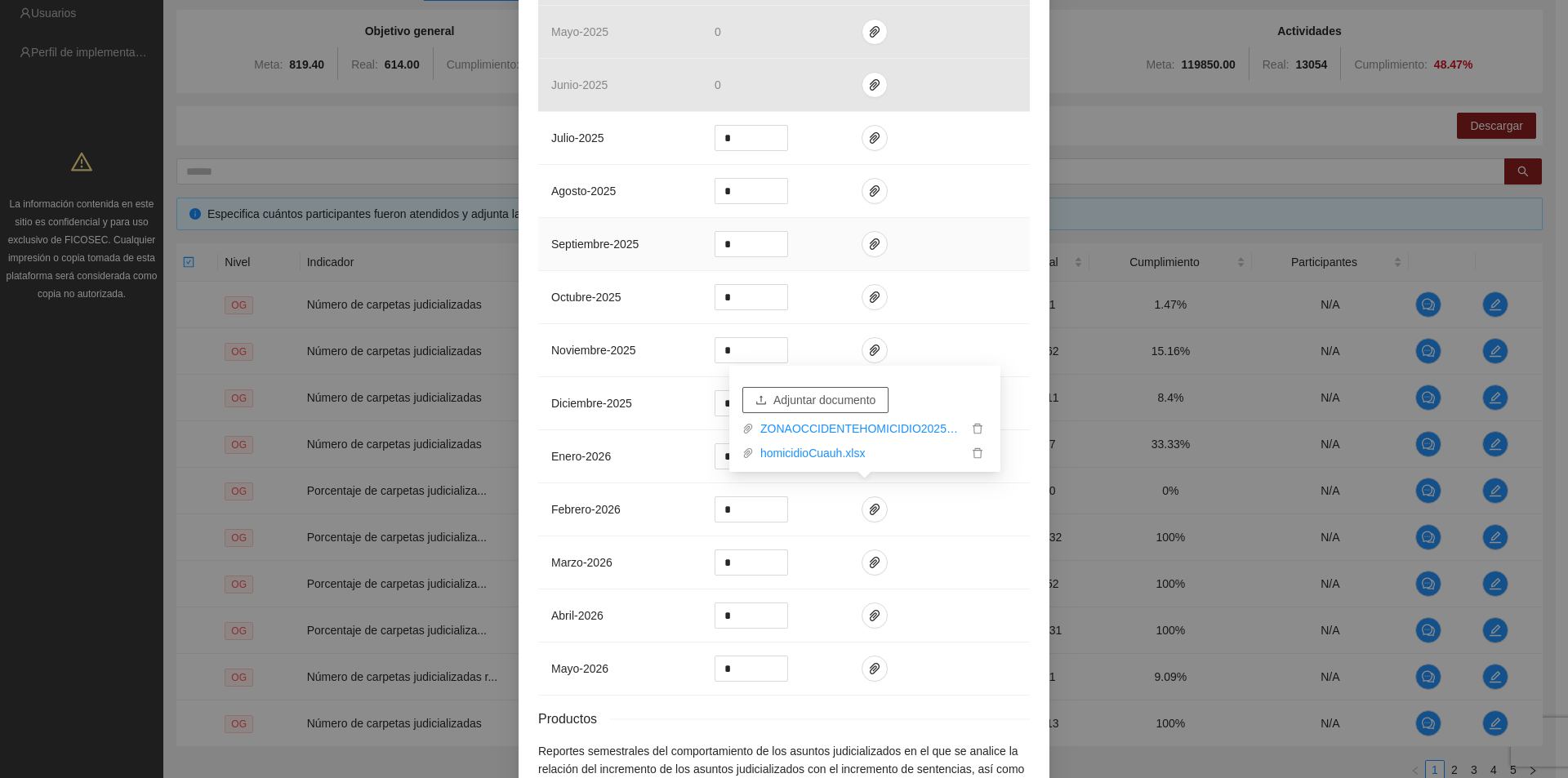scroll, scrollTop: 1699, scrollLeft: 0, axis: vertical 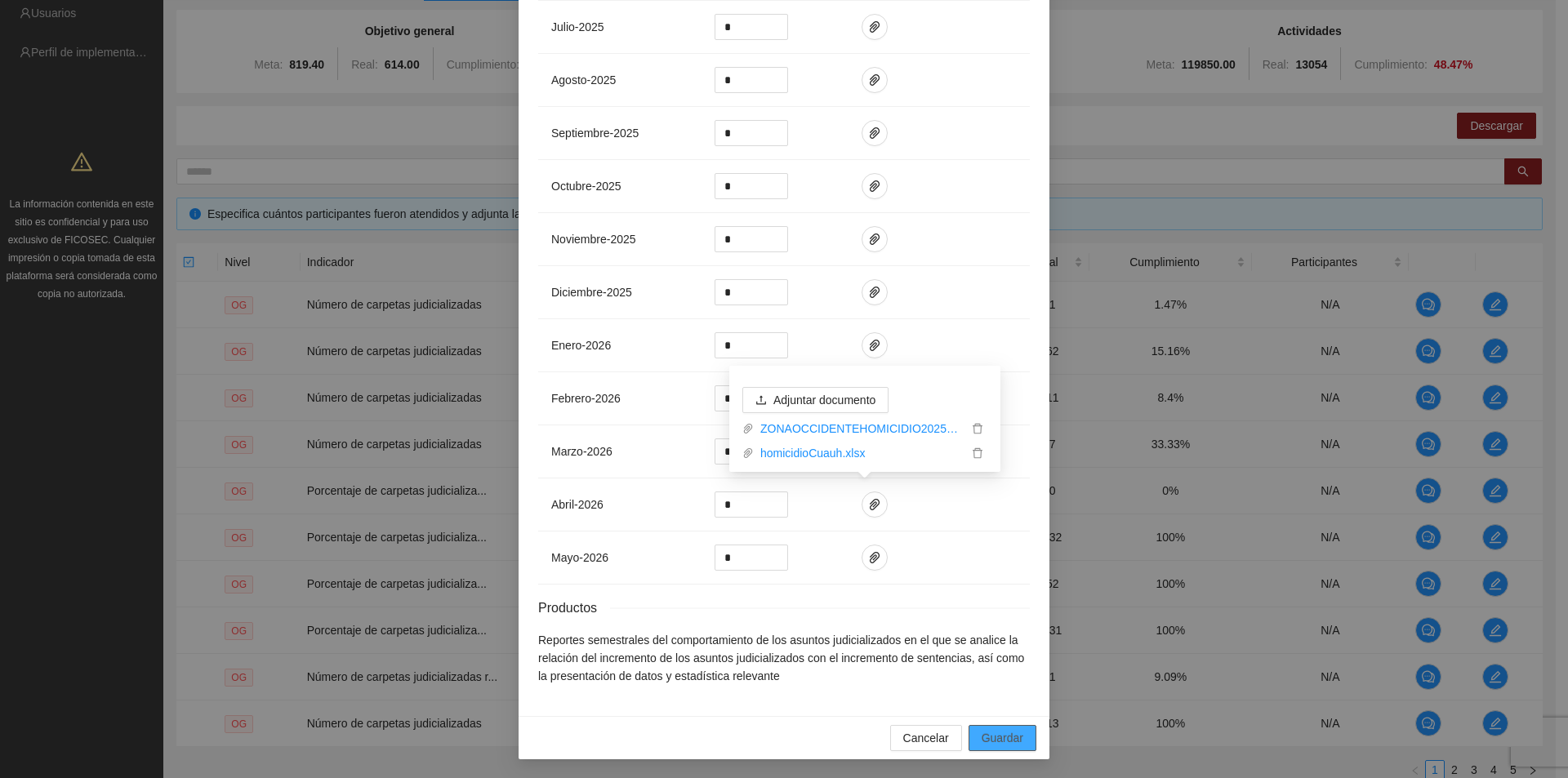 click on "Guardar" at bounding box center [1002, 738] 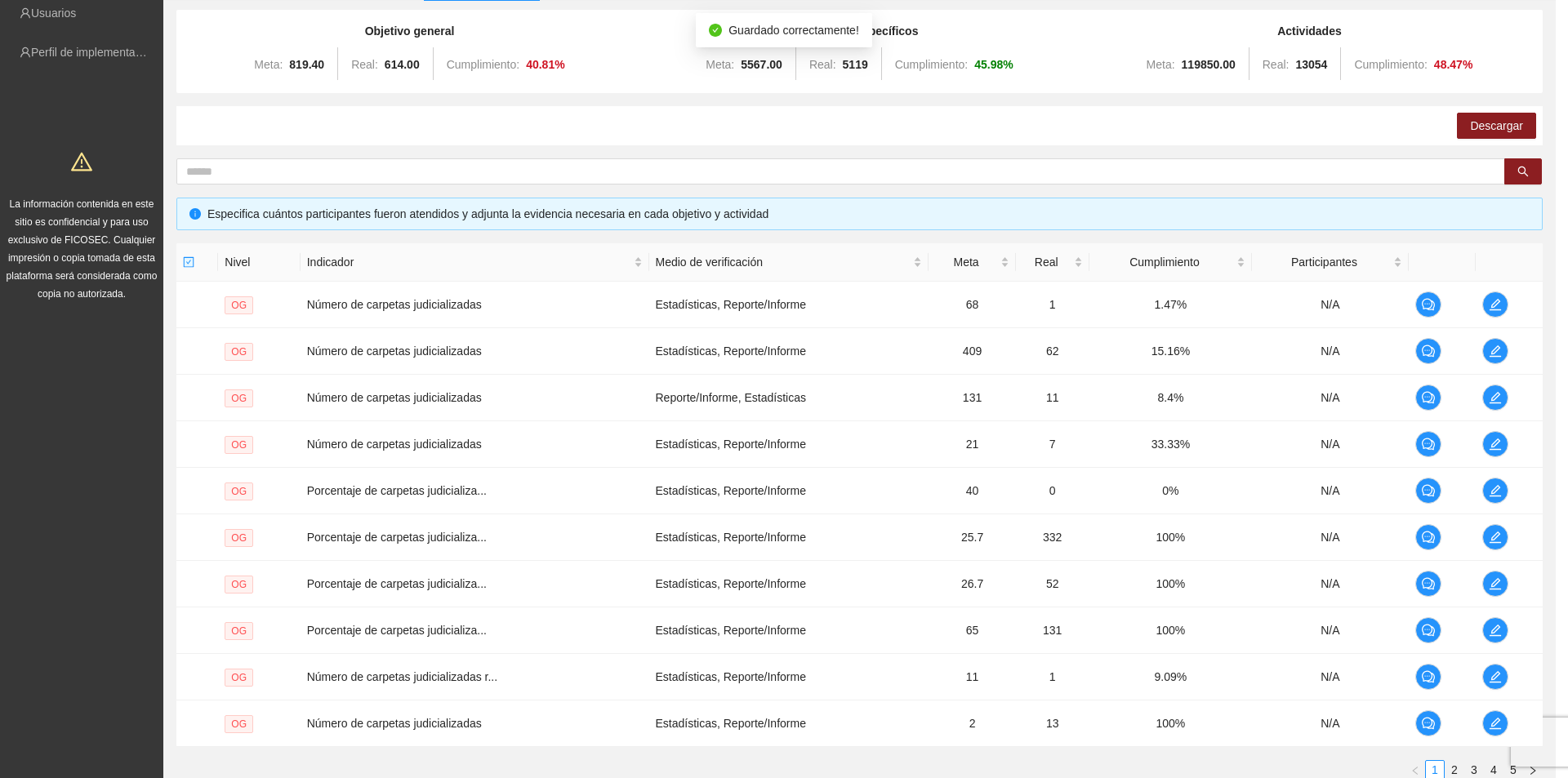 scroll, scrollTop: 1617, scrollLeft: 0, axis: vertical 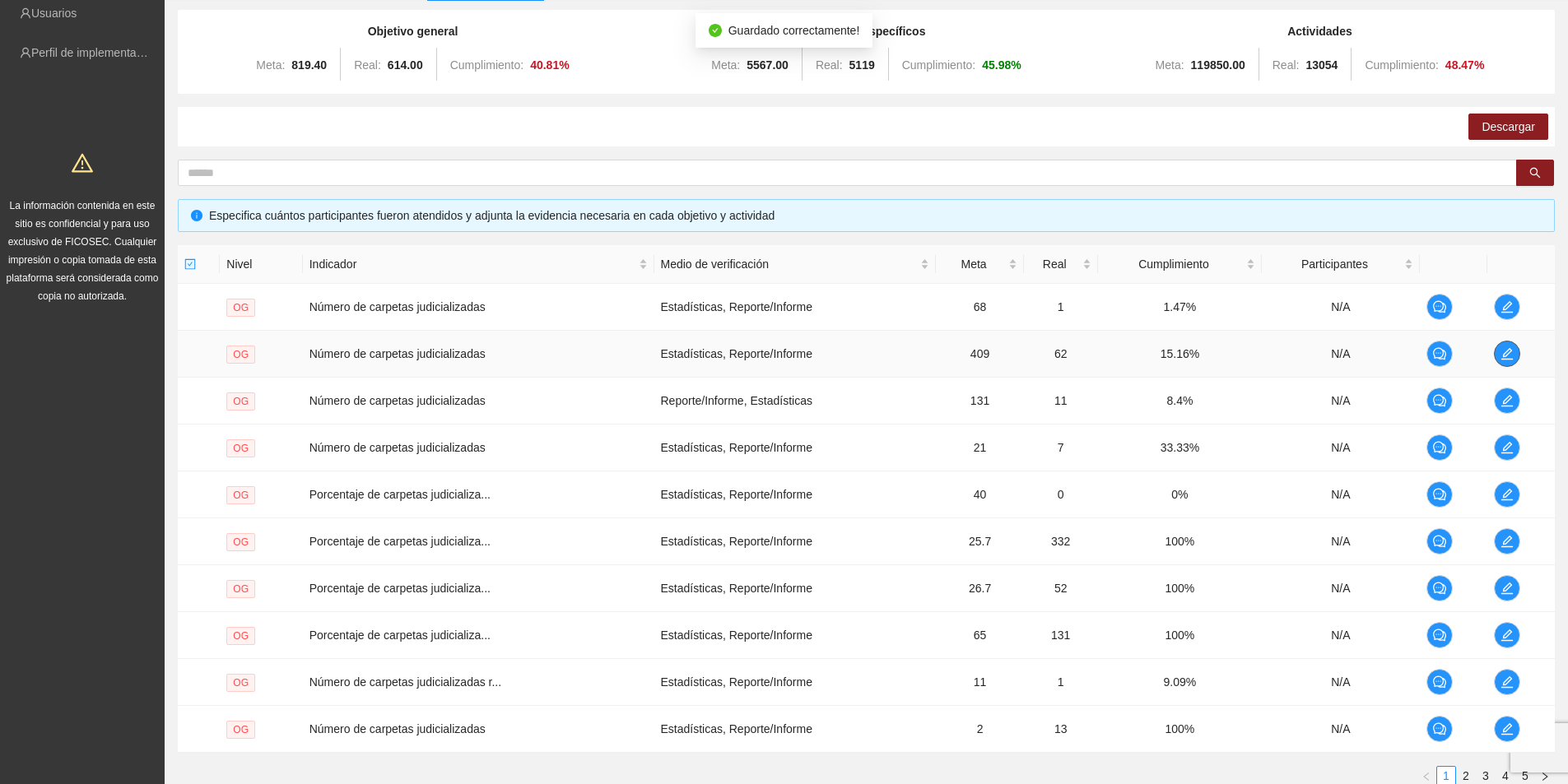 click 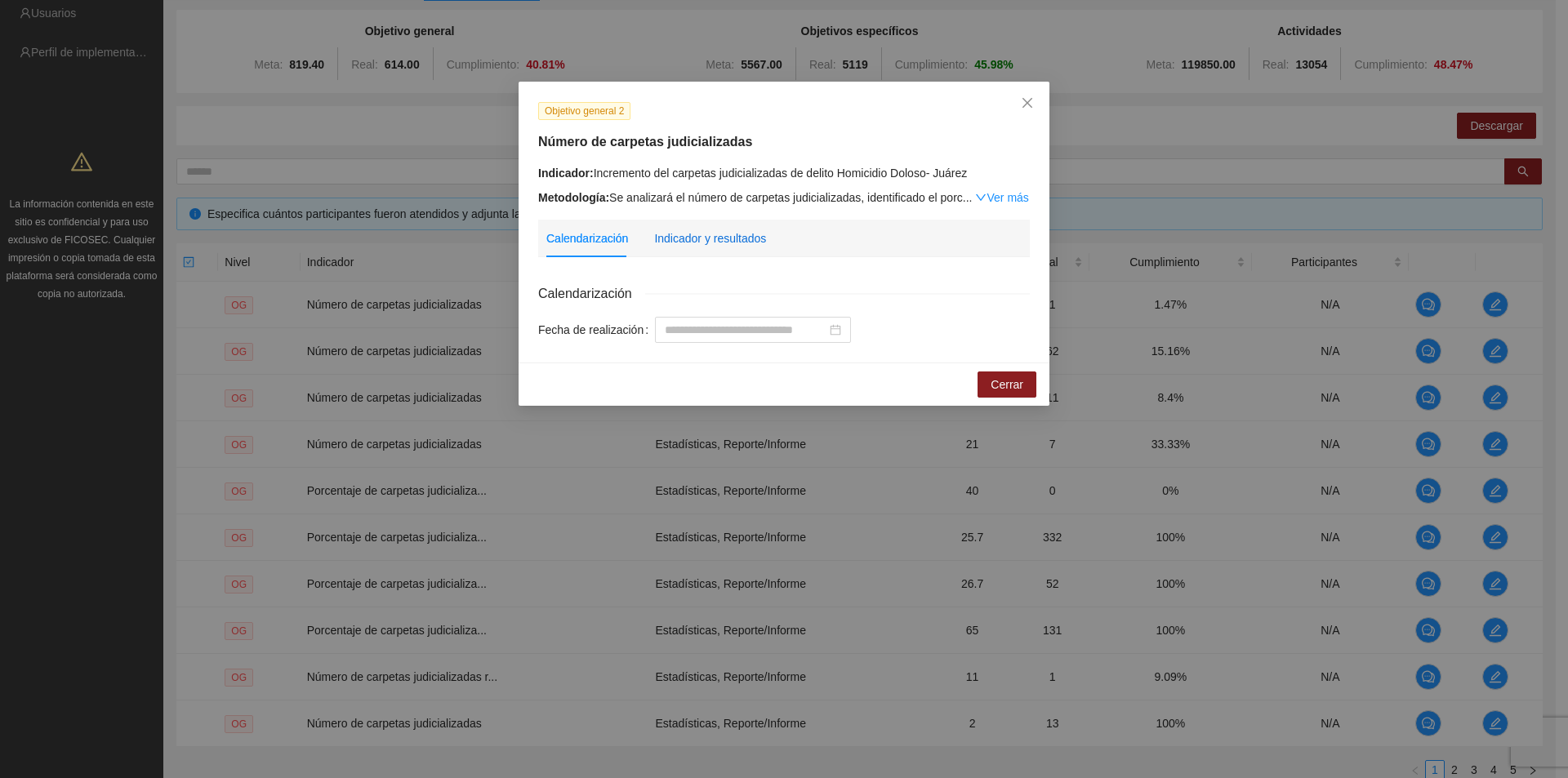 click on "Indicador y resultados" at bounding box center (710, 238) 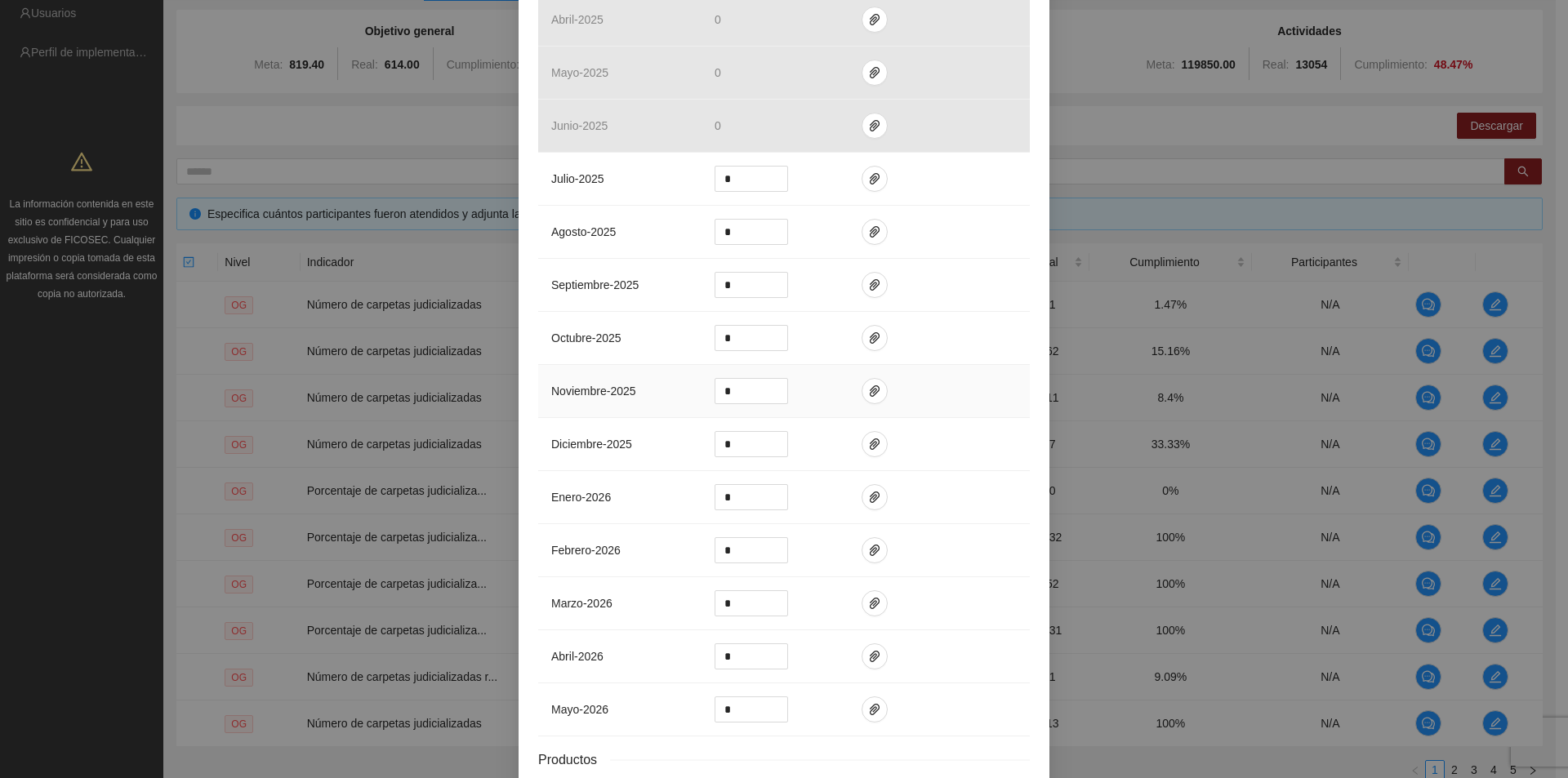 scroll, scrollTop: 1551, scrollLeft: 0, axis: vertical 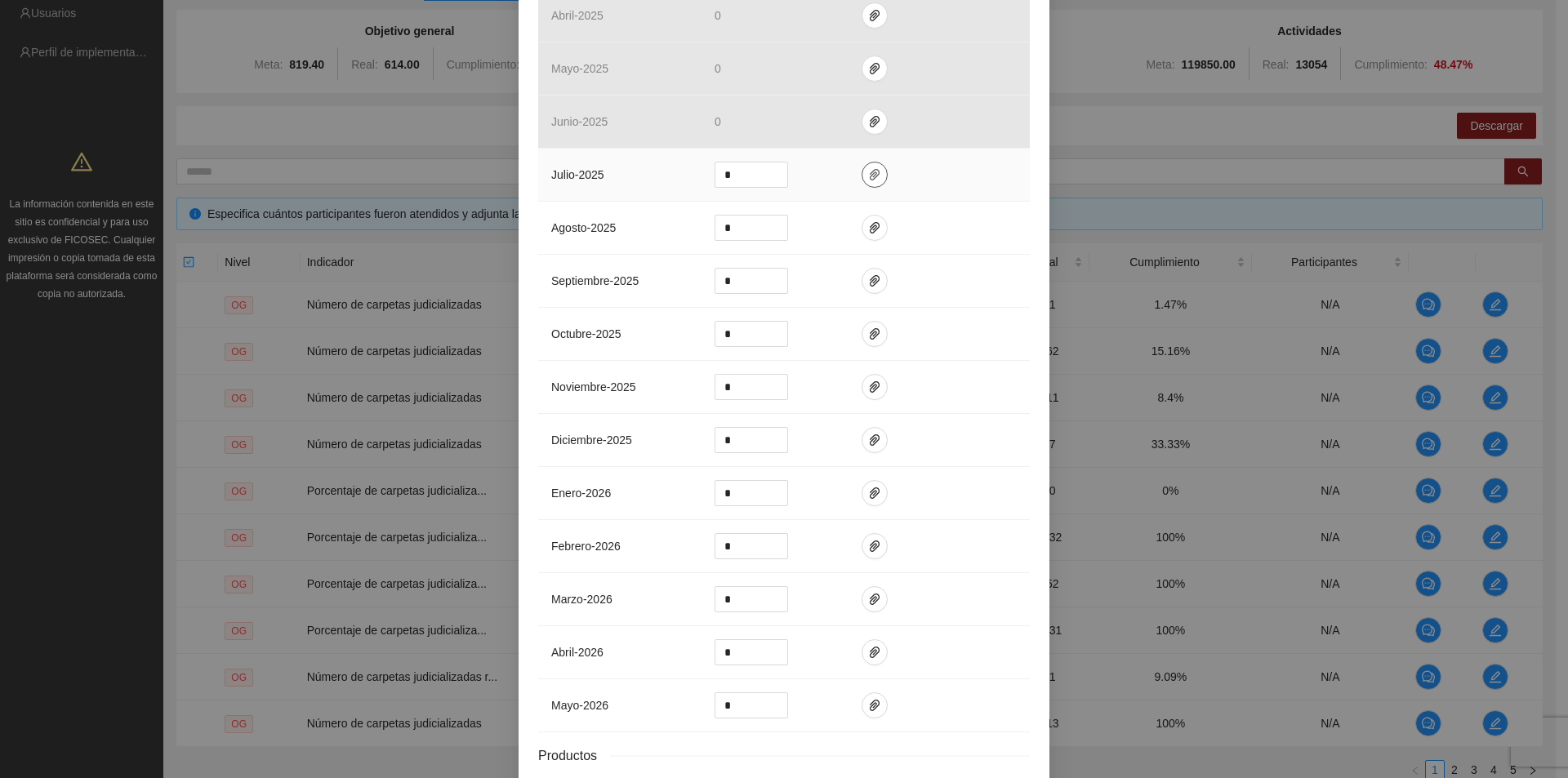 click at bounding box center (875, 175) 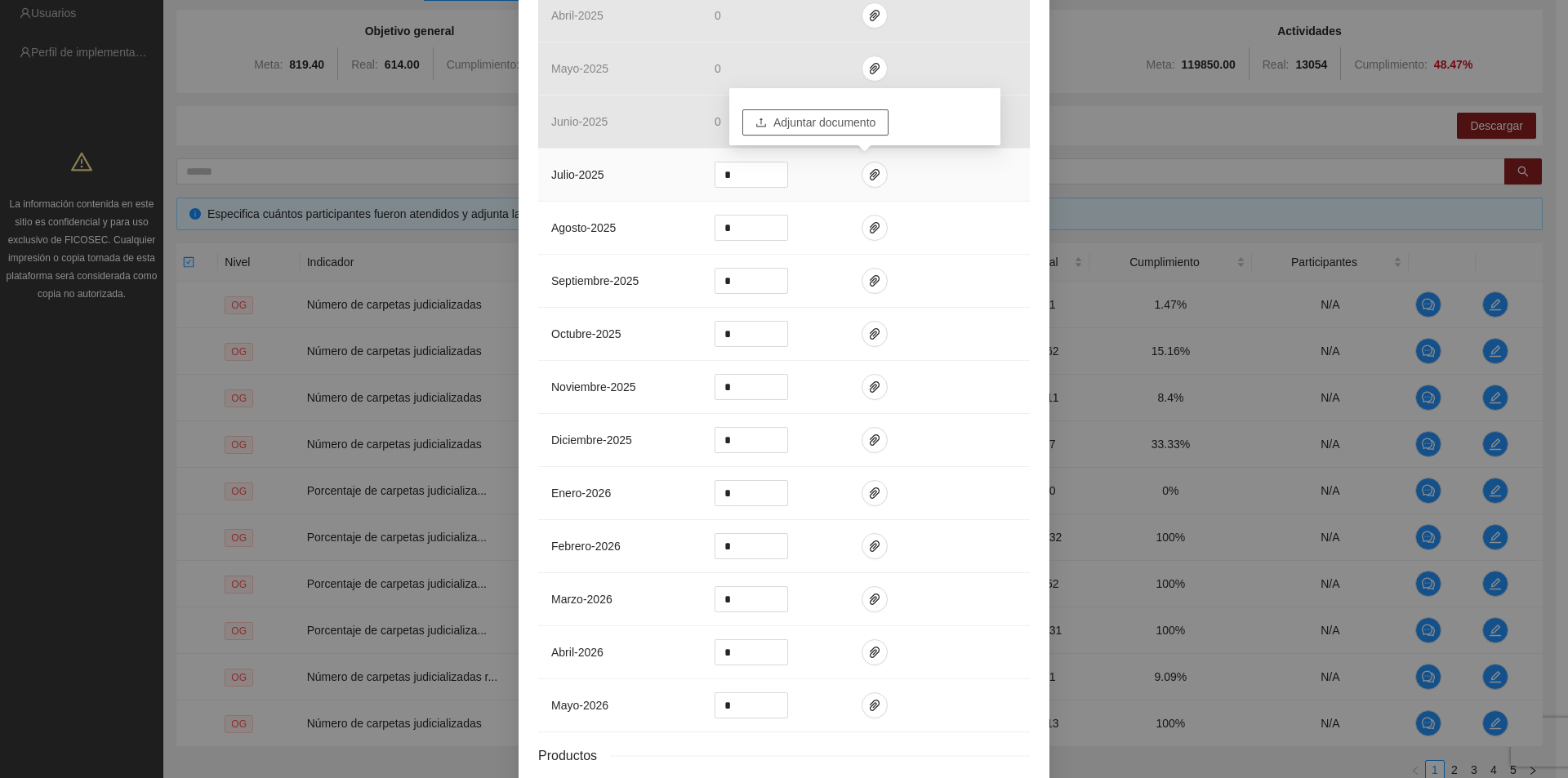 click on "Adjuntar documento" at bounding box center [815, 122] 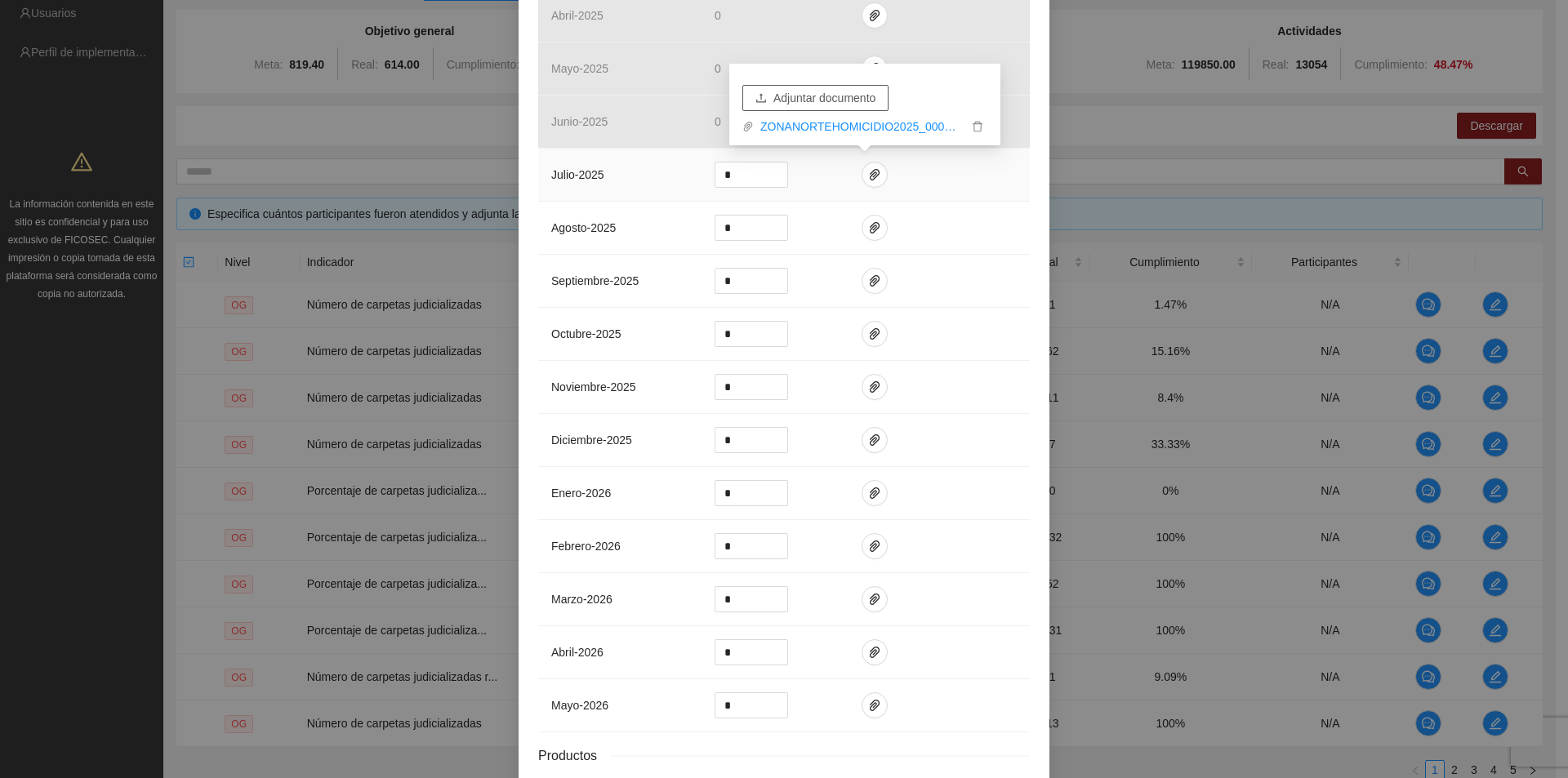 click on "Adjuntar documento" at bounding box center (824, 98) 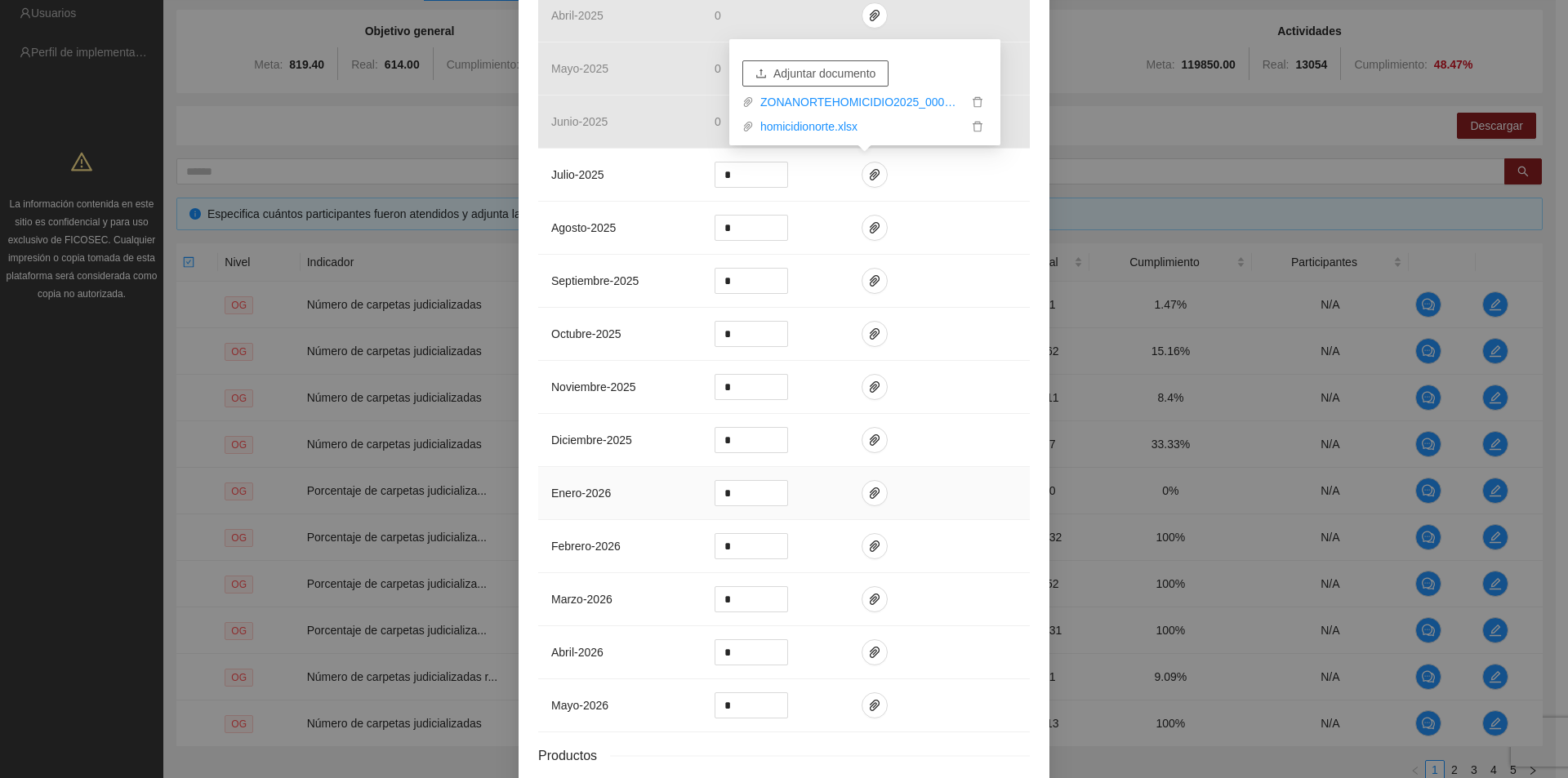 scroll, scrollTop: 1699, scrollLeft: 0, axis: vertical 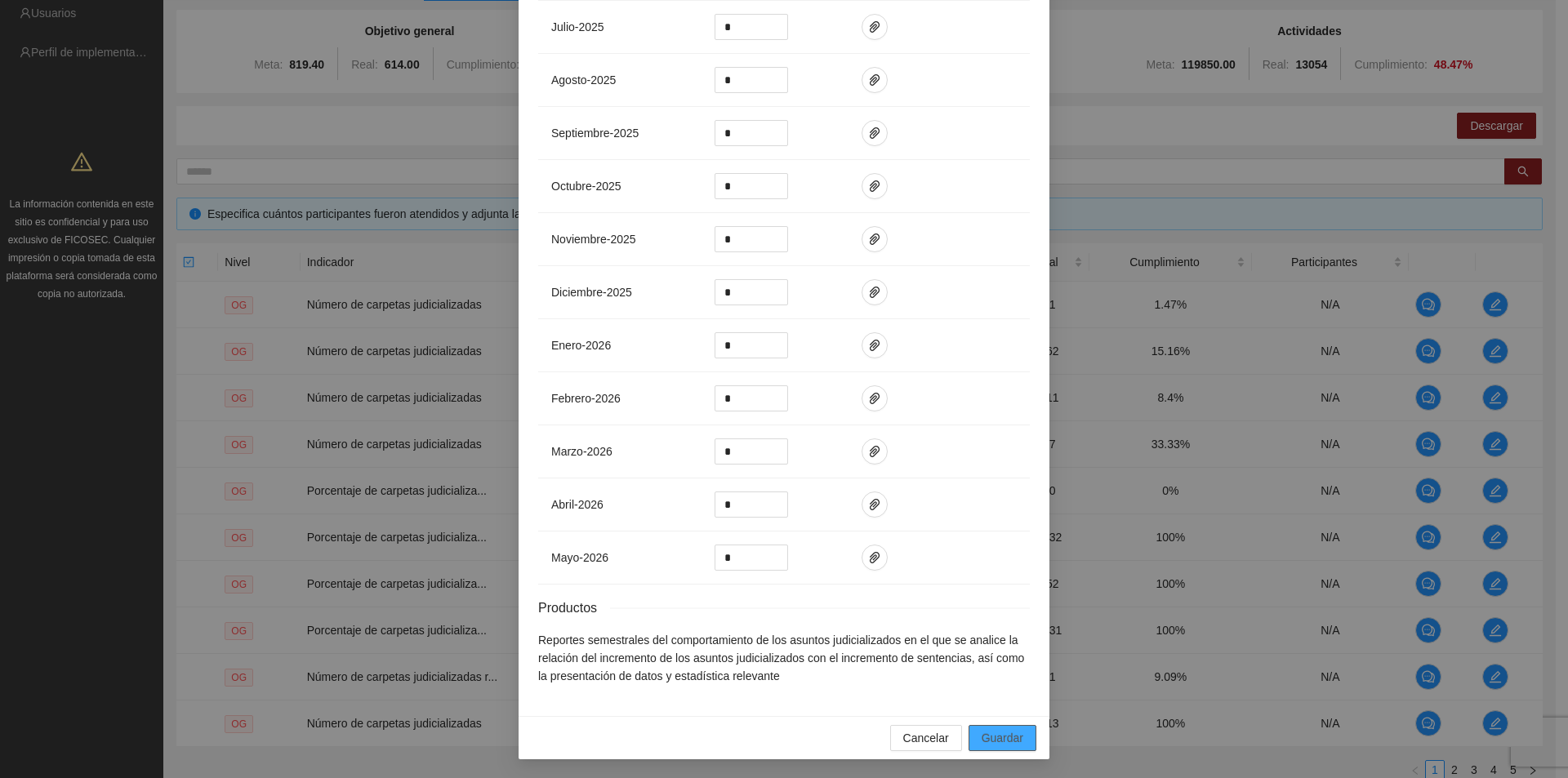 click on "Guardar" at bounding box center [1002, 738] 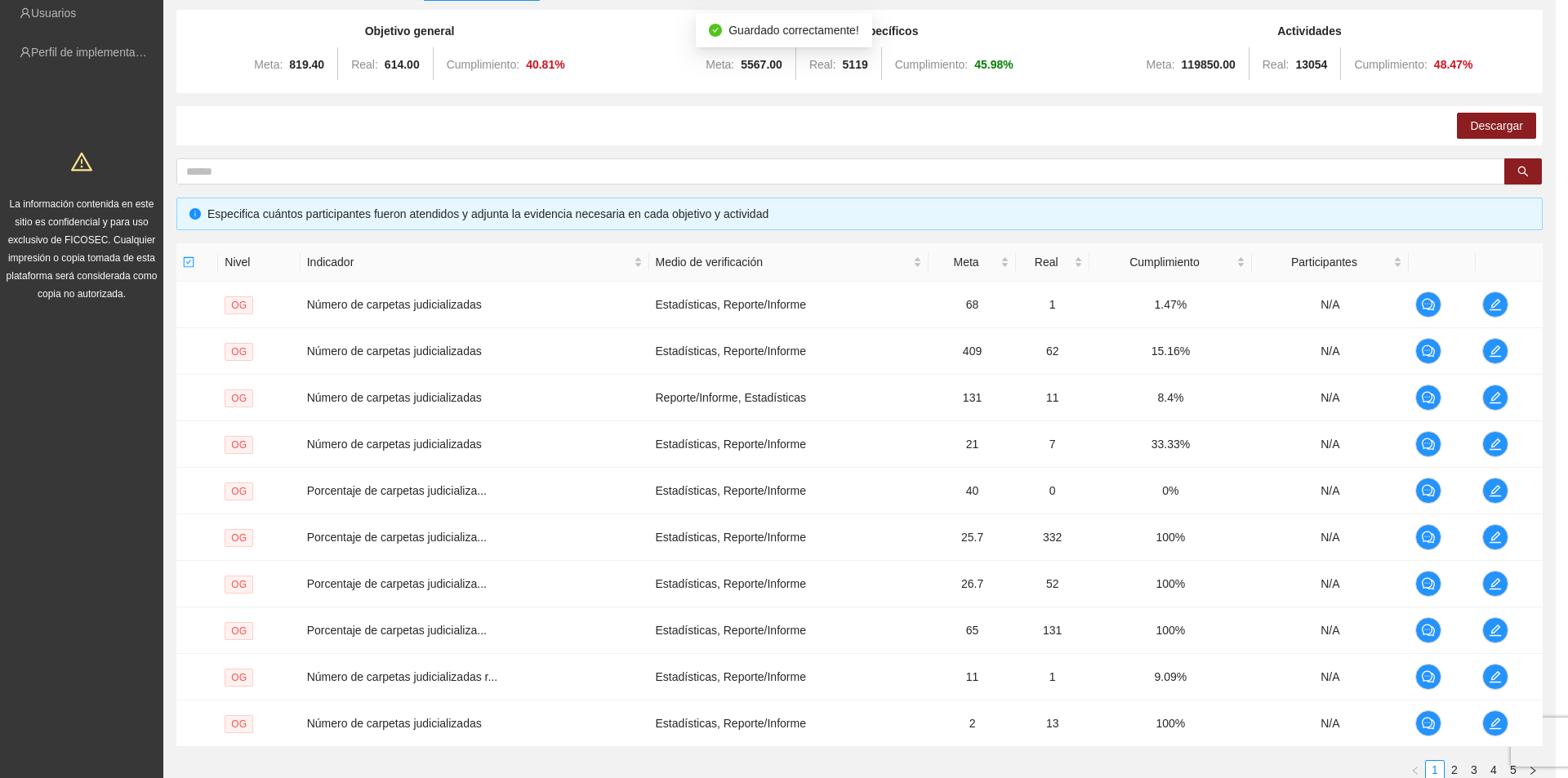 scroll, scrollTop: 1617, scrollLeft: 0, axis: vertical 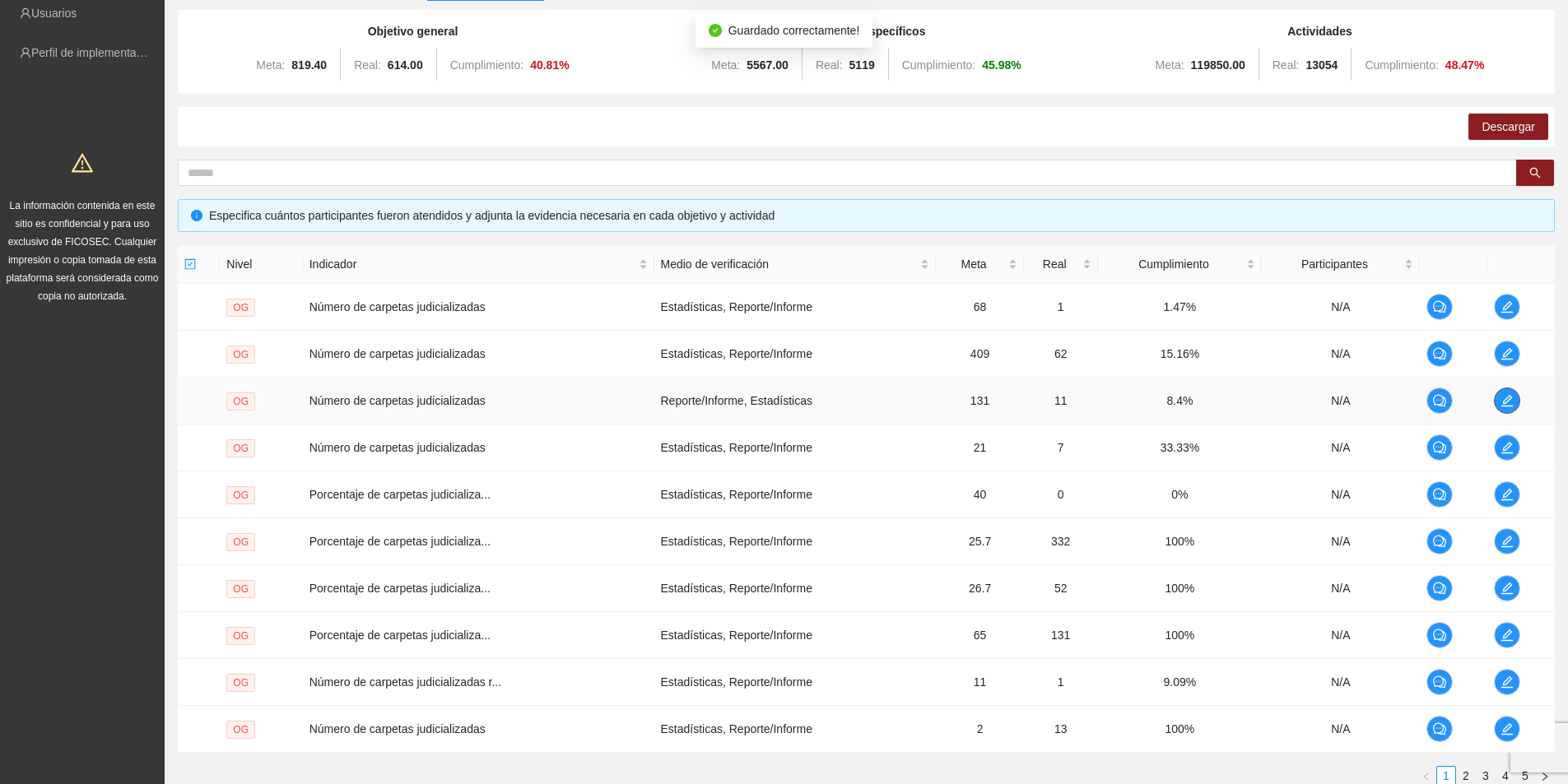 click 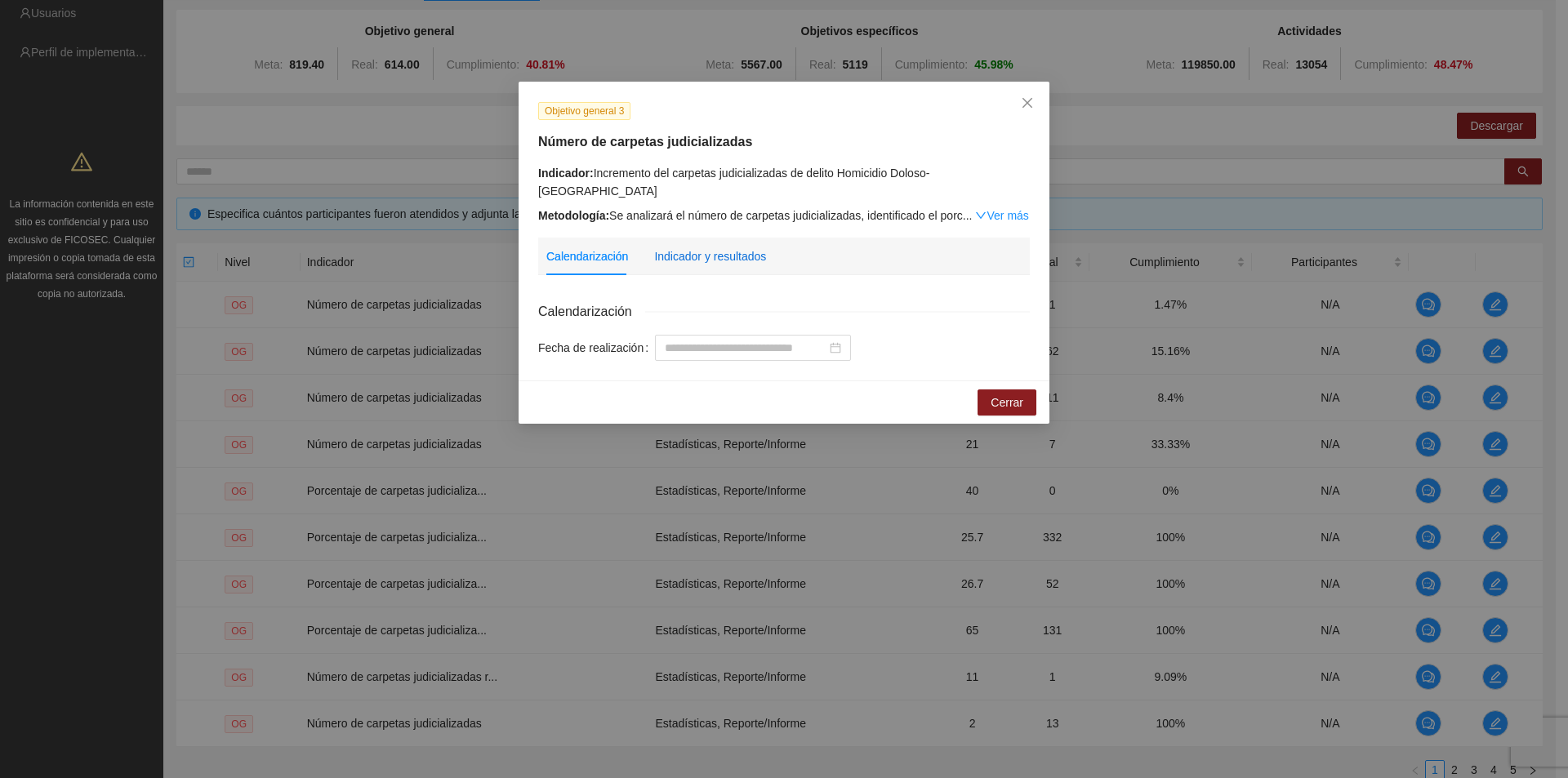 click on "Indicador y resultados" at bounding box center (710, 256) 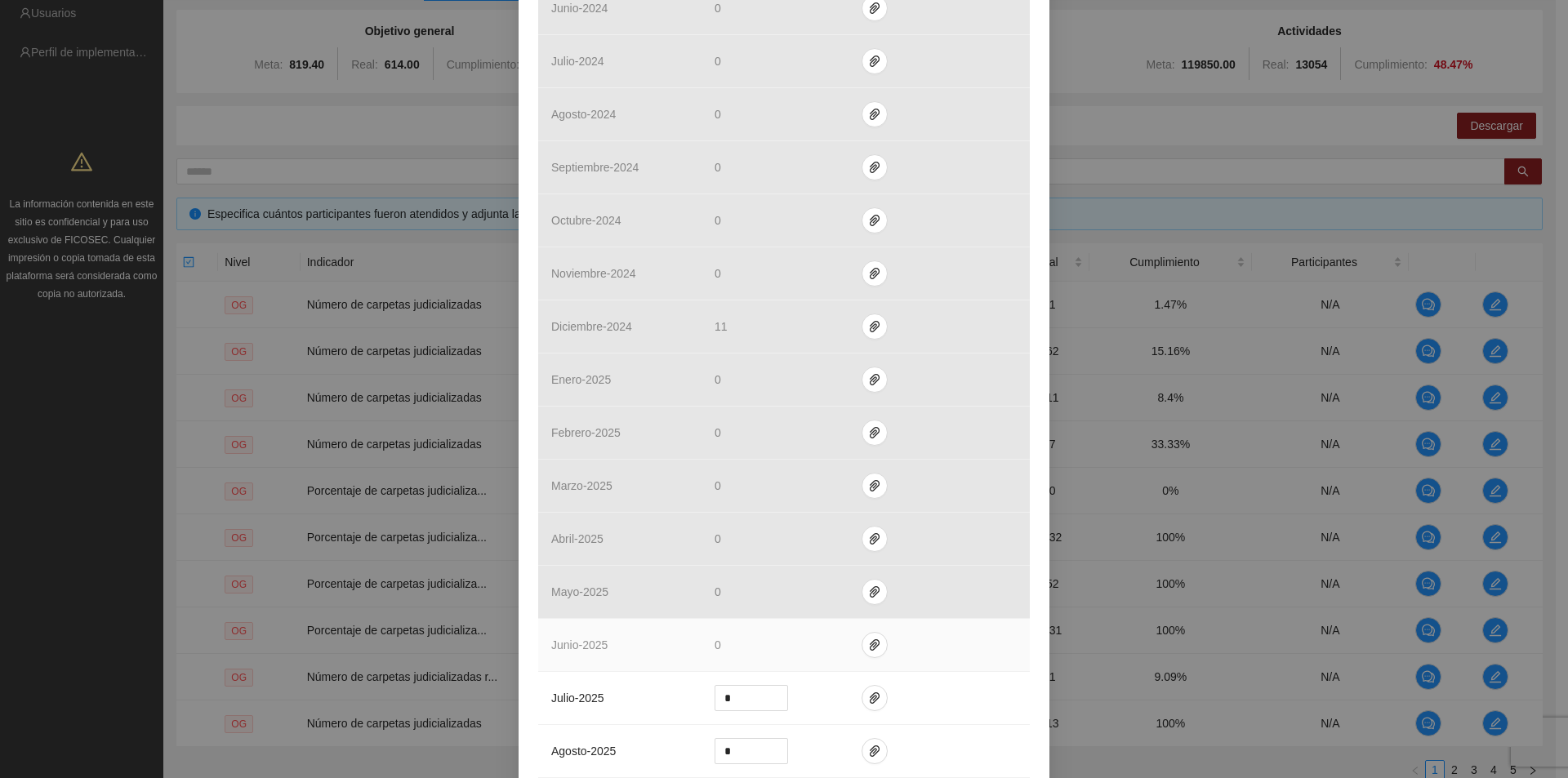 scroll, scrollTop: 1306, scrollLeft: 0, axis: vertical 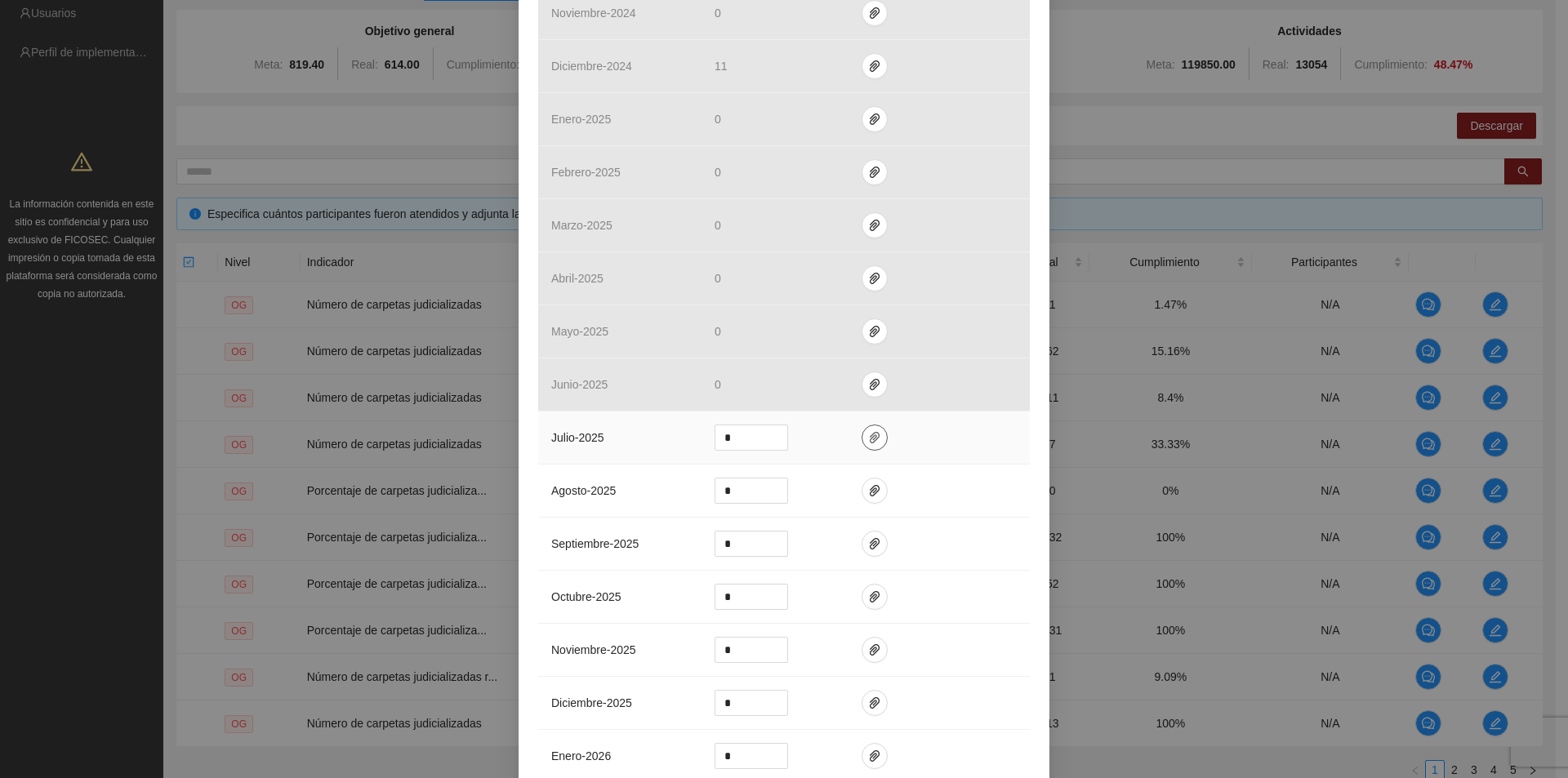 click at bounding box center [875, 438] 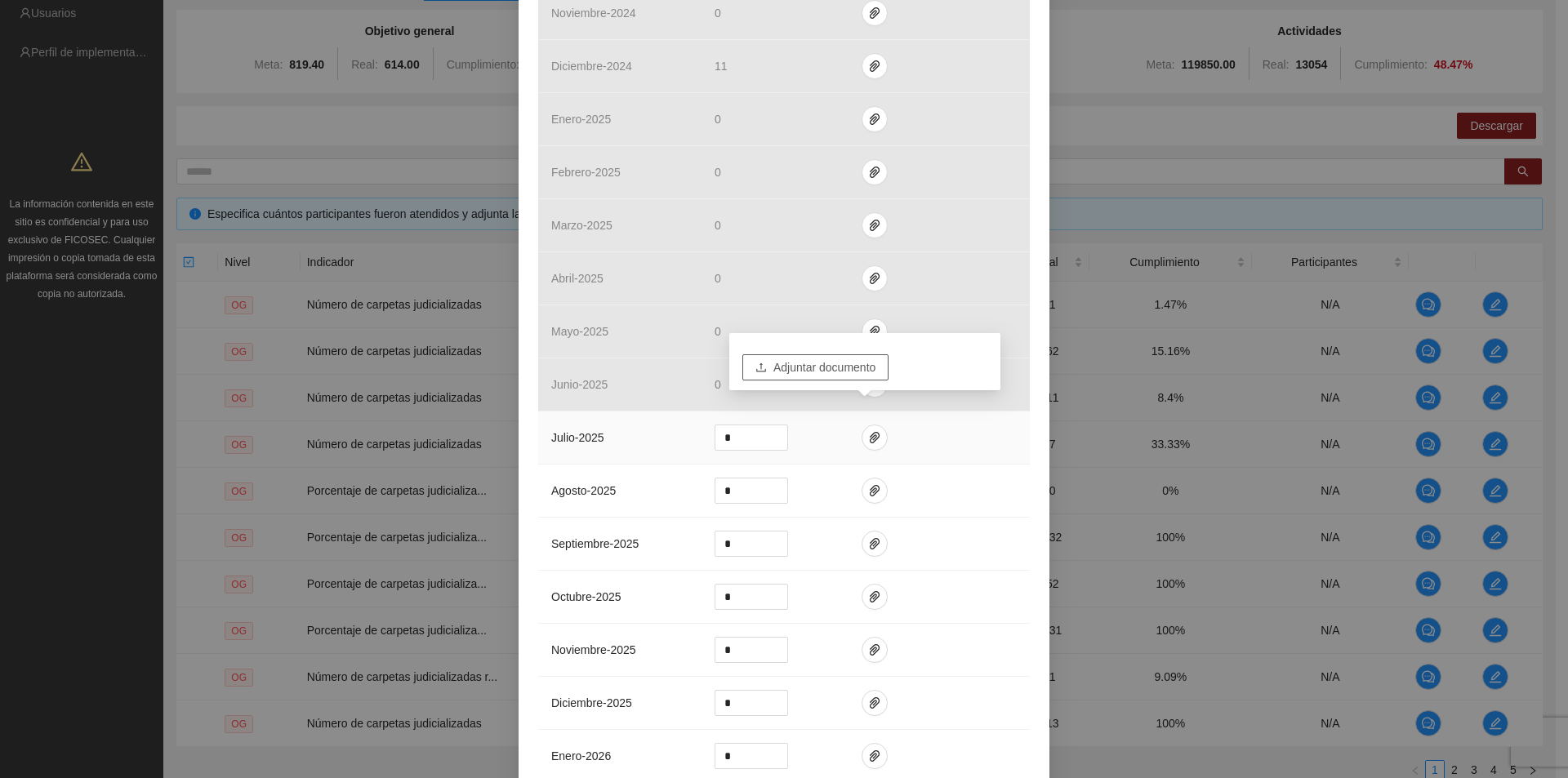 click on "Adjuntar documento" at bounding box center [824, 367] 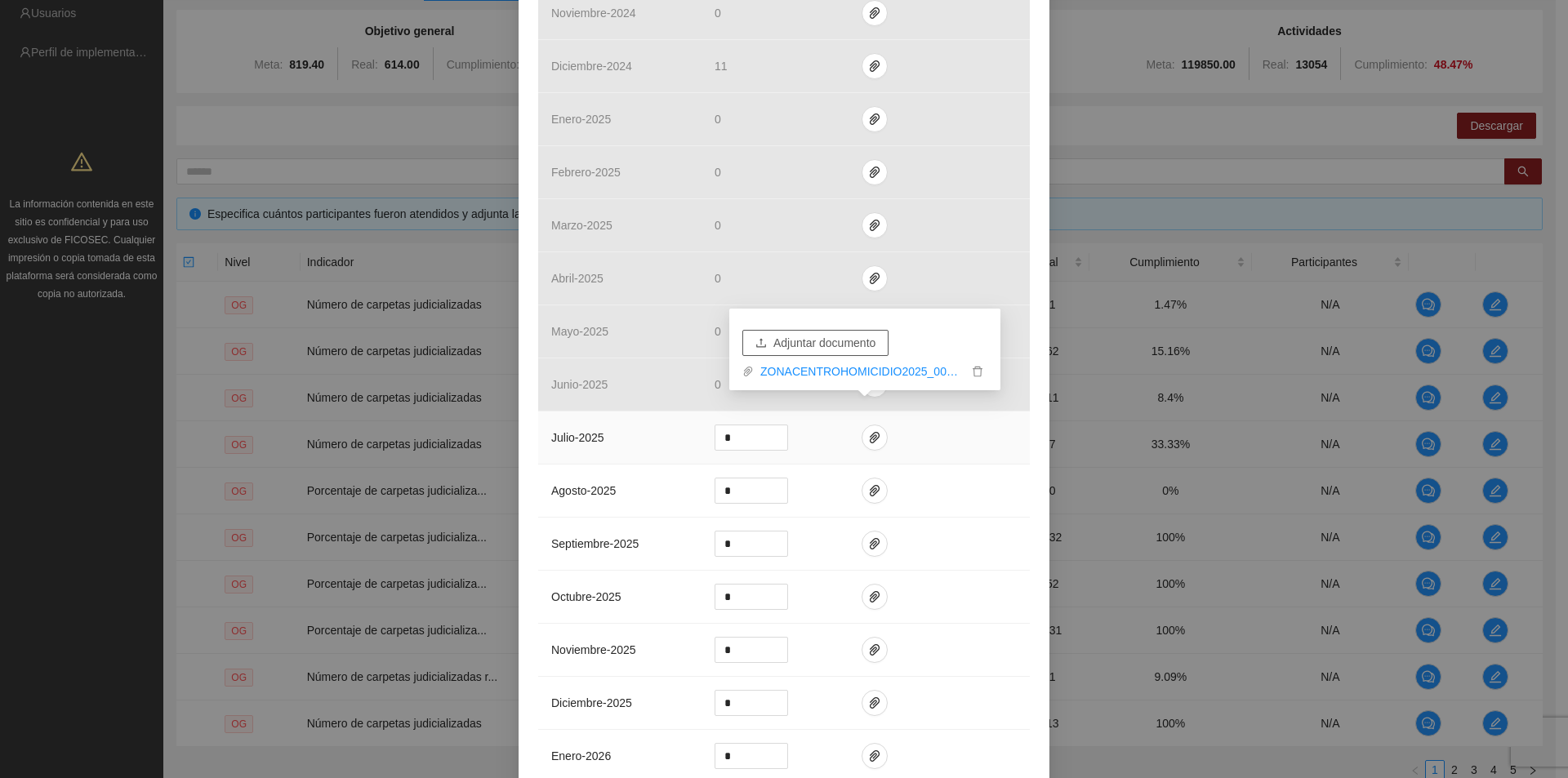 click on "Adjuntar documento" at bounding box center (824, 343) 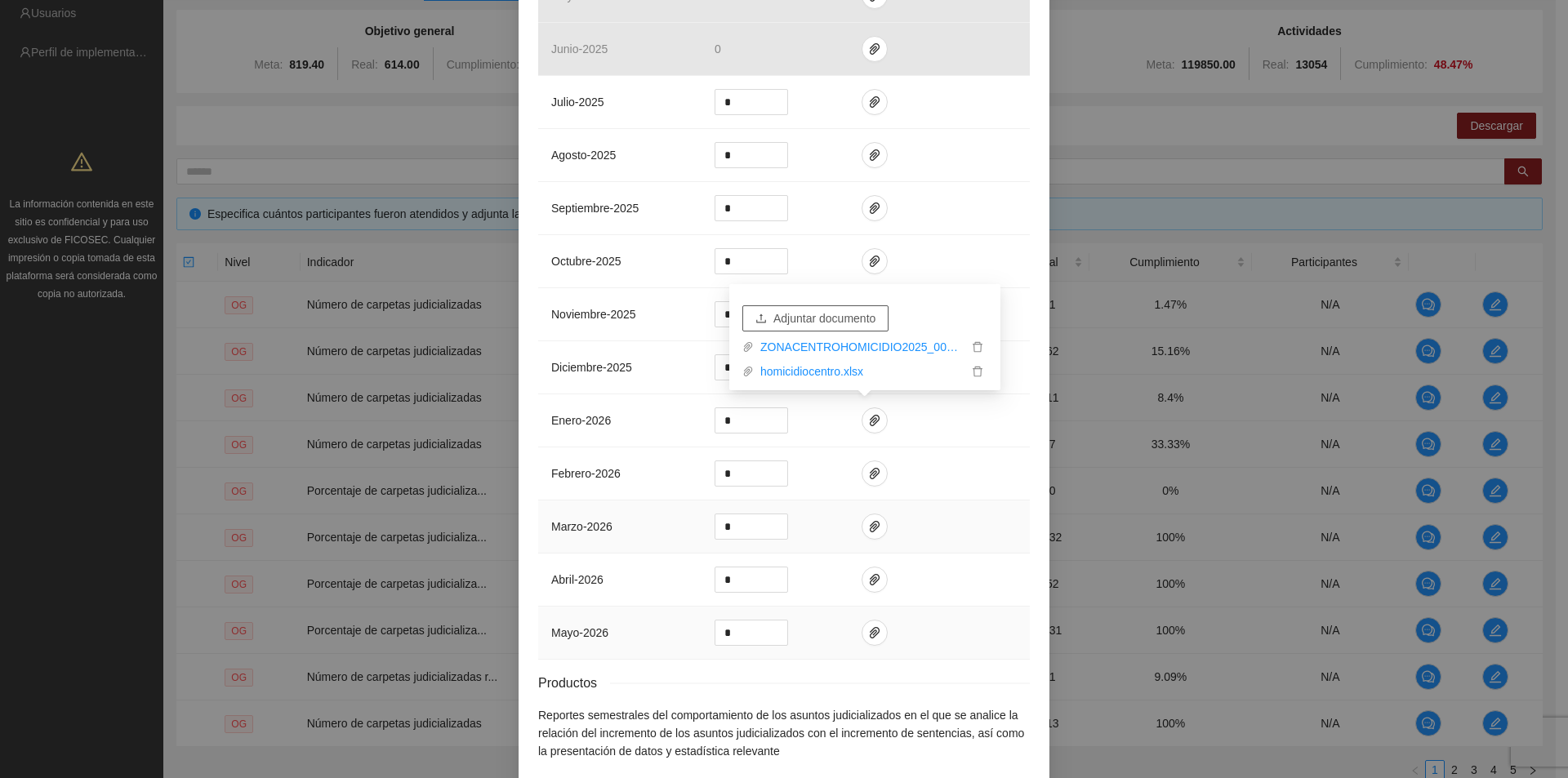 scroll, scrollTop: 1699, scrollLeft: 0, axis: vertical 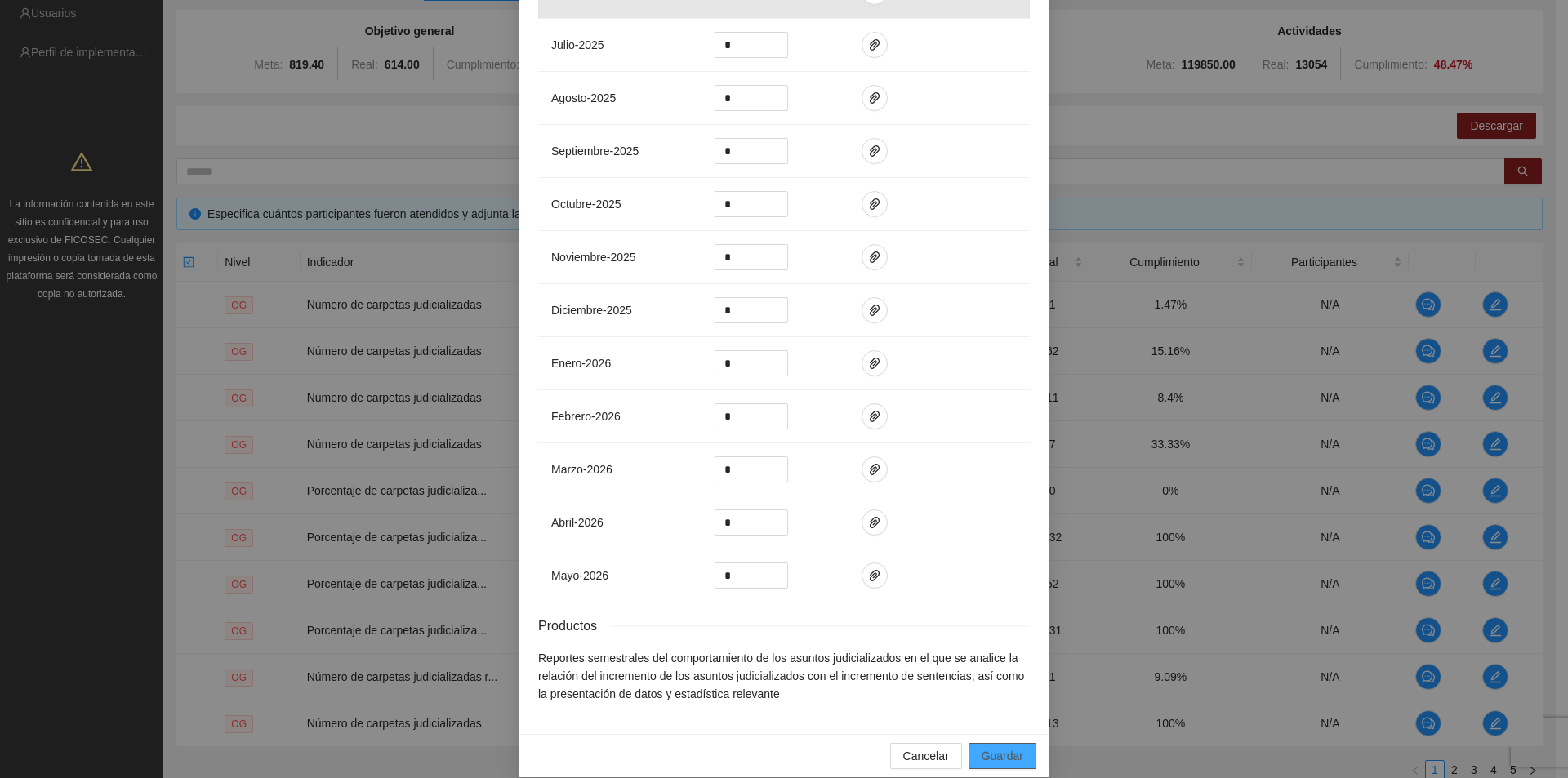 click on "Guardar" at bounding box center [1002, 756] 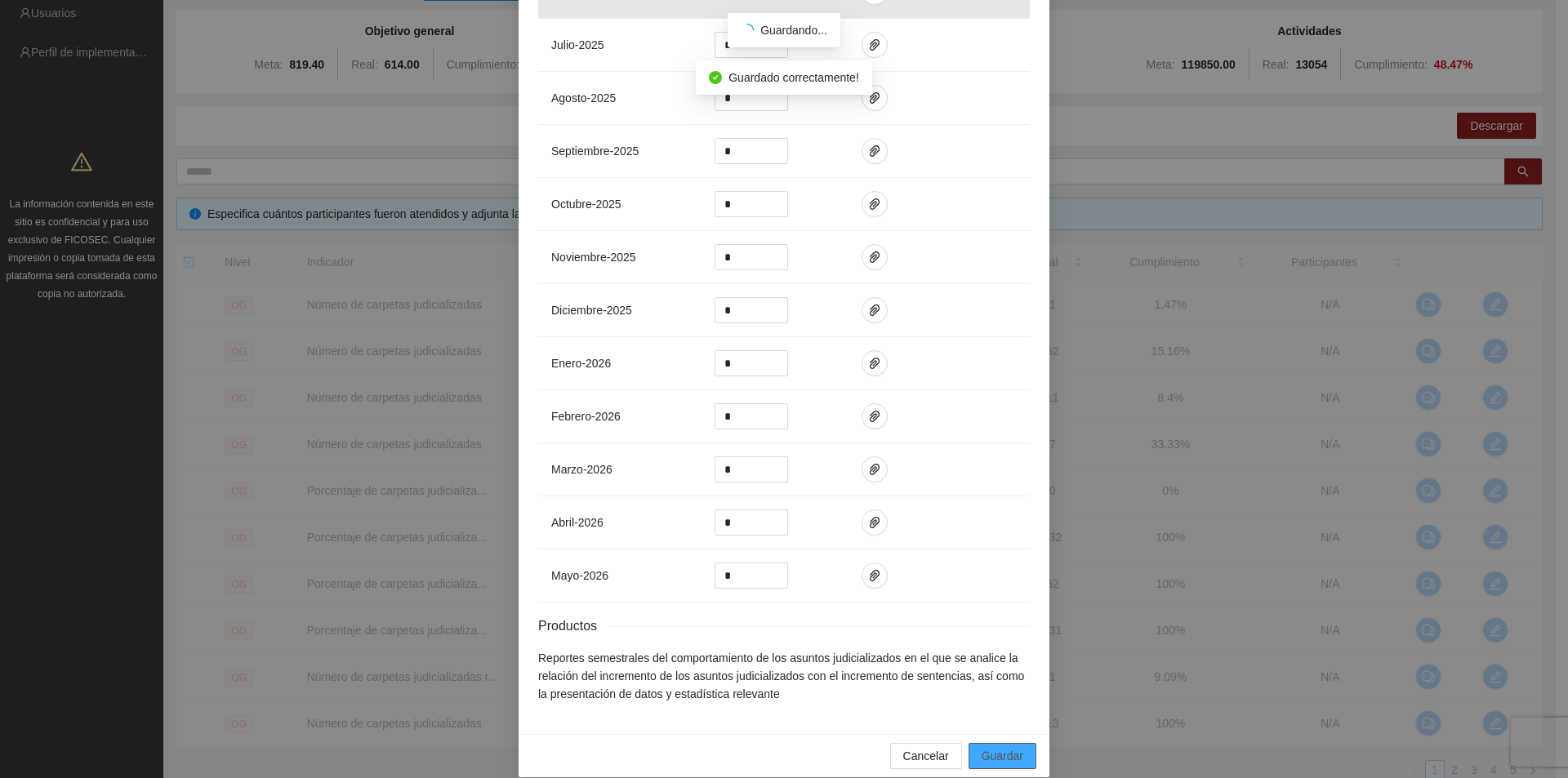 scroll, scrollTop: 1617, scrollLeft: 0, axis: vertical 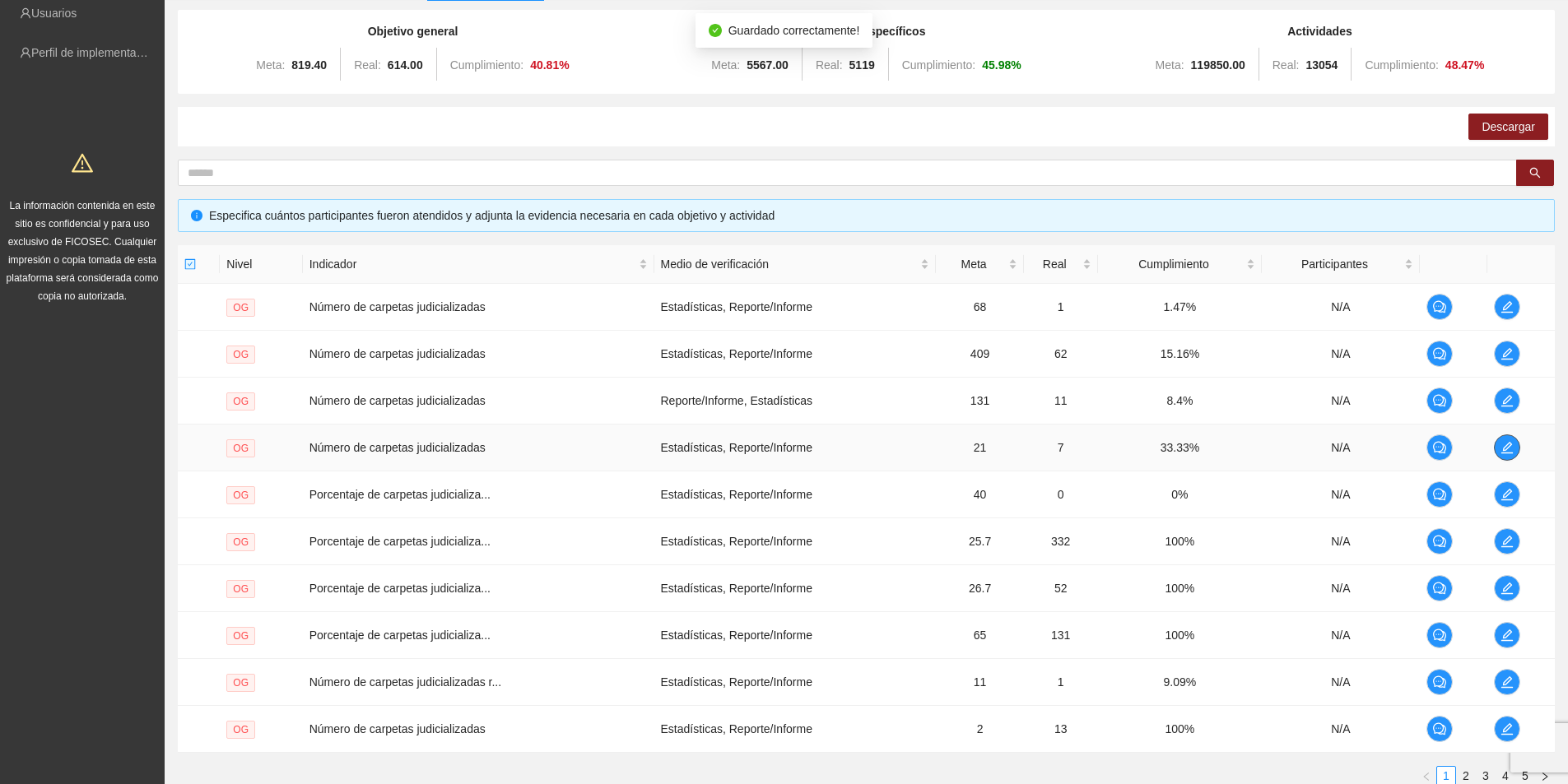 click 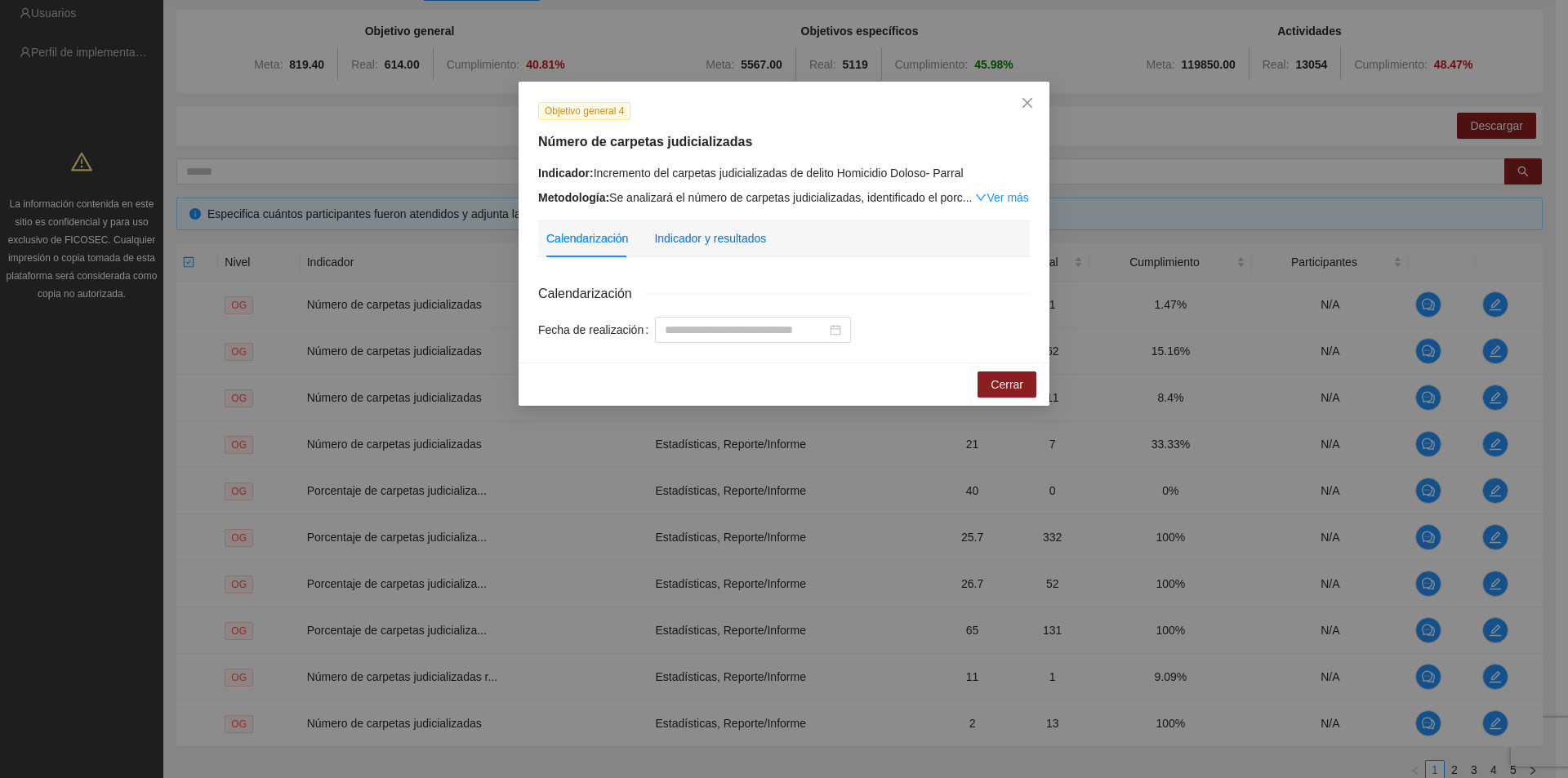 click on "Indicador y resultados" at bounding box center [710, 238] 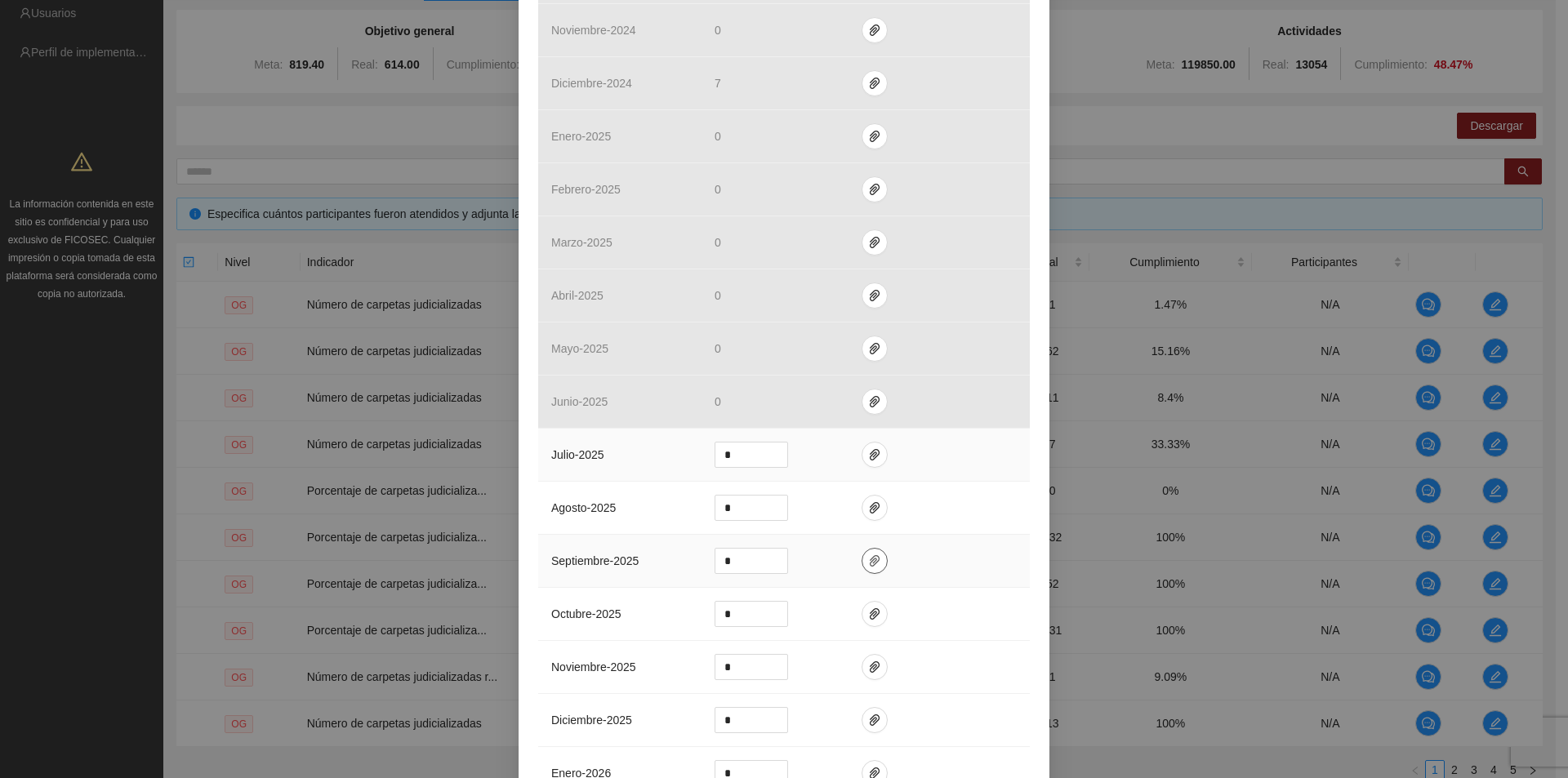 scroll, scrollTop: 1306, scrollLeft: 0, axis: vertical 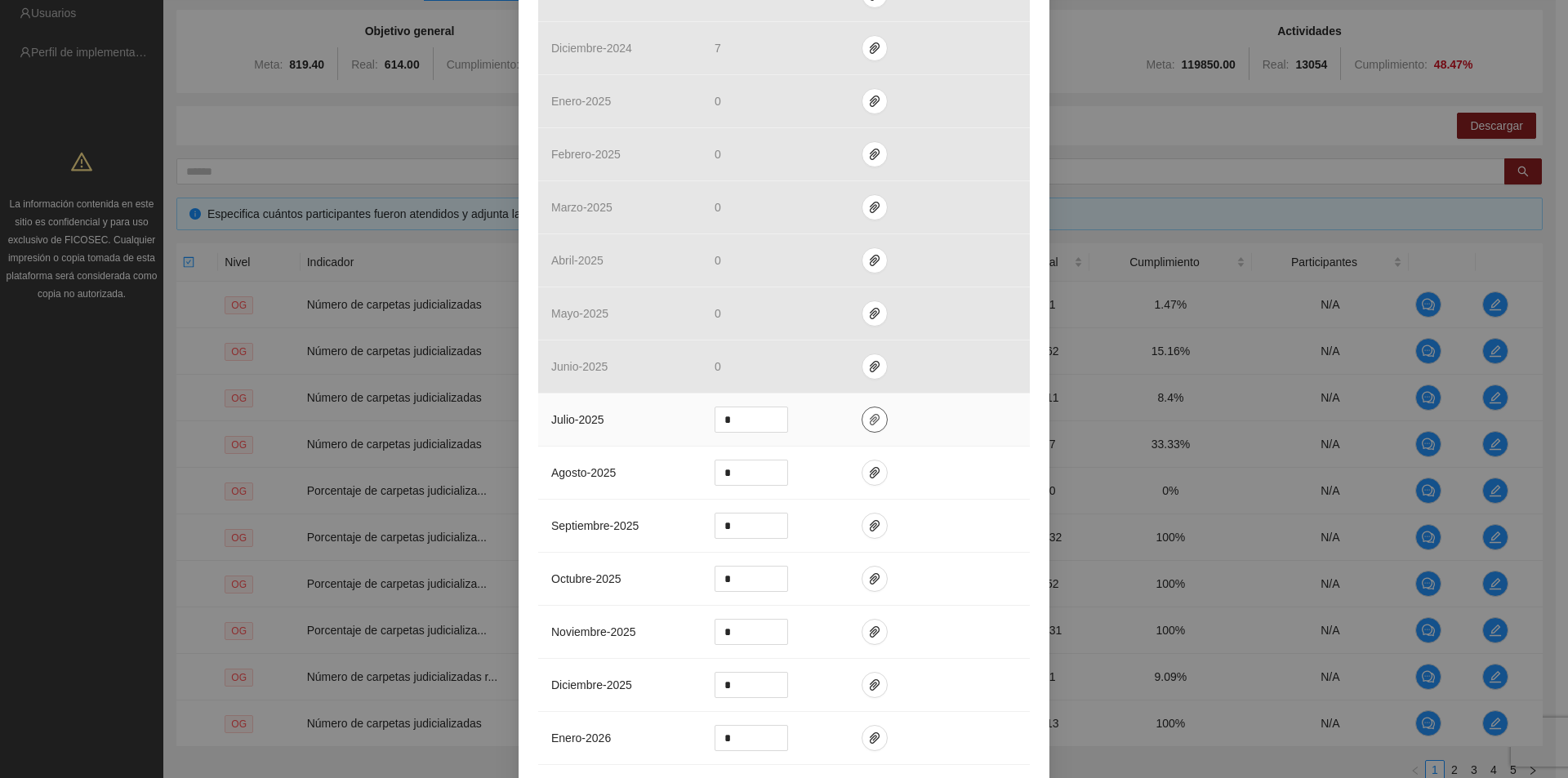 click 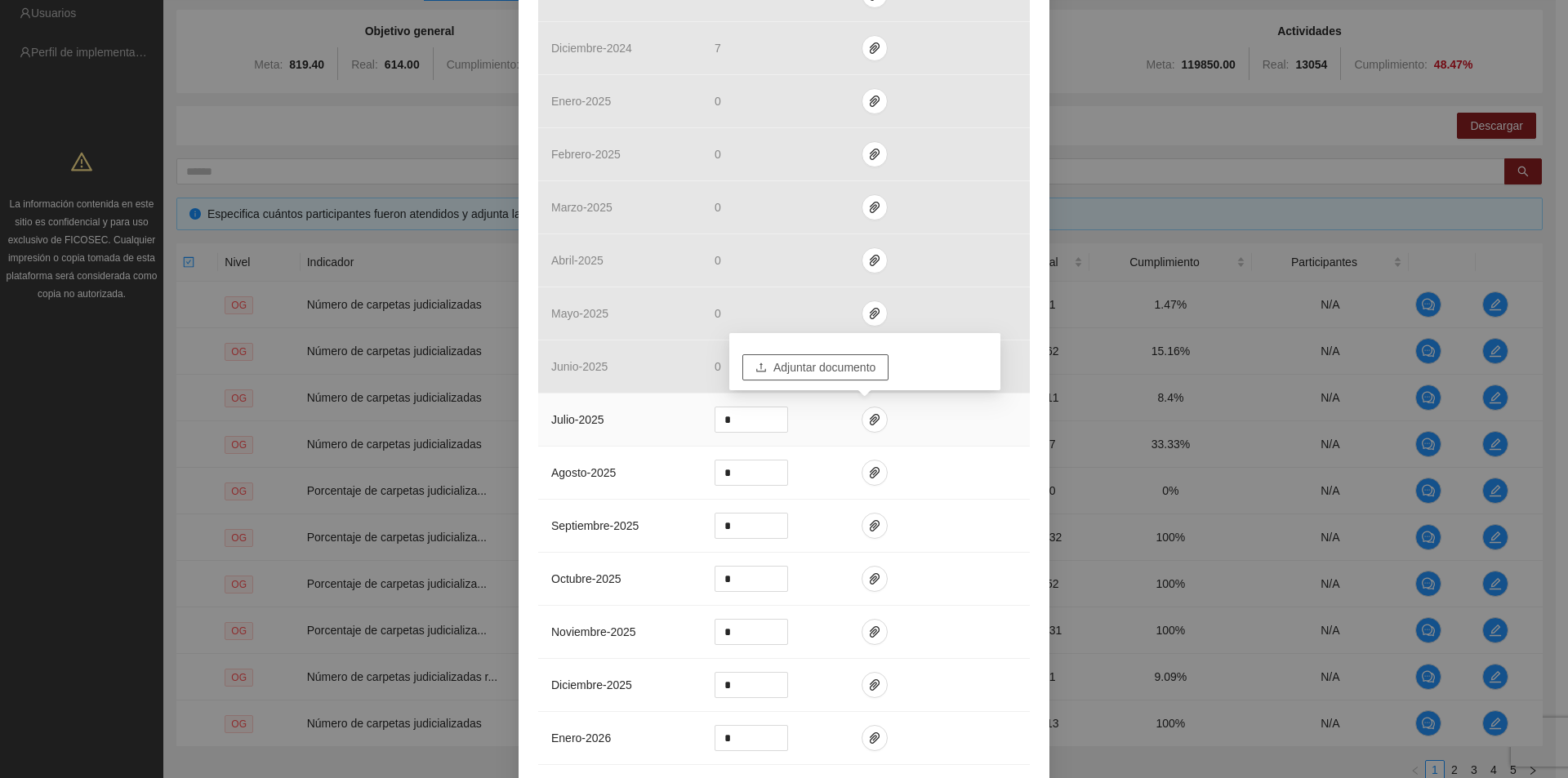 click on "Adjuntar documento" at bounding box center (824, 367) 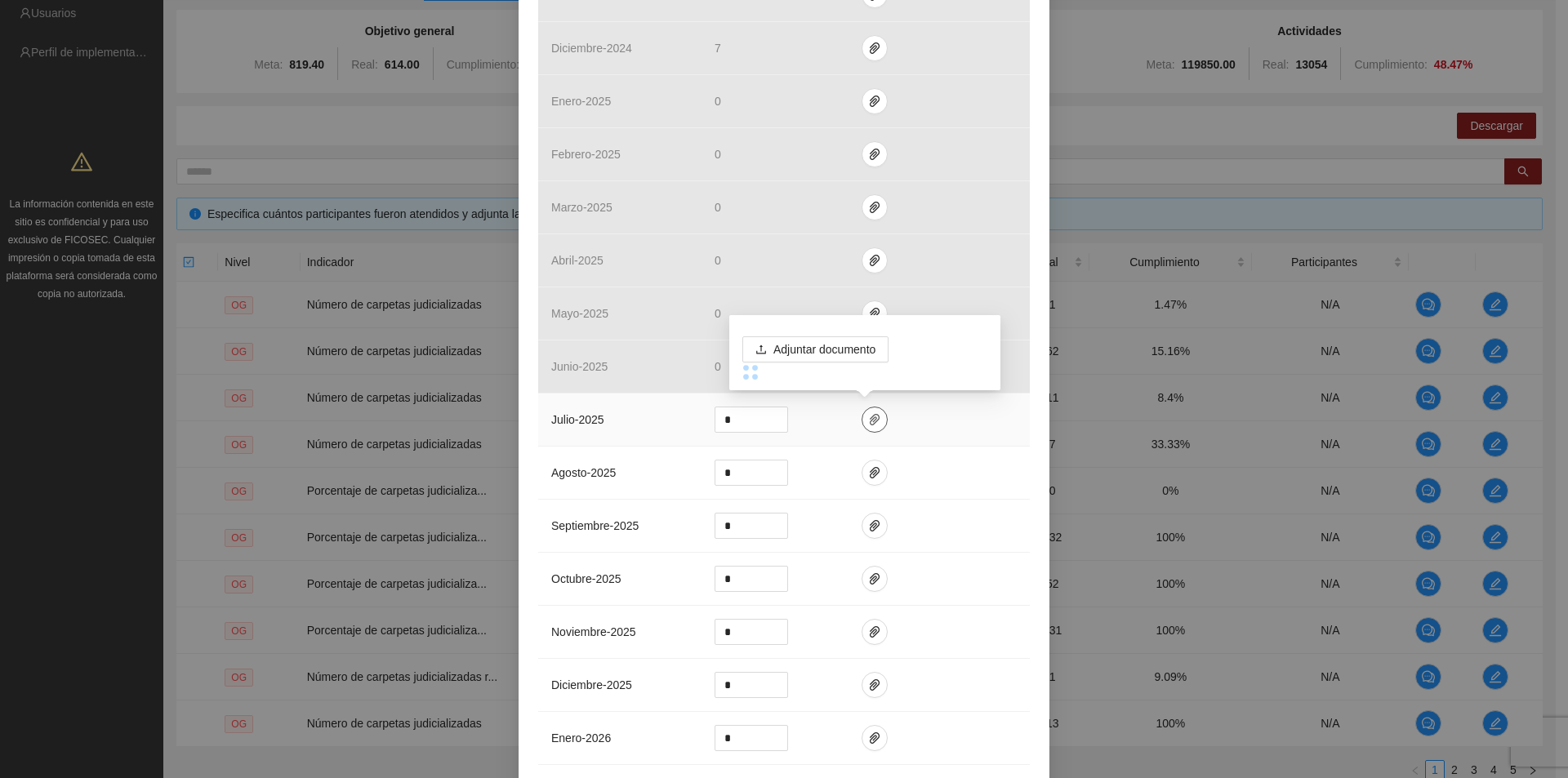 click 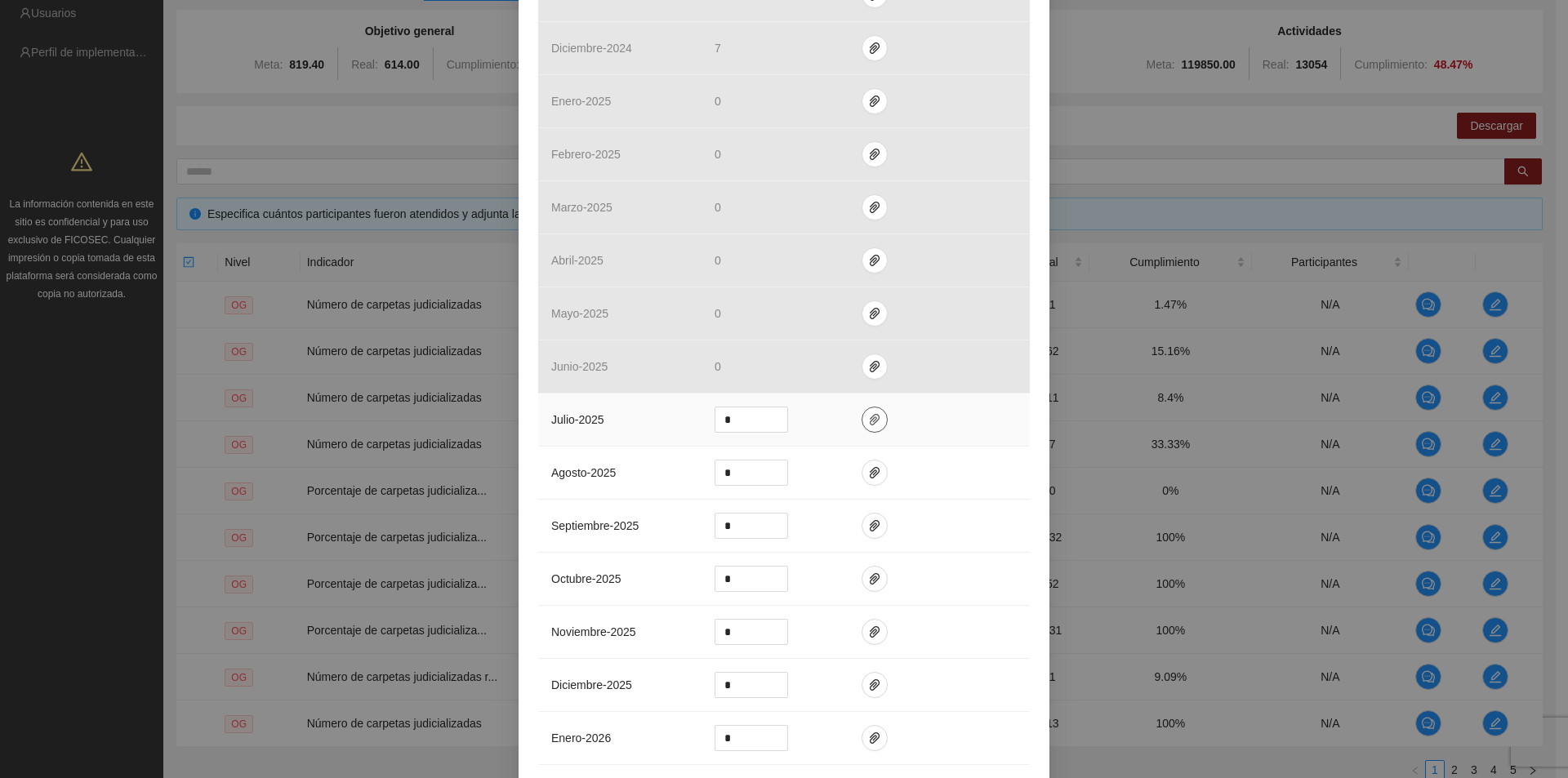 click 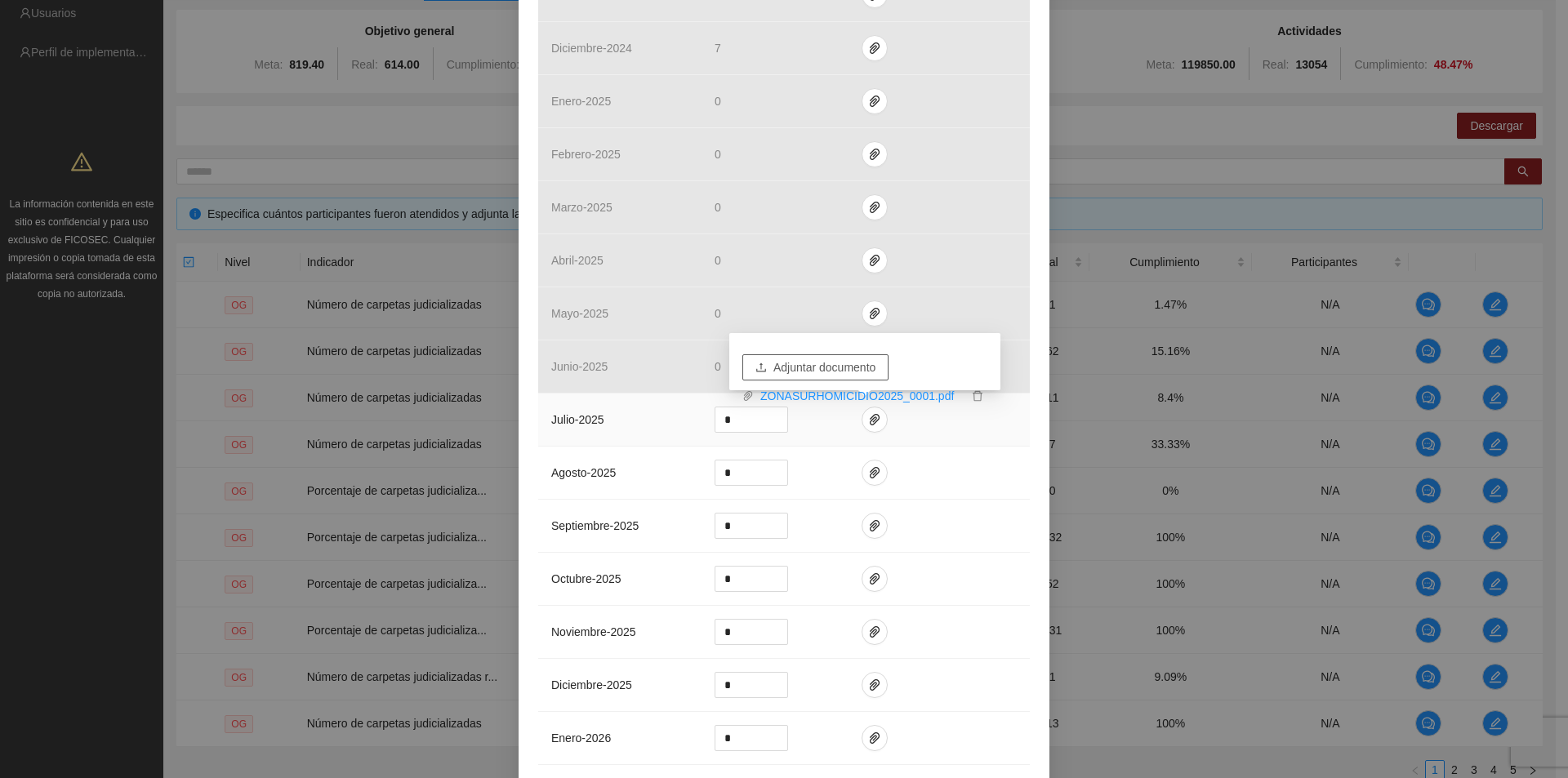 click on "Adjuntar documento" at bounding box center [824, 367] 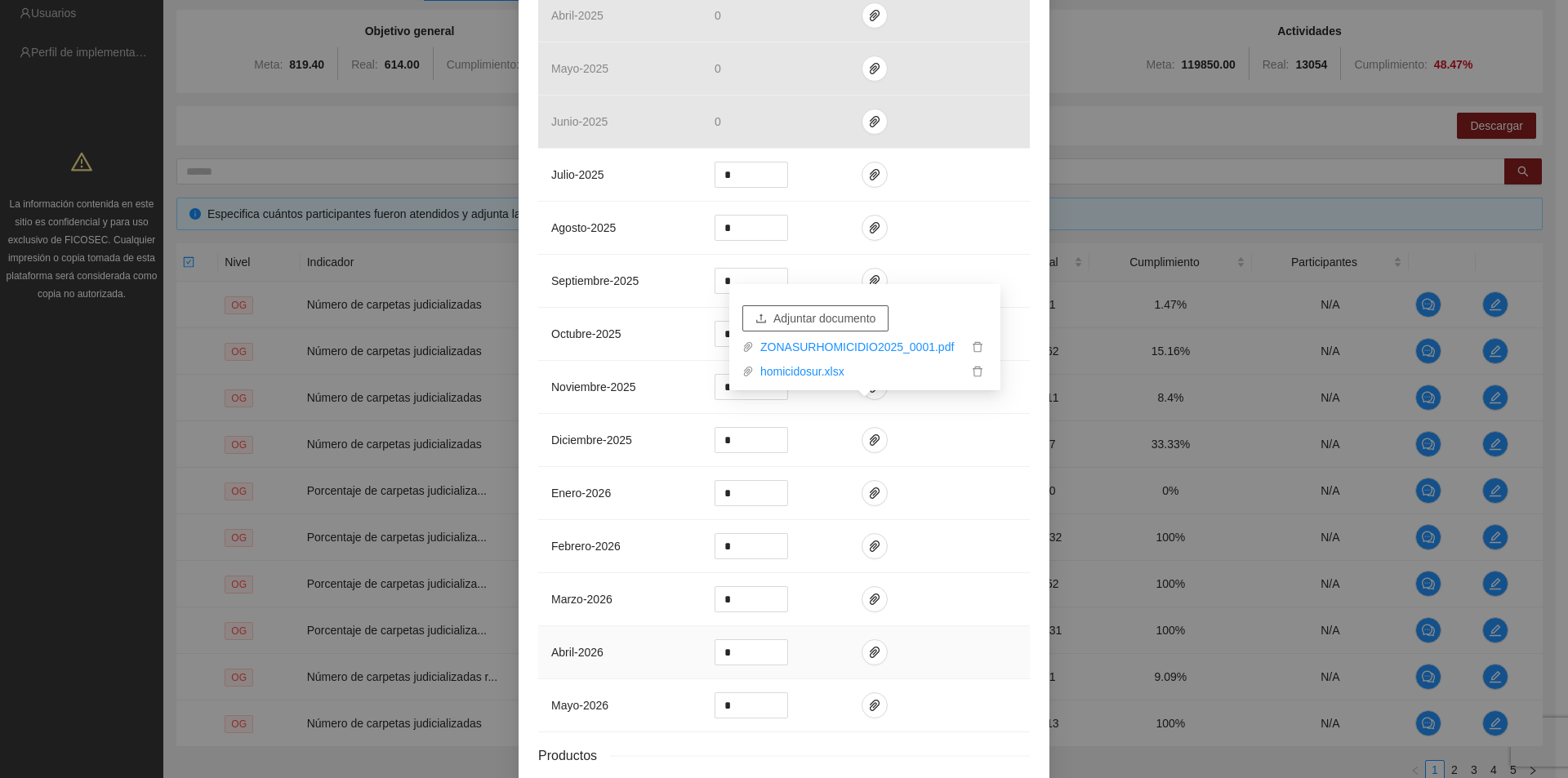 scroll, scrollTop: 1699, scrollLeft: 0, axis: vertical 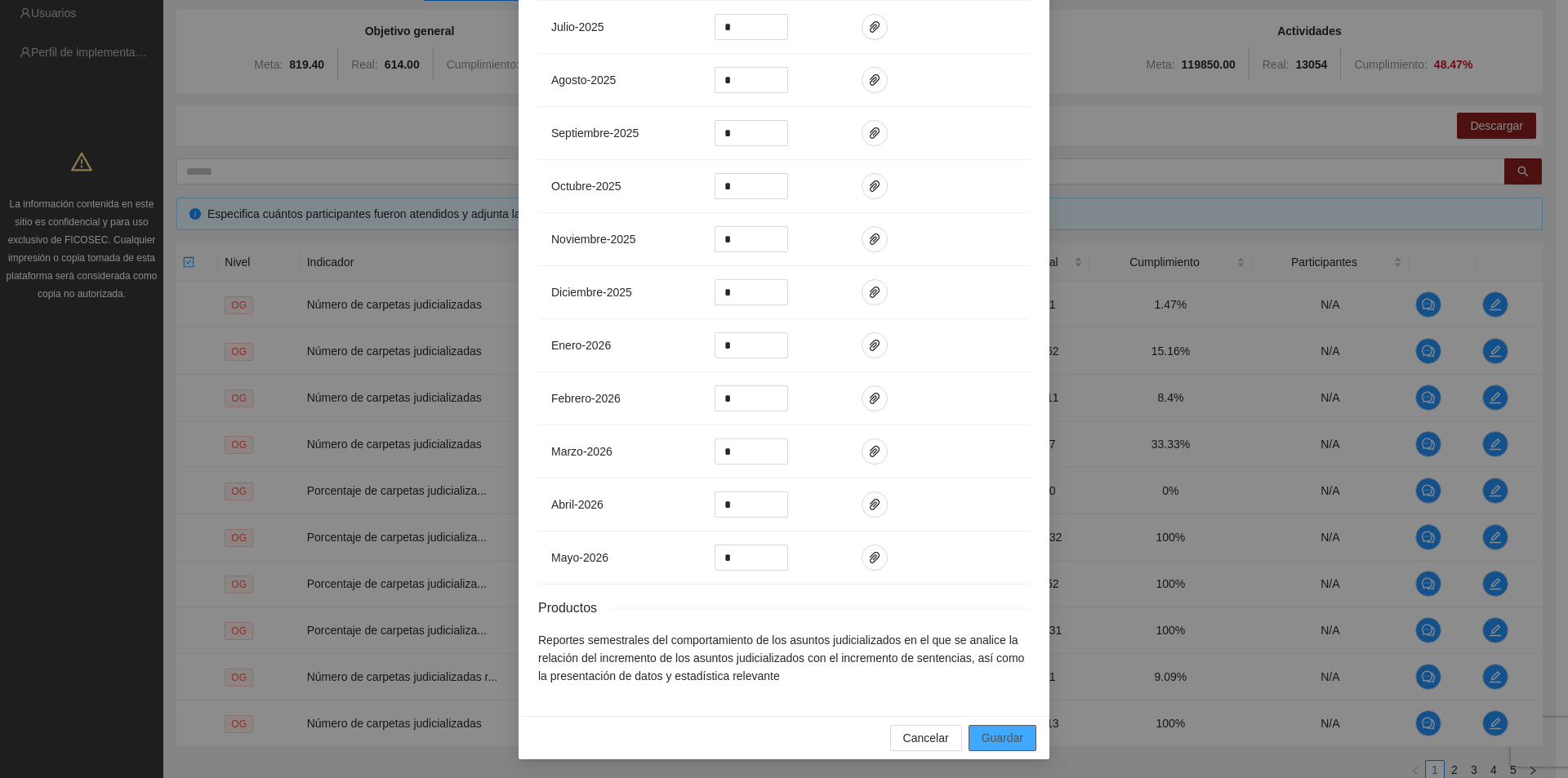 click on "Guardar" at bounding box center [1002, 738] 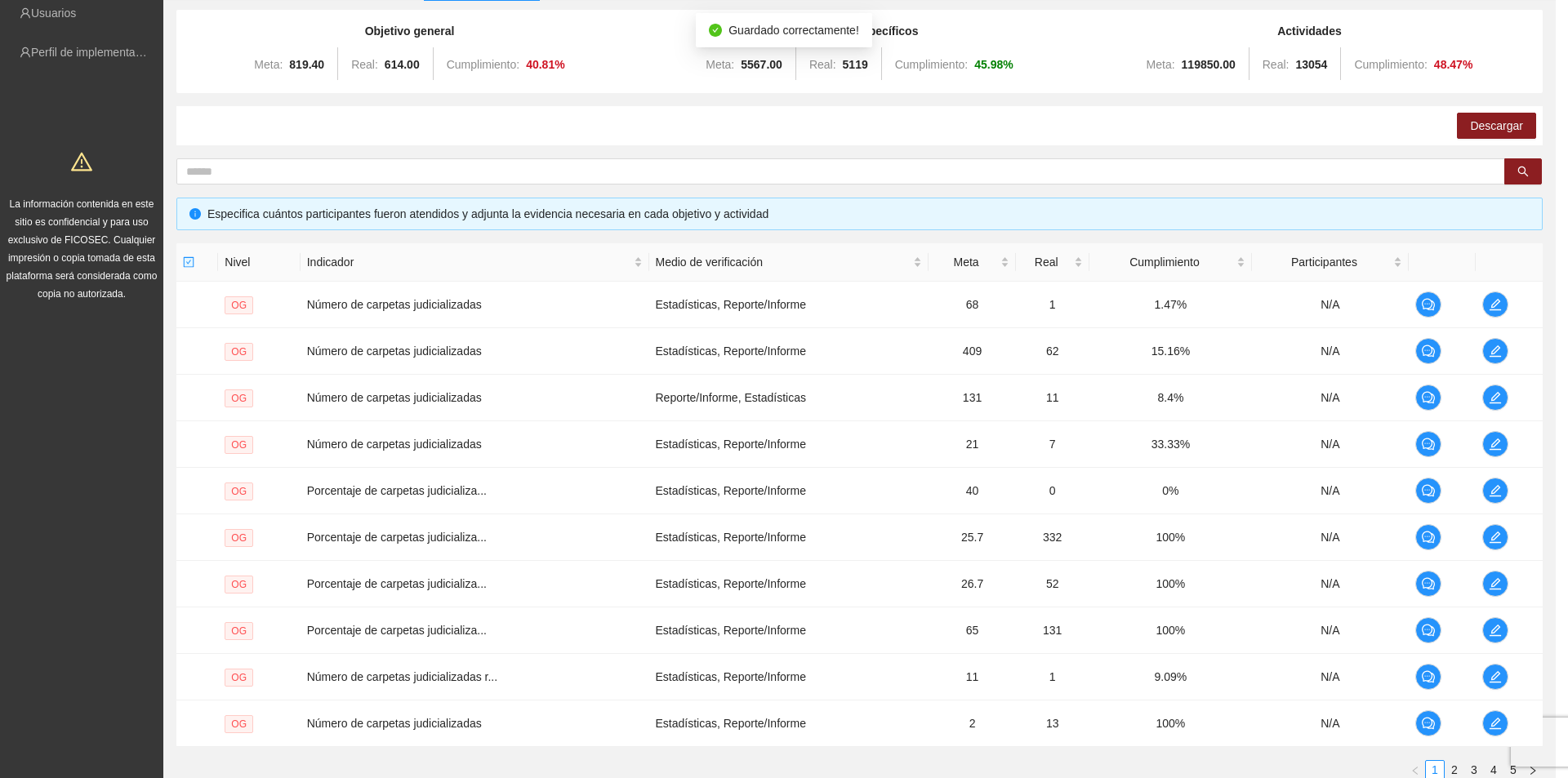 scroll, scrollTop: 1617, scrollLeft: 0, axis: vertical 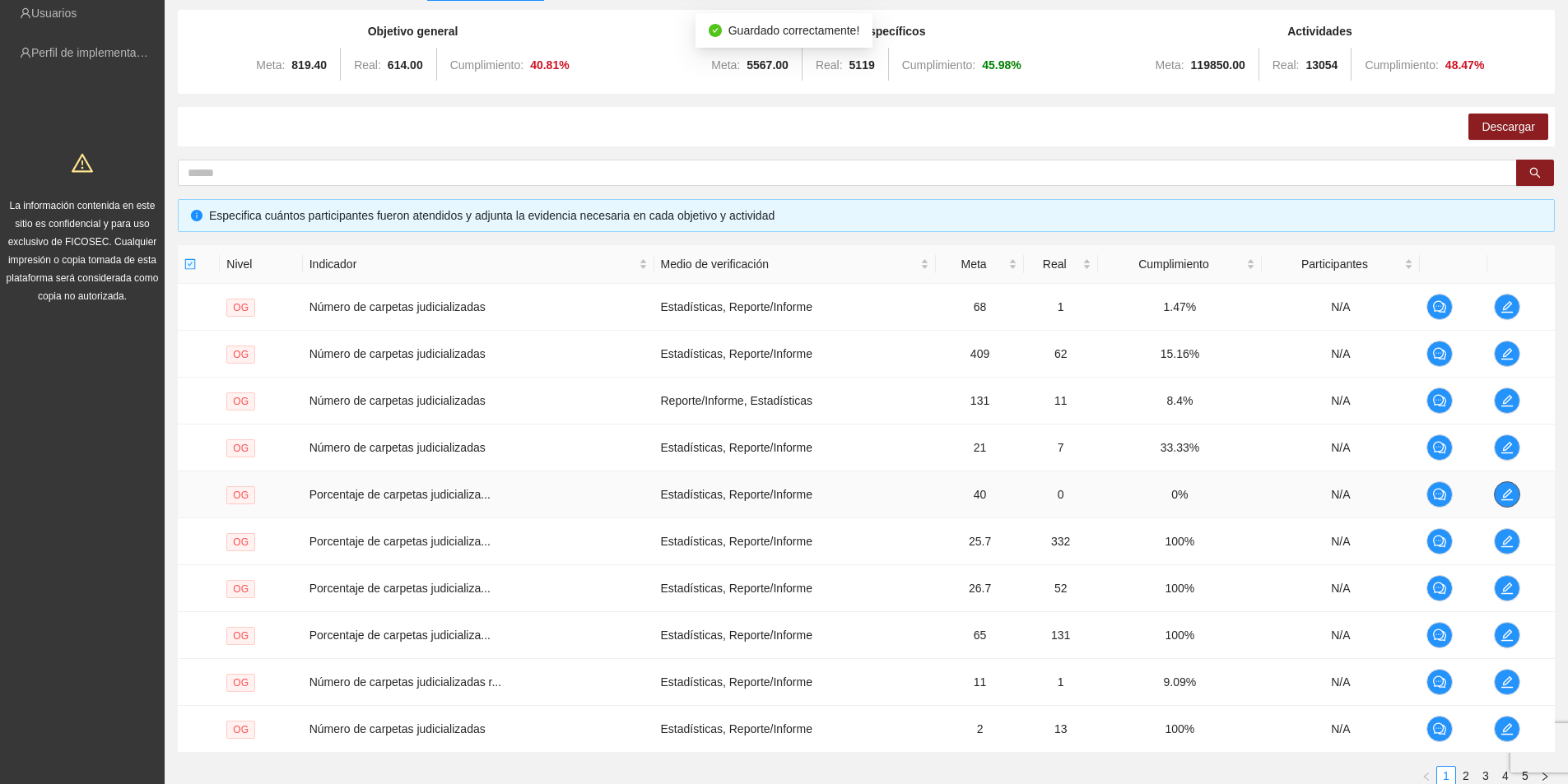 click at bounding box center [1507, 494] 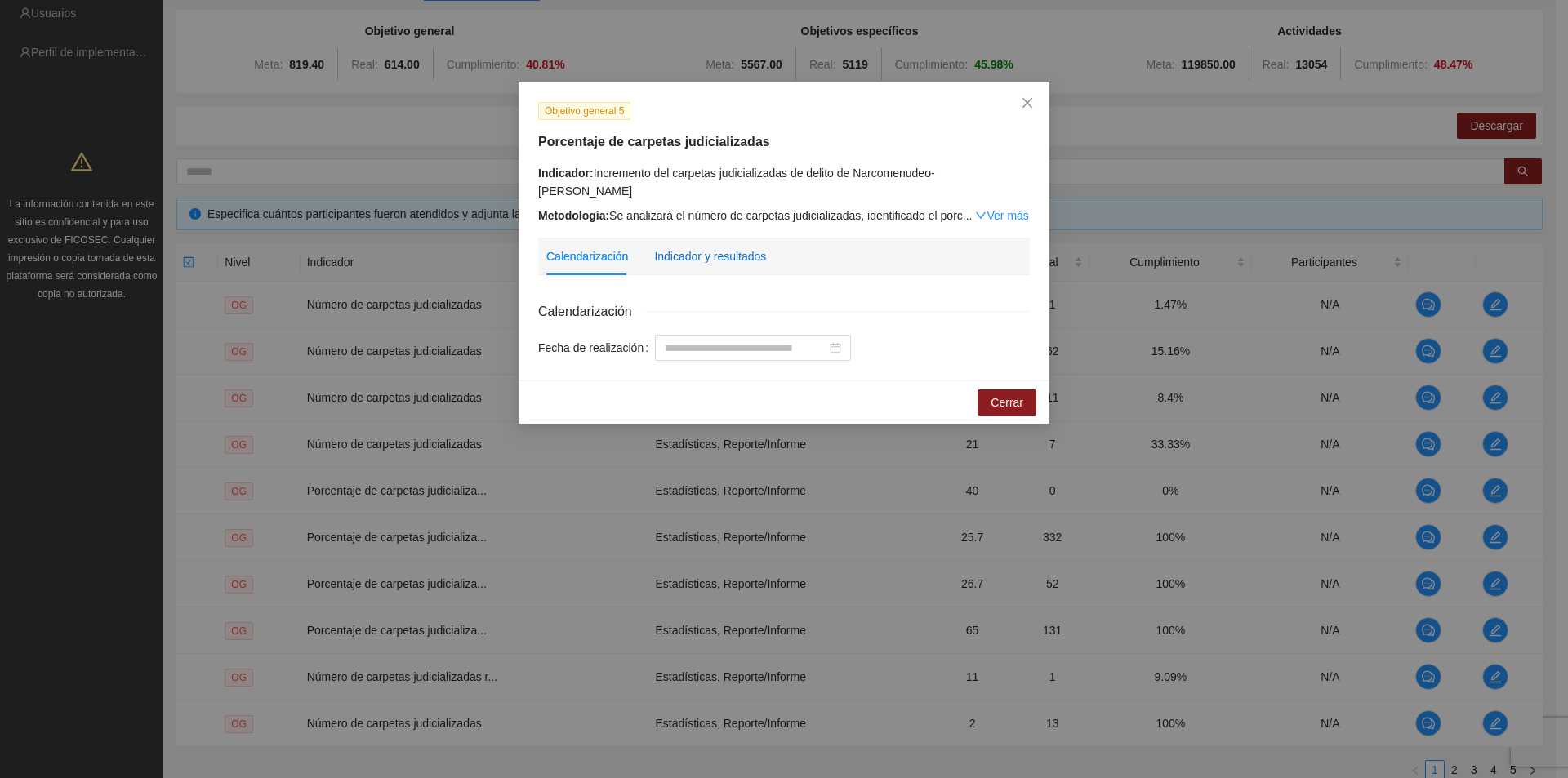 click on "Indicador y resultados" at bounding box center (710, 256) 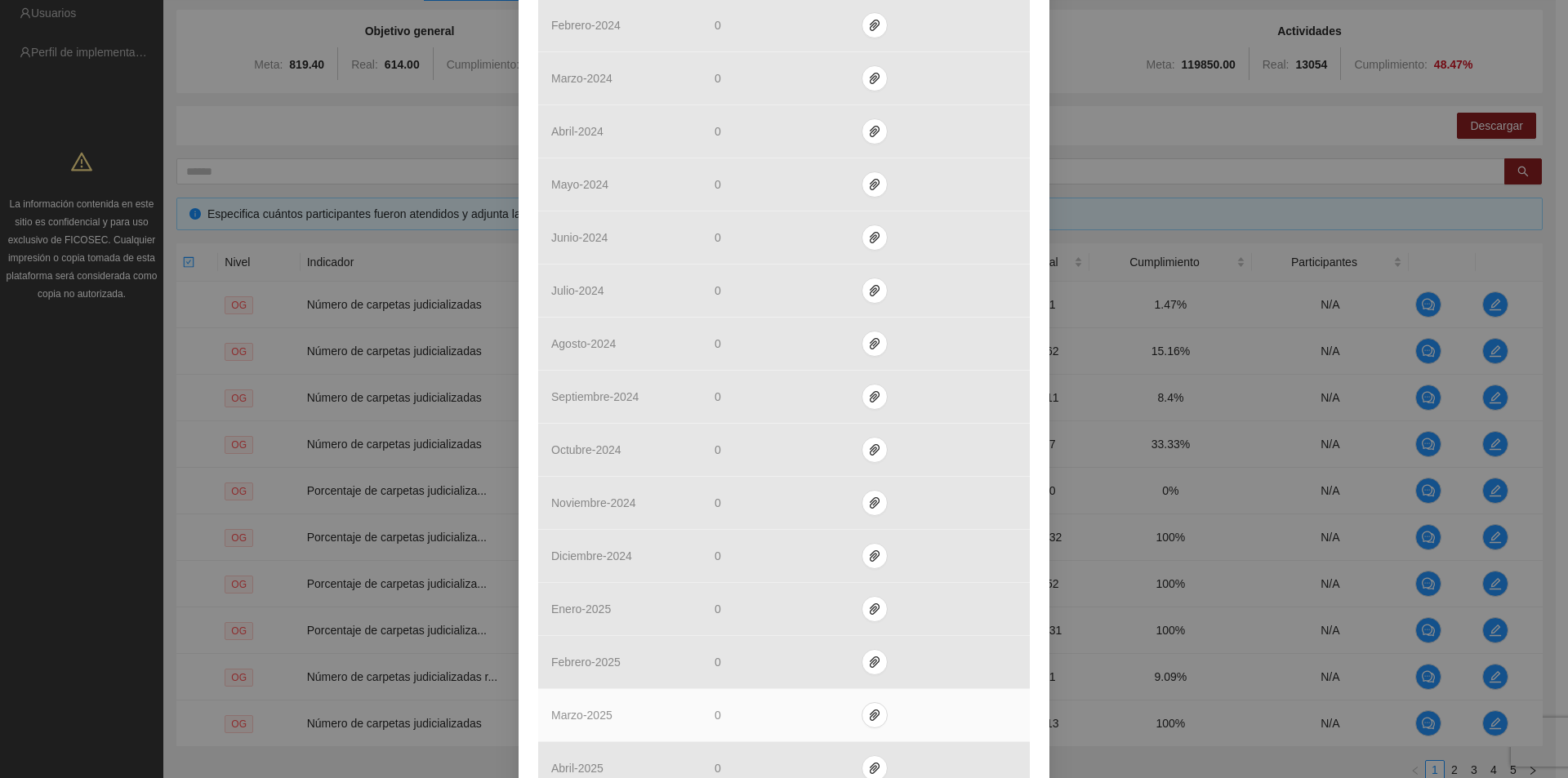 scroll, scrollTop: 1061, scrollLeft: 0, axis: vertical 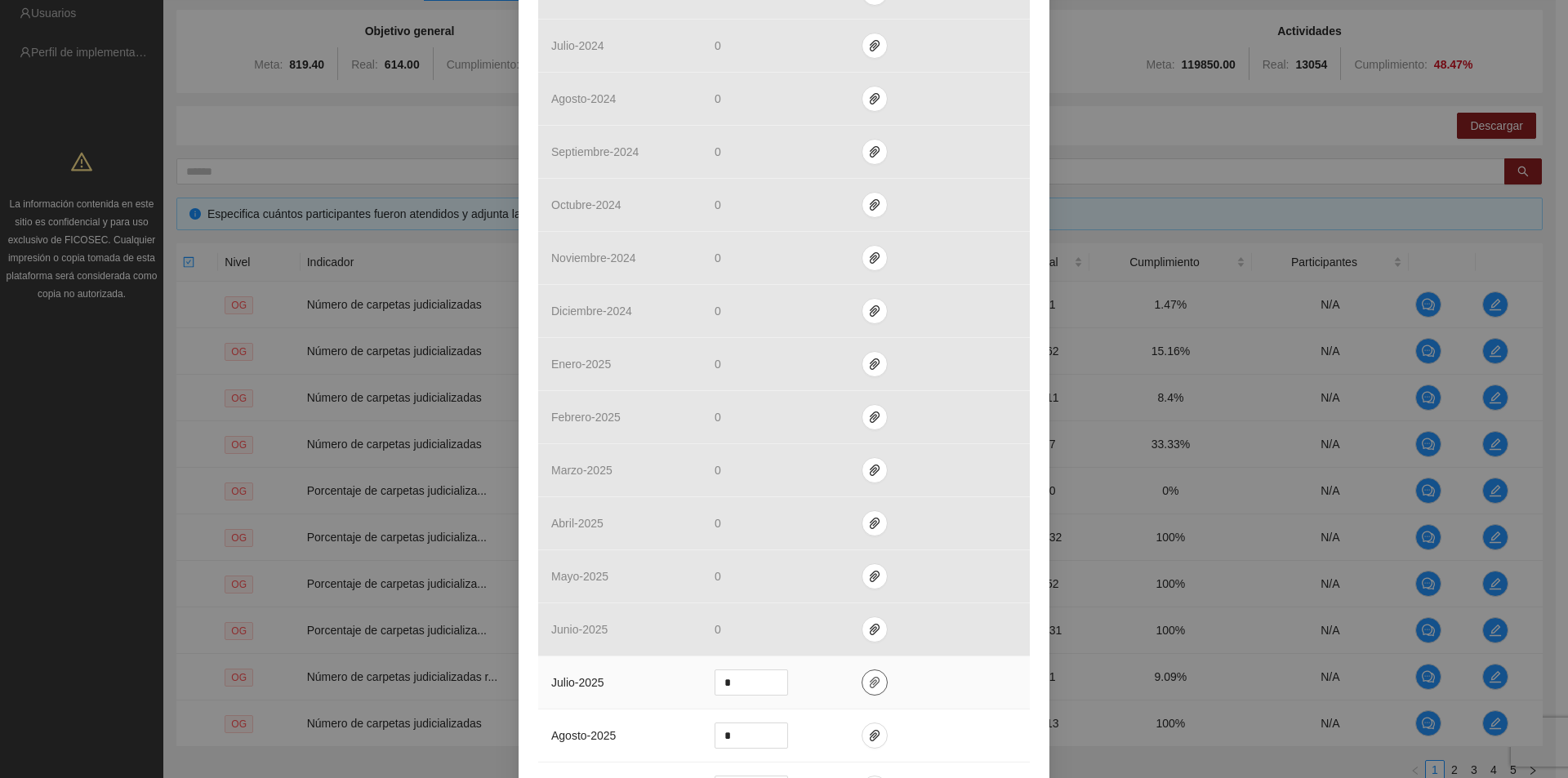 click at bounding box center (875, 682) 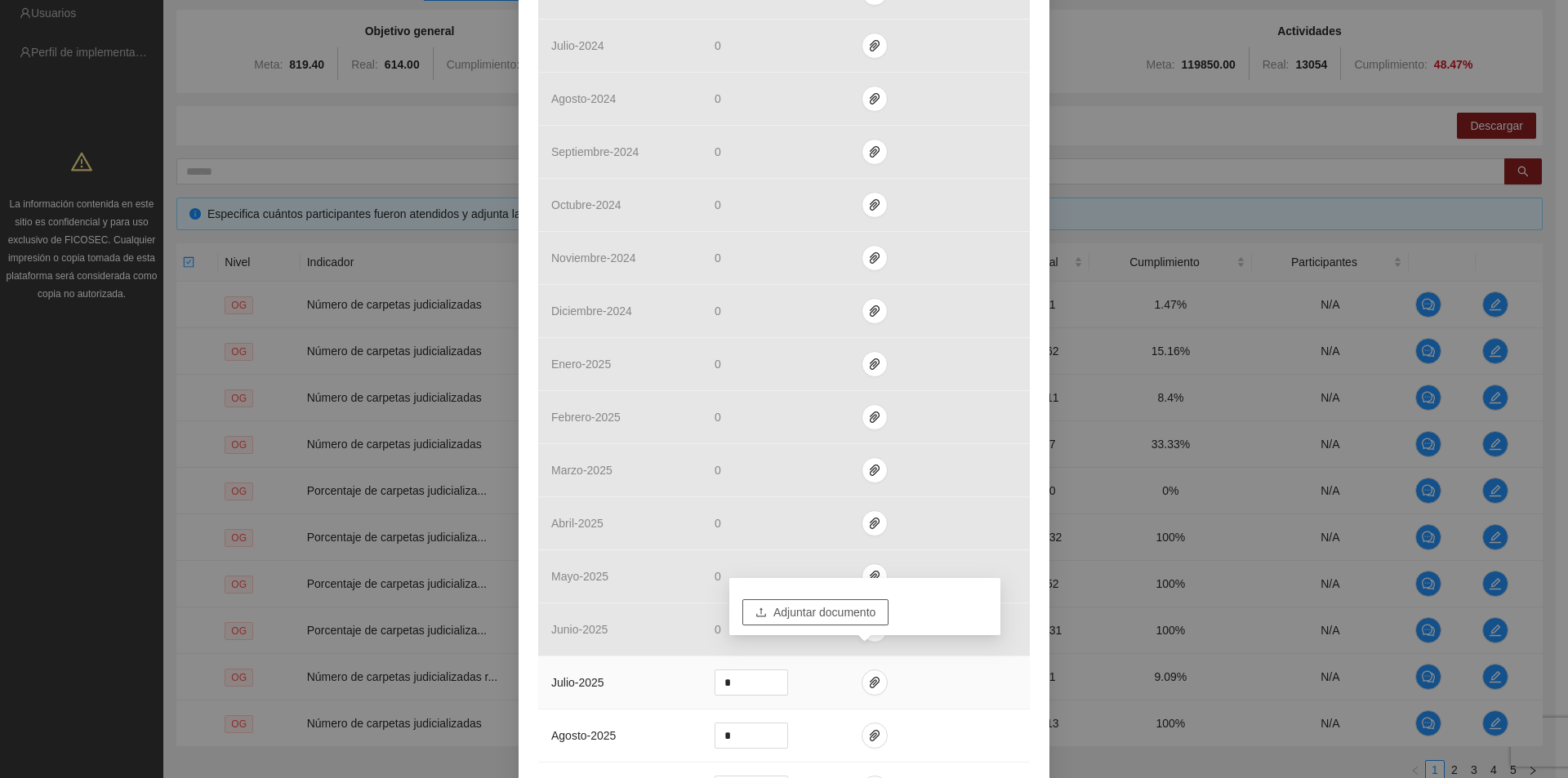 click on "Adjuntar documento" at bounding box center [824, 612] 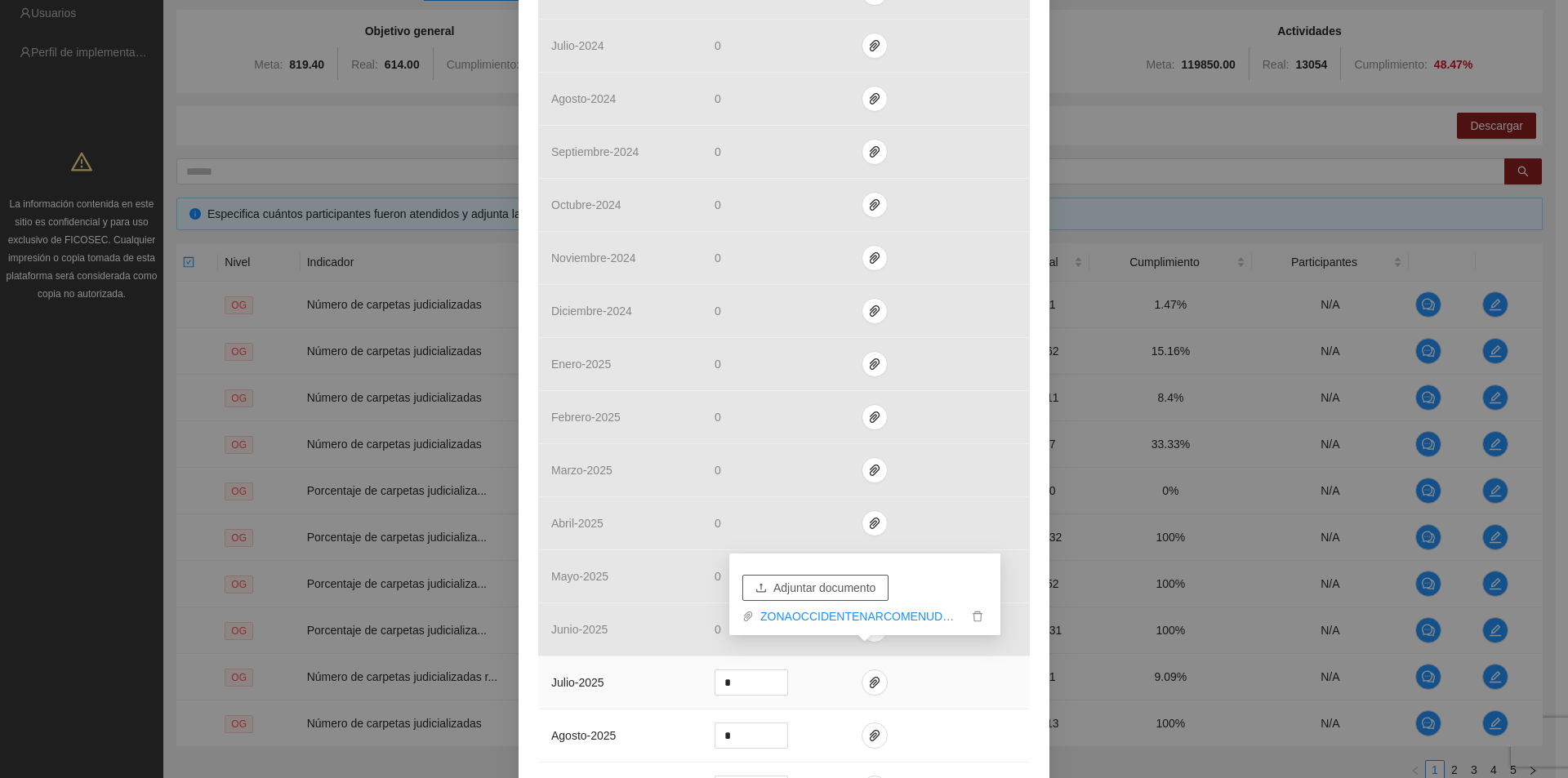 click on "Adjuntar documento" at bounding box center [824, 588] 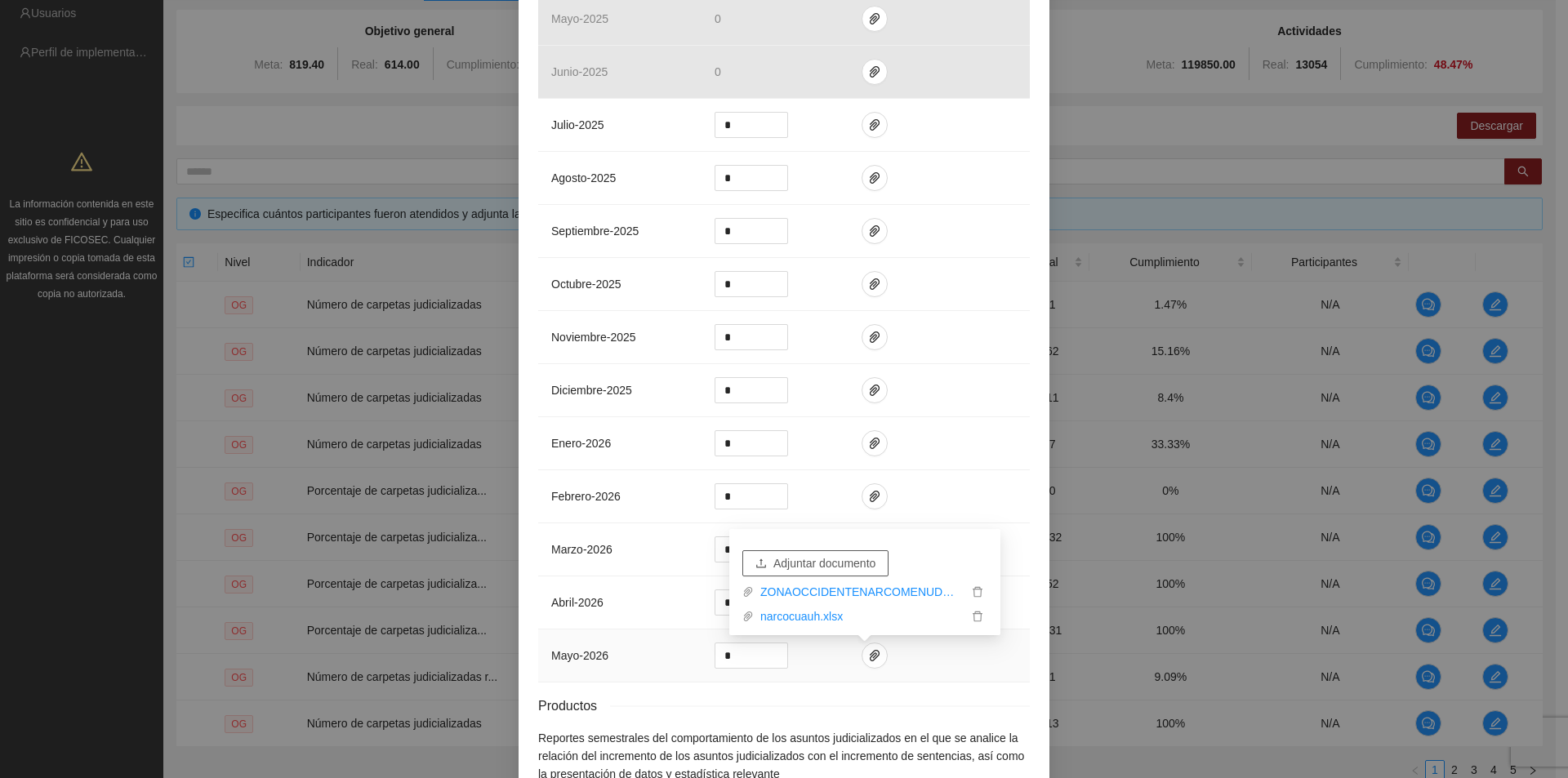 scroll, scrollTop: 1699, scrollLeft: 0, axis: vertical 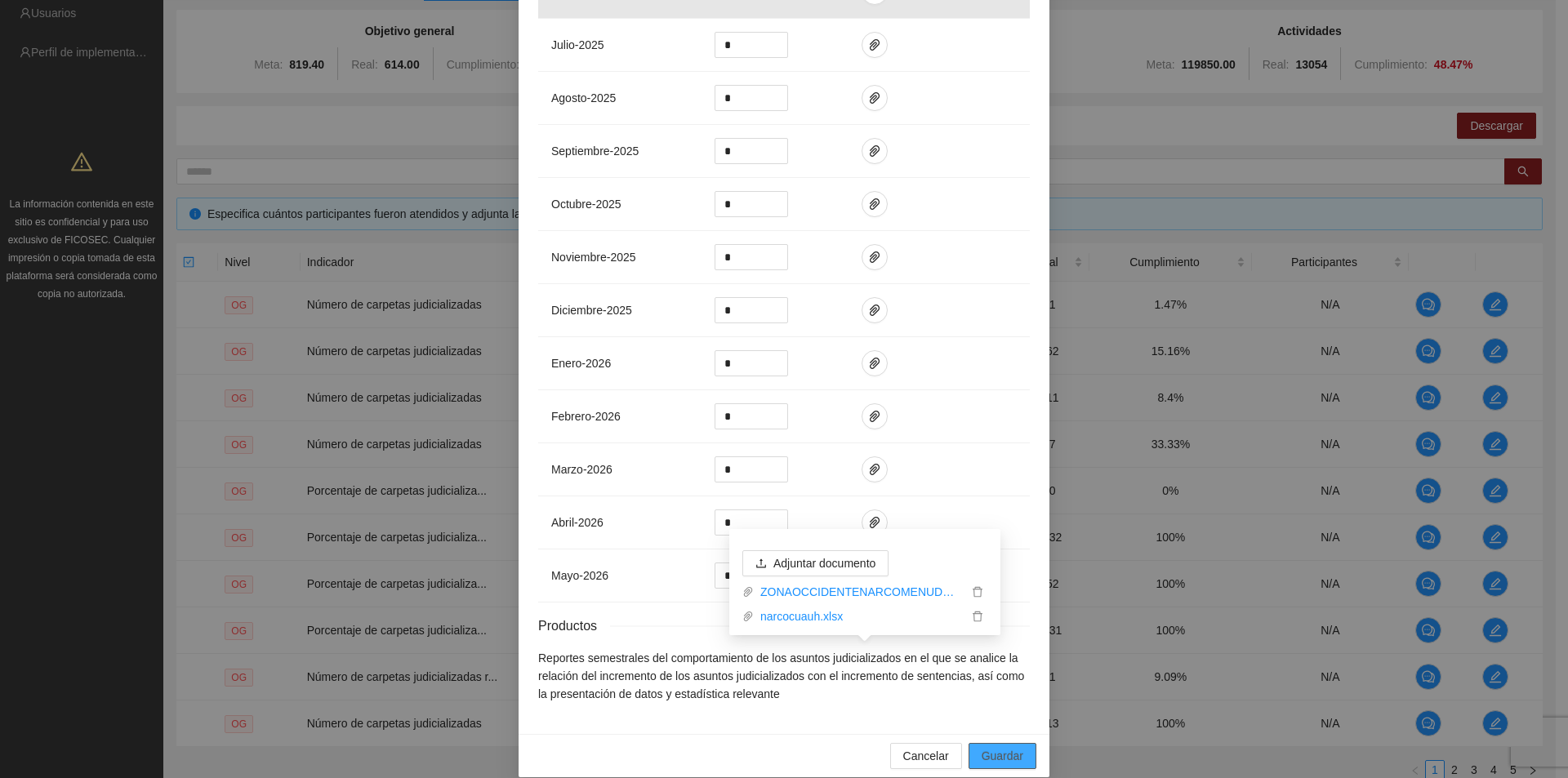 click on "Guardar" at bounding box center (1002, 756) 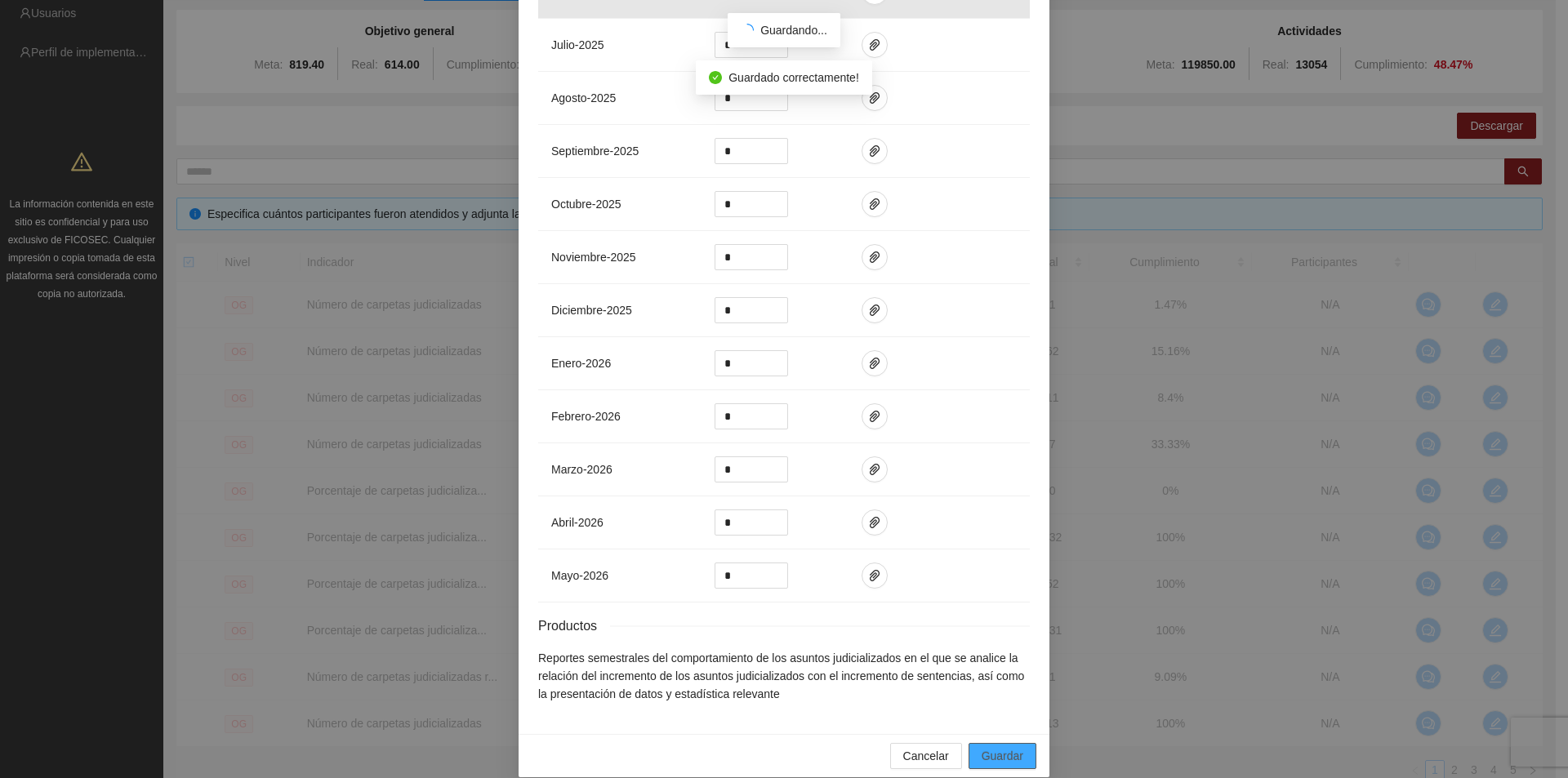 scroll, scrollTop: 1617, scrollLeft: 0, axis: vertical 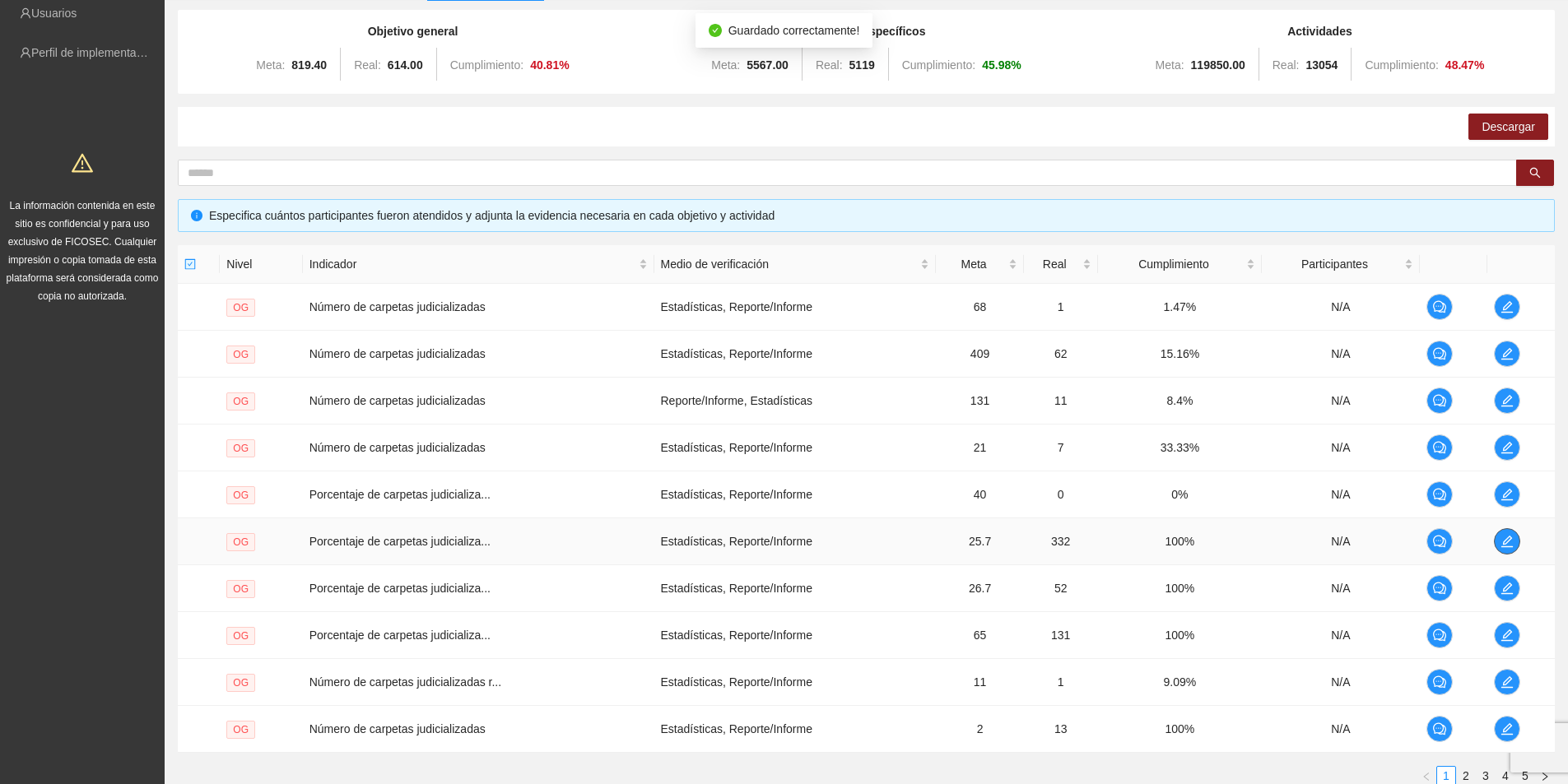 click at bounding box center (1507, 541) 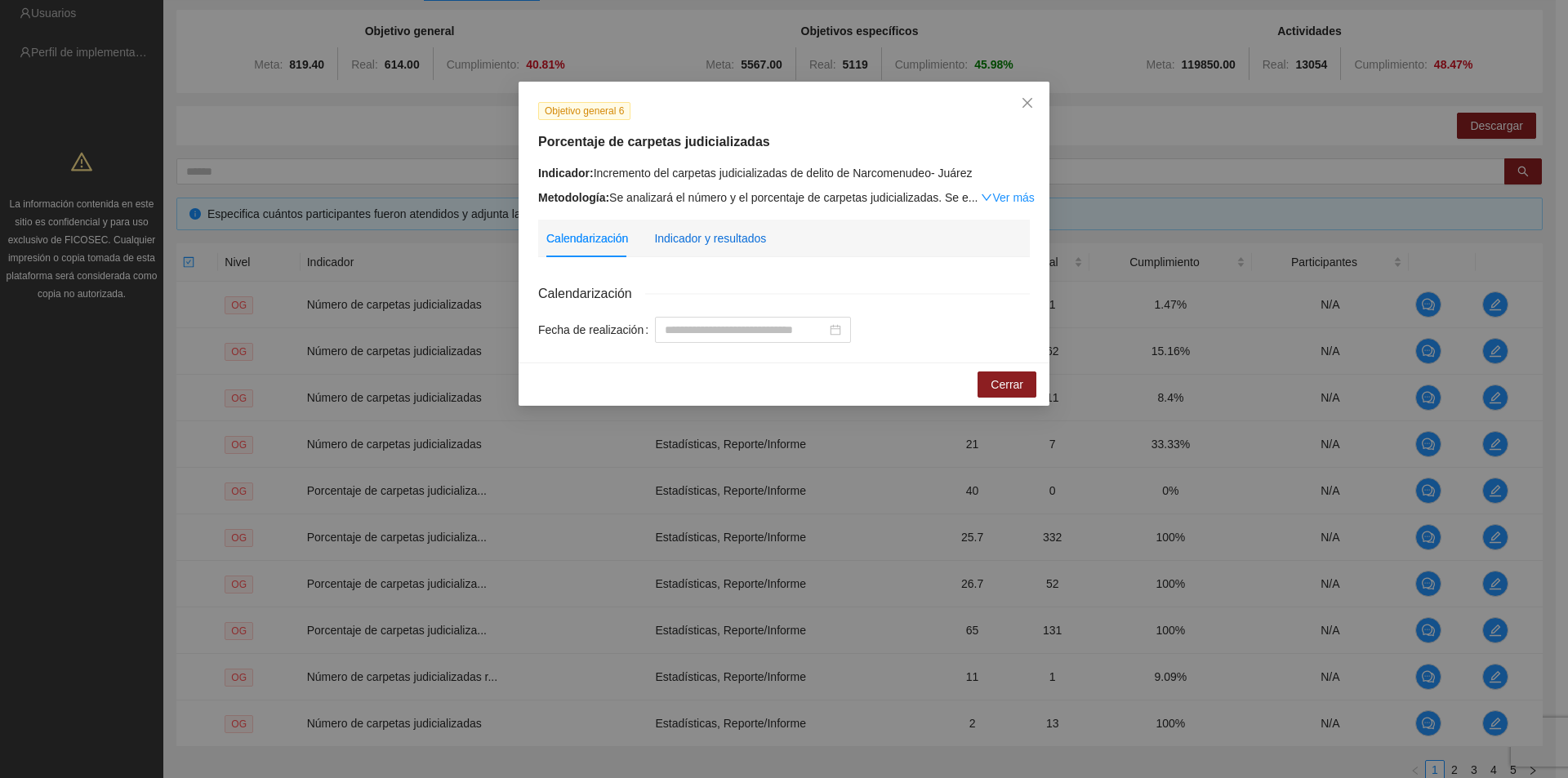 click on "Indicador y resultados" at bounding box center [710, 238] 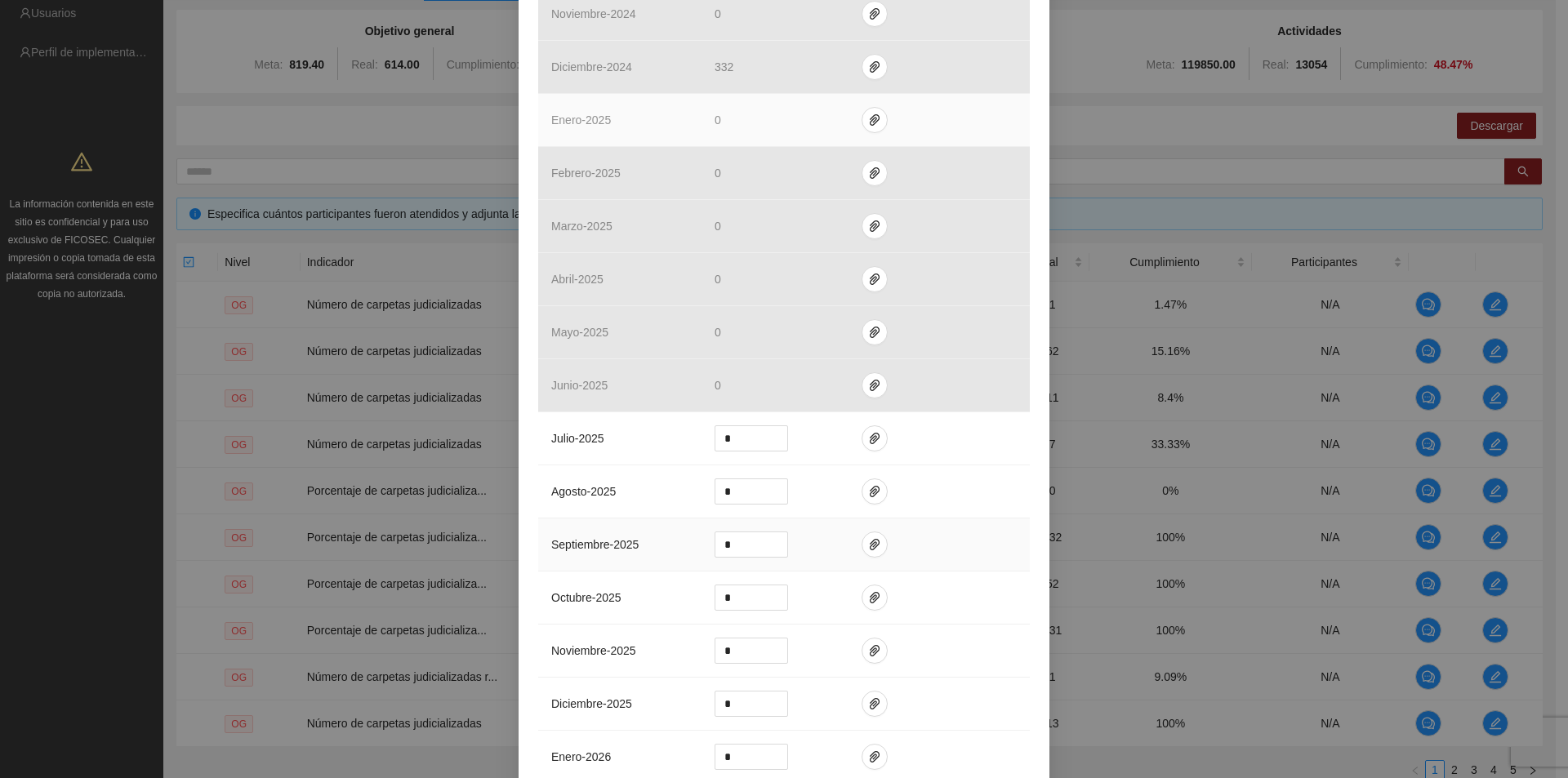 scroll, scrollTop: 1306, scrollLeft: 0, axis: vertical 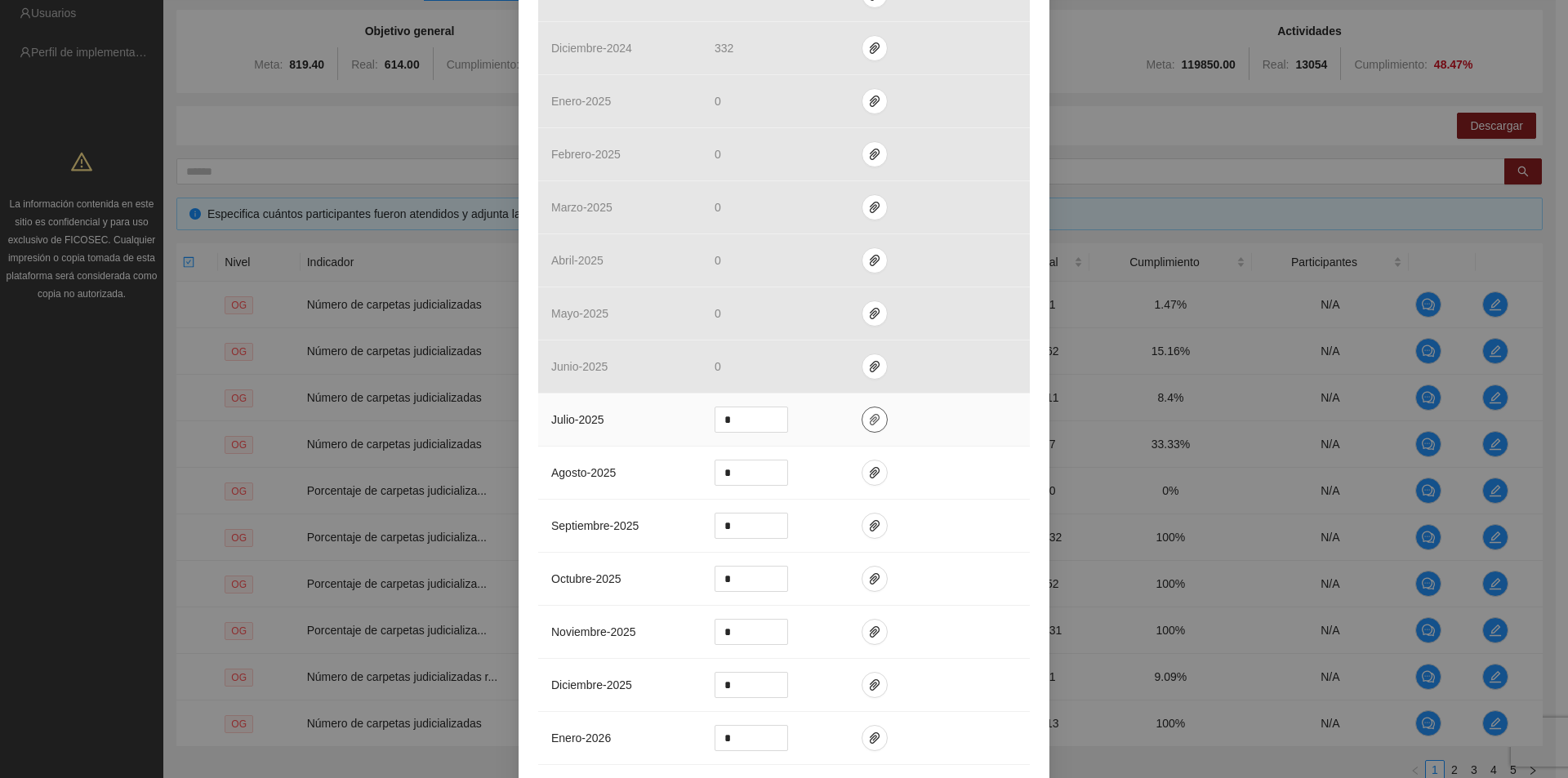 click 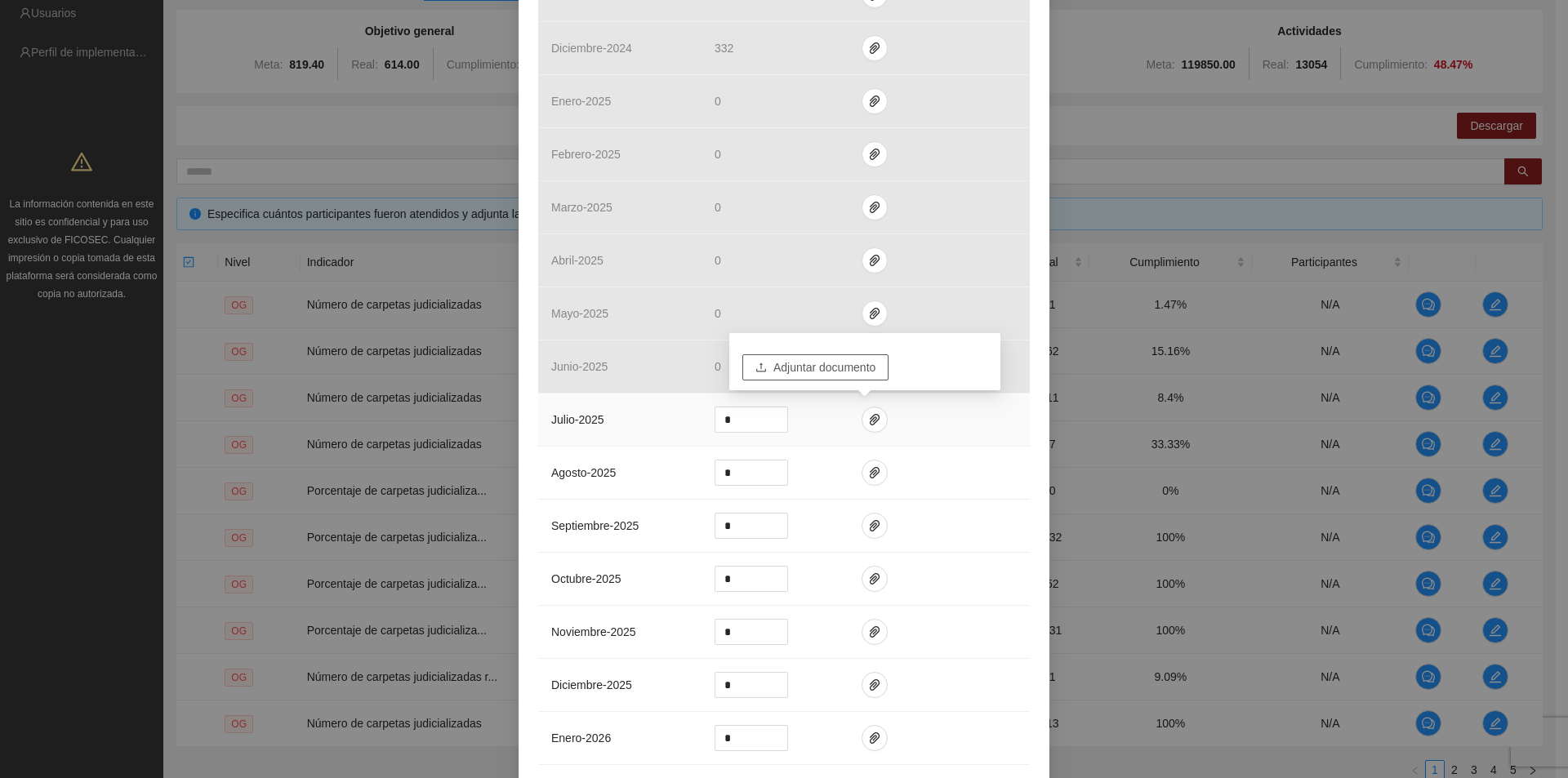 click on "Adjuntar documento" at bounding box center (824, 367) 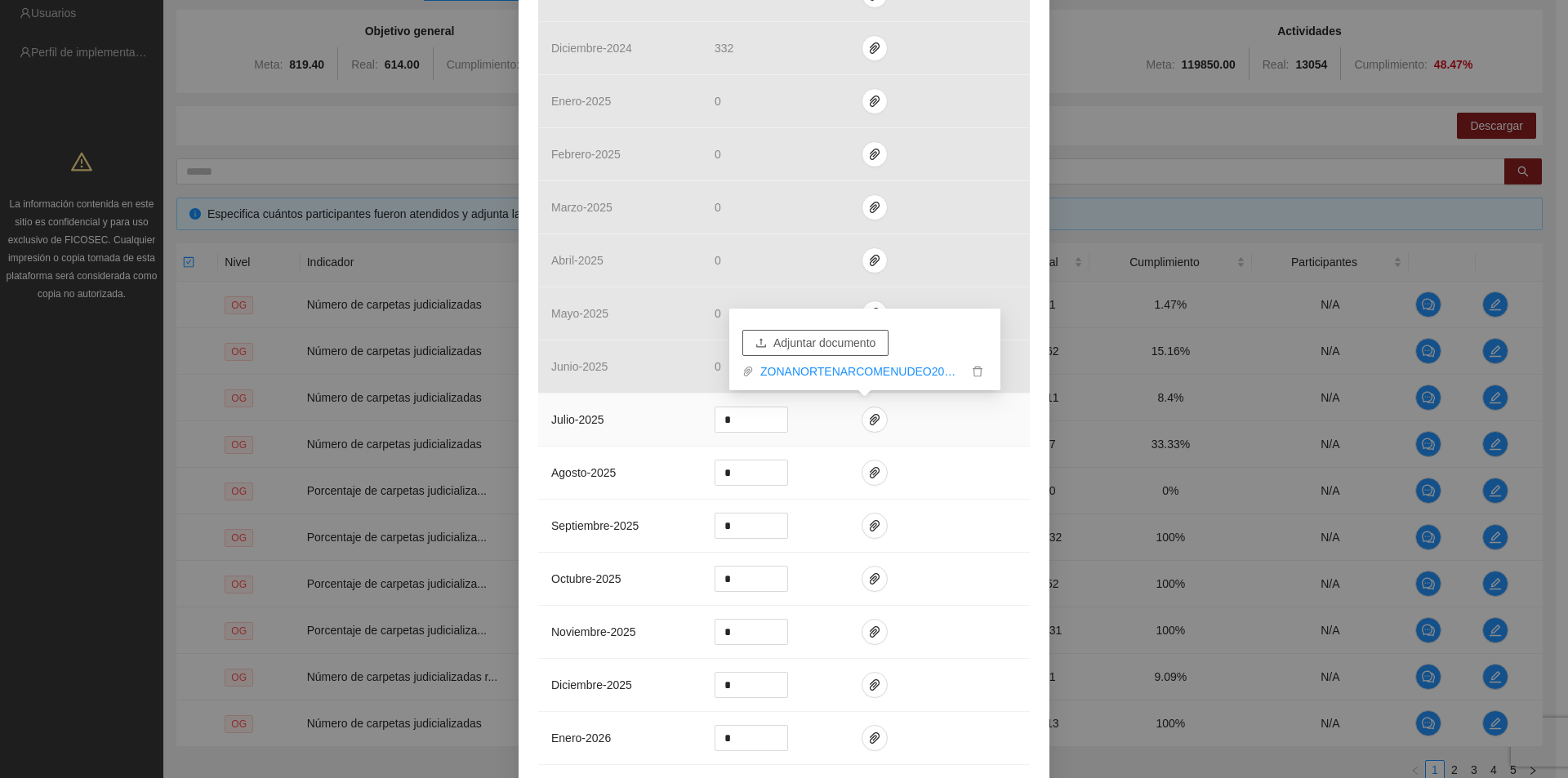 click on "Adjuntar documento" at bounding box center (815, 343) 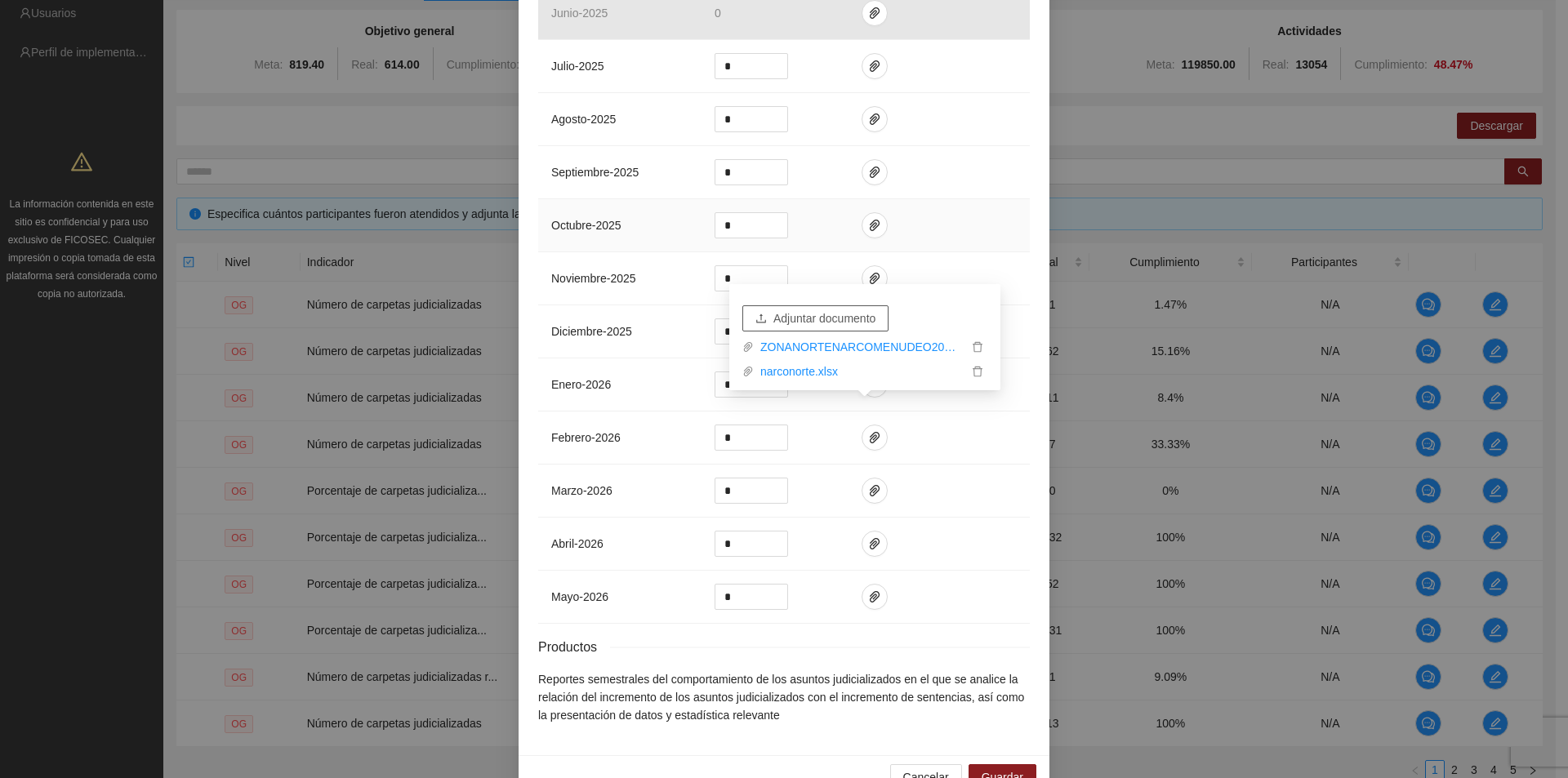 scroll, scrollTop: 1699, scrollLeft: 0, axis: vertical 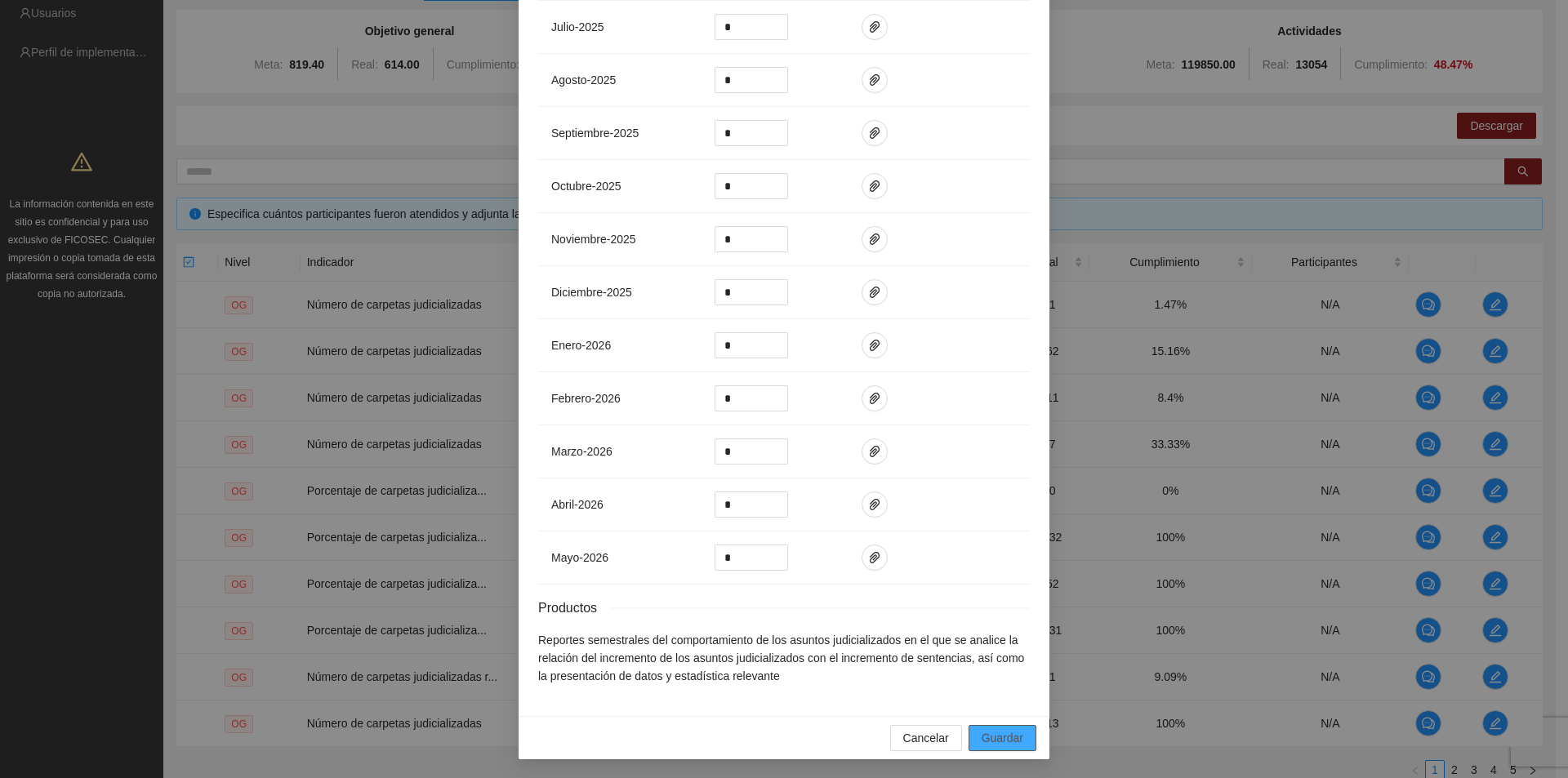 click on "Guardar" at bounding box center (1002, 738) 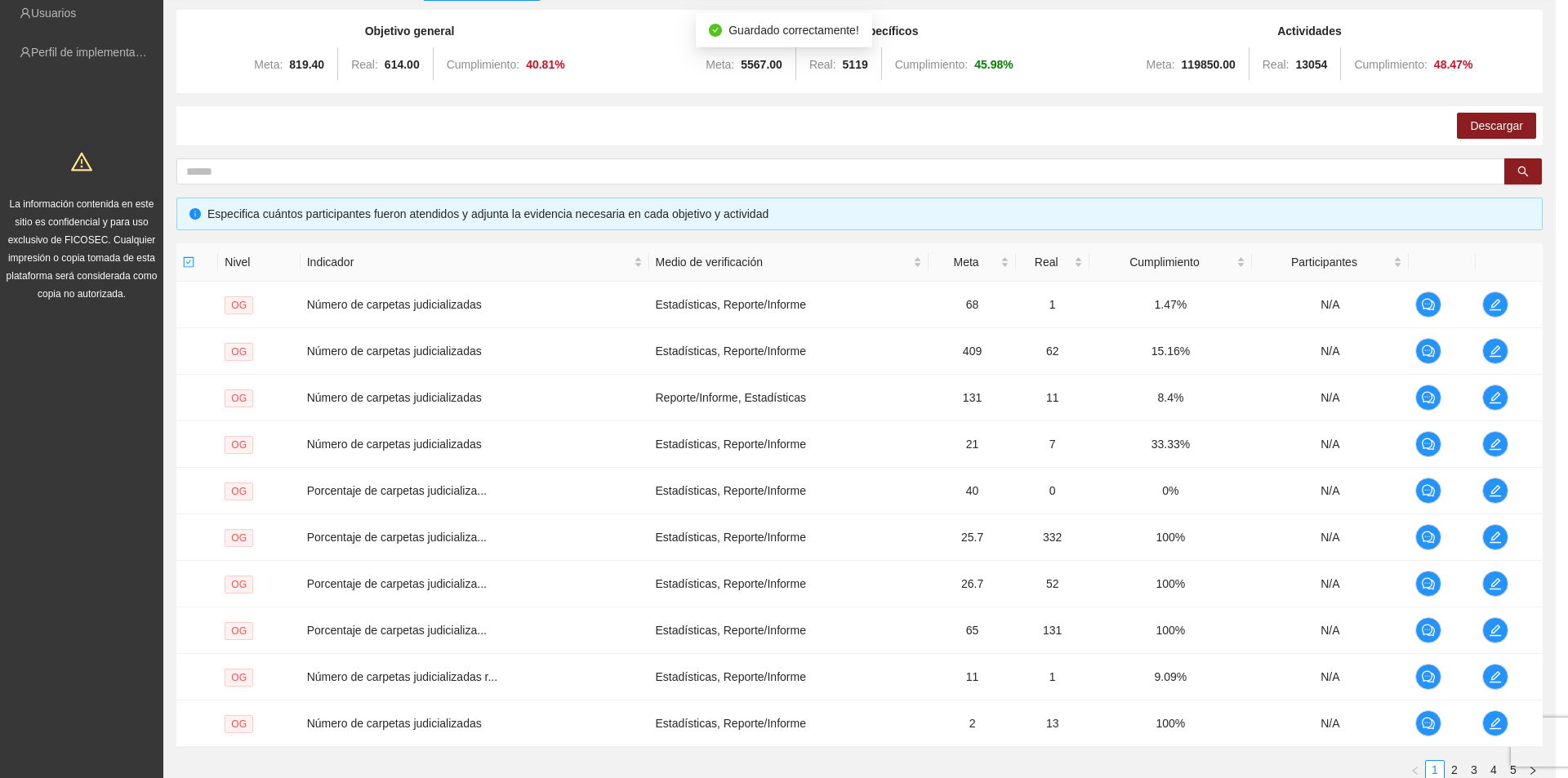 scroll, scrollTop: 1617, scrollLeft: 0, axis: vertical 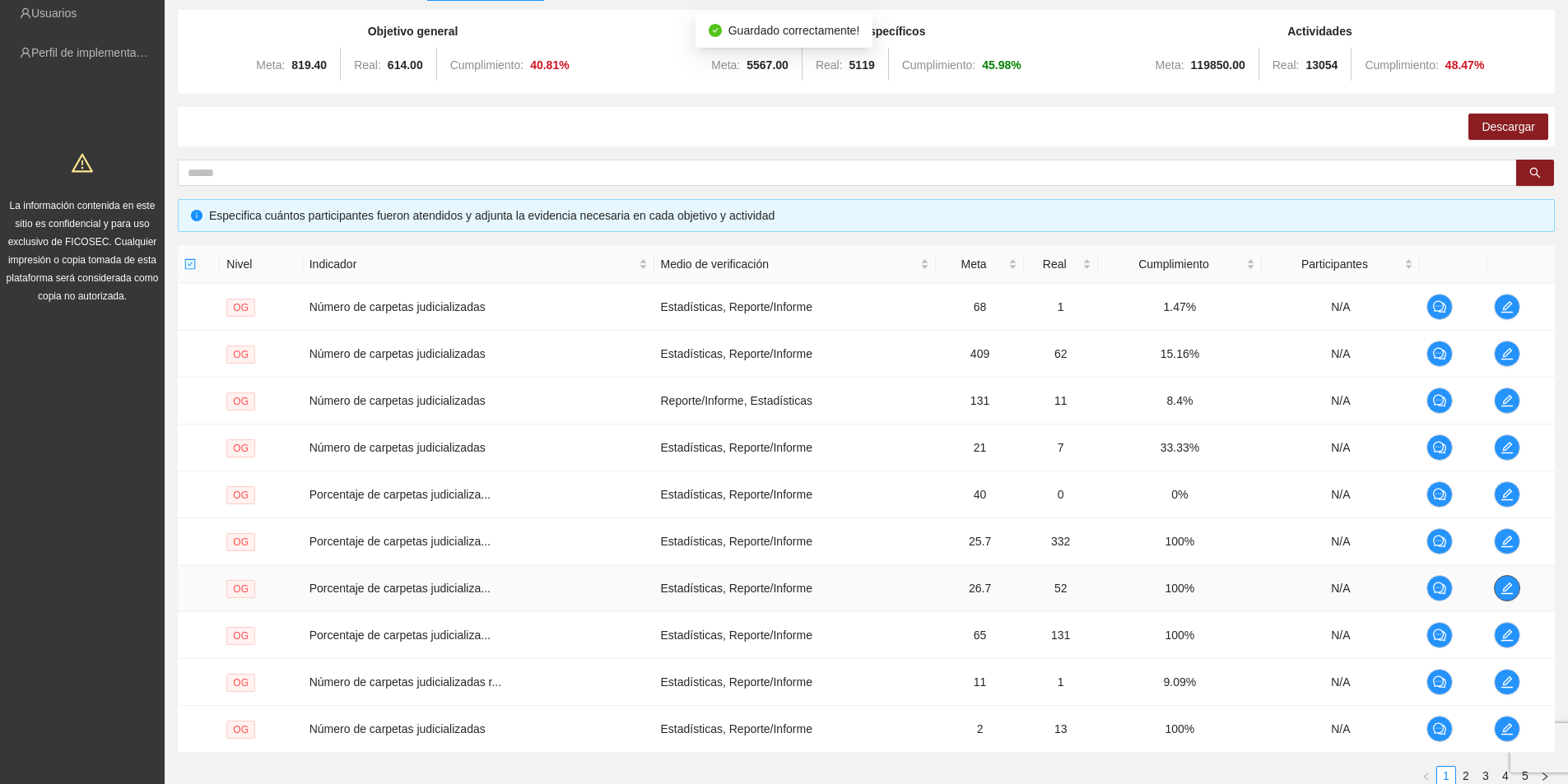 click 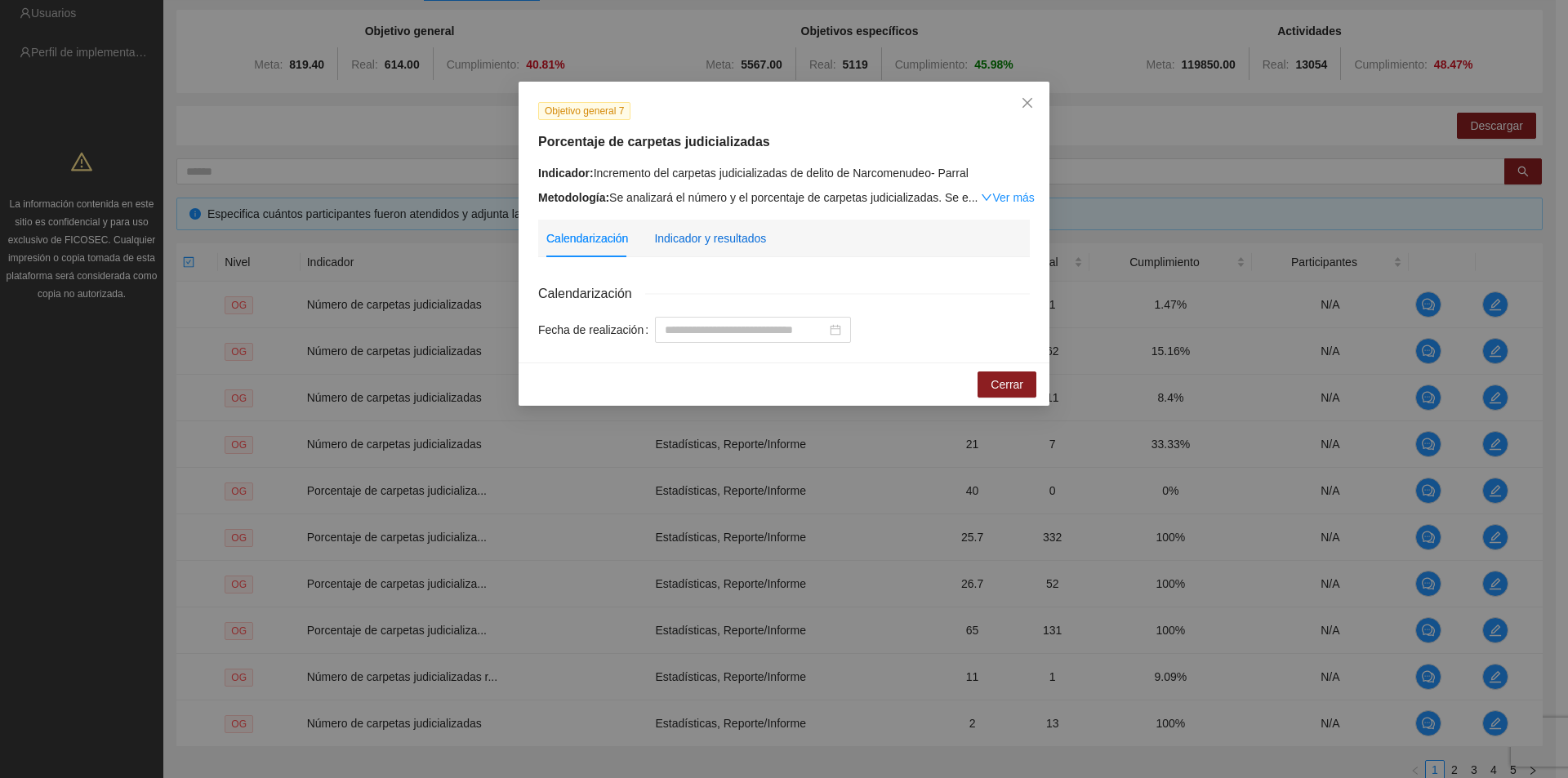 click on "Indicador y resultados" at bounding box center (710, 238) 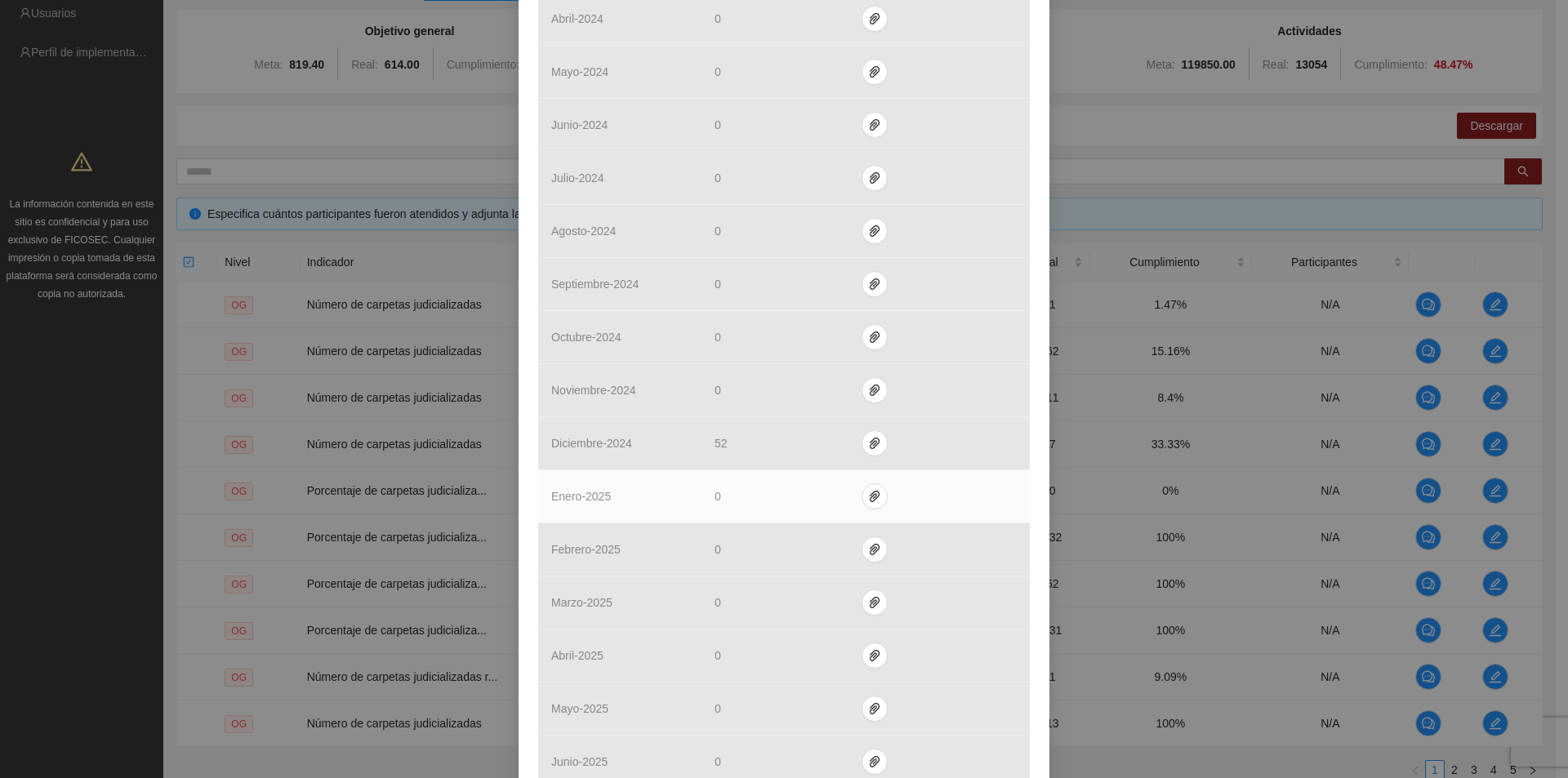 scroll, scrollTop: 1143, scrollLeft: 0, axis: vertical 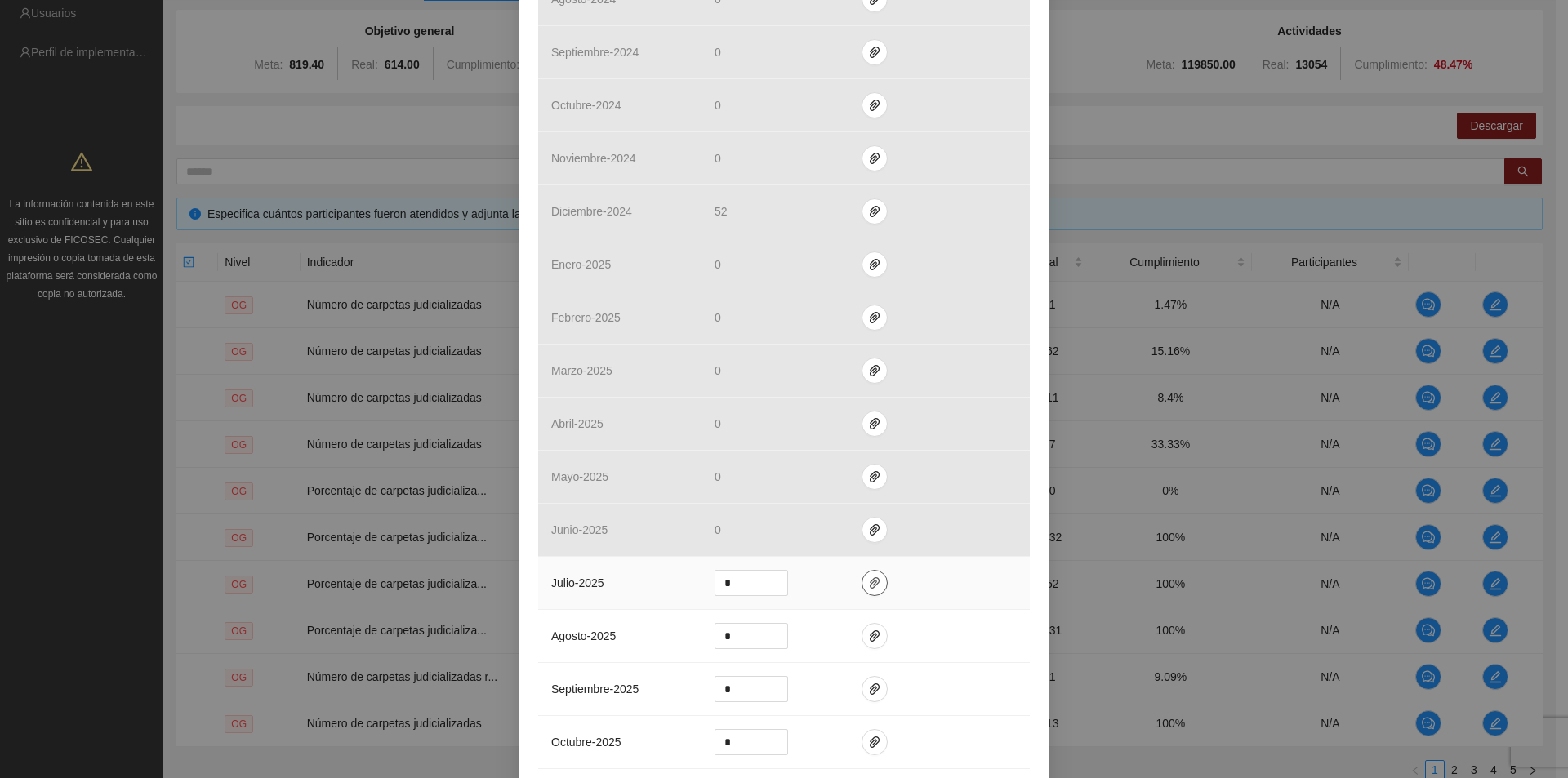 click at bounding box center [875, 583] 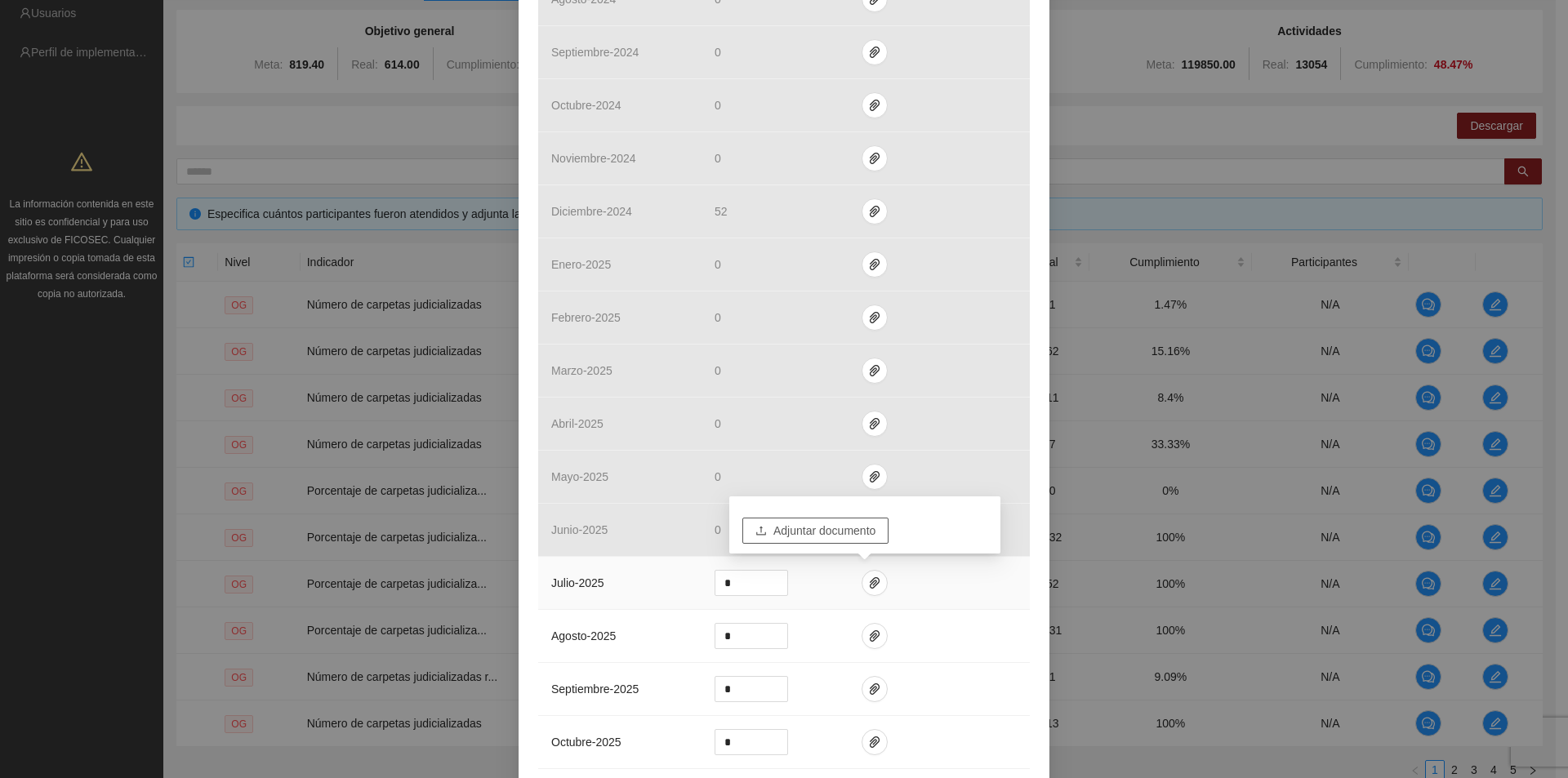 click on "Adjuntar documento" at bounding box center [824, 531] 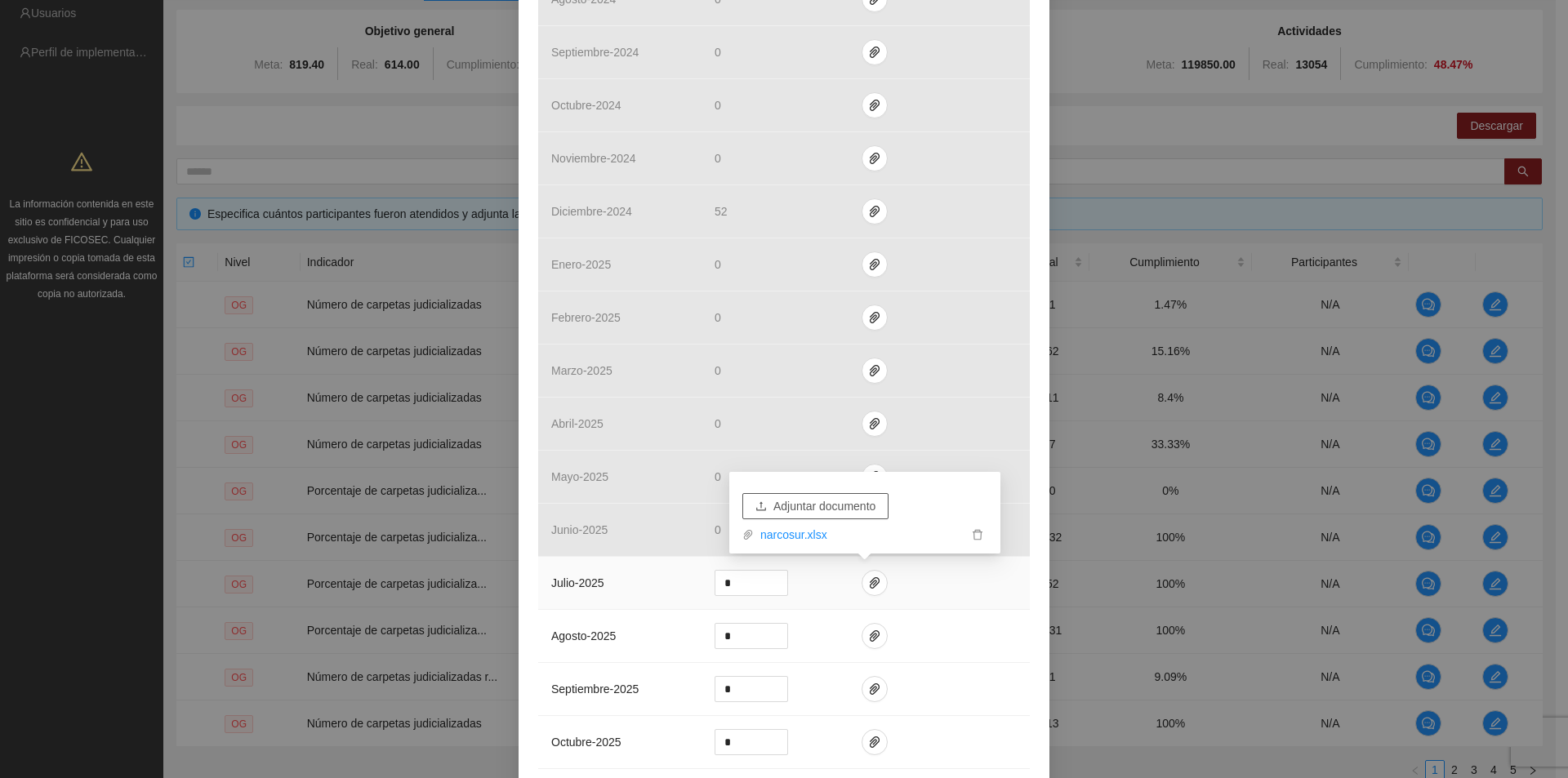 click on "Adjuntar documento" at bounding box center (824, 506) 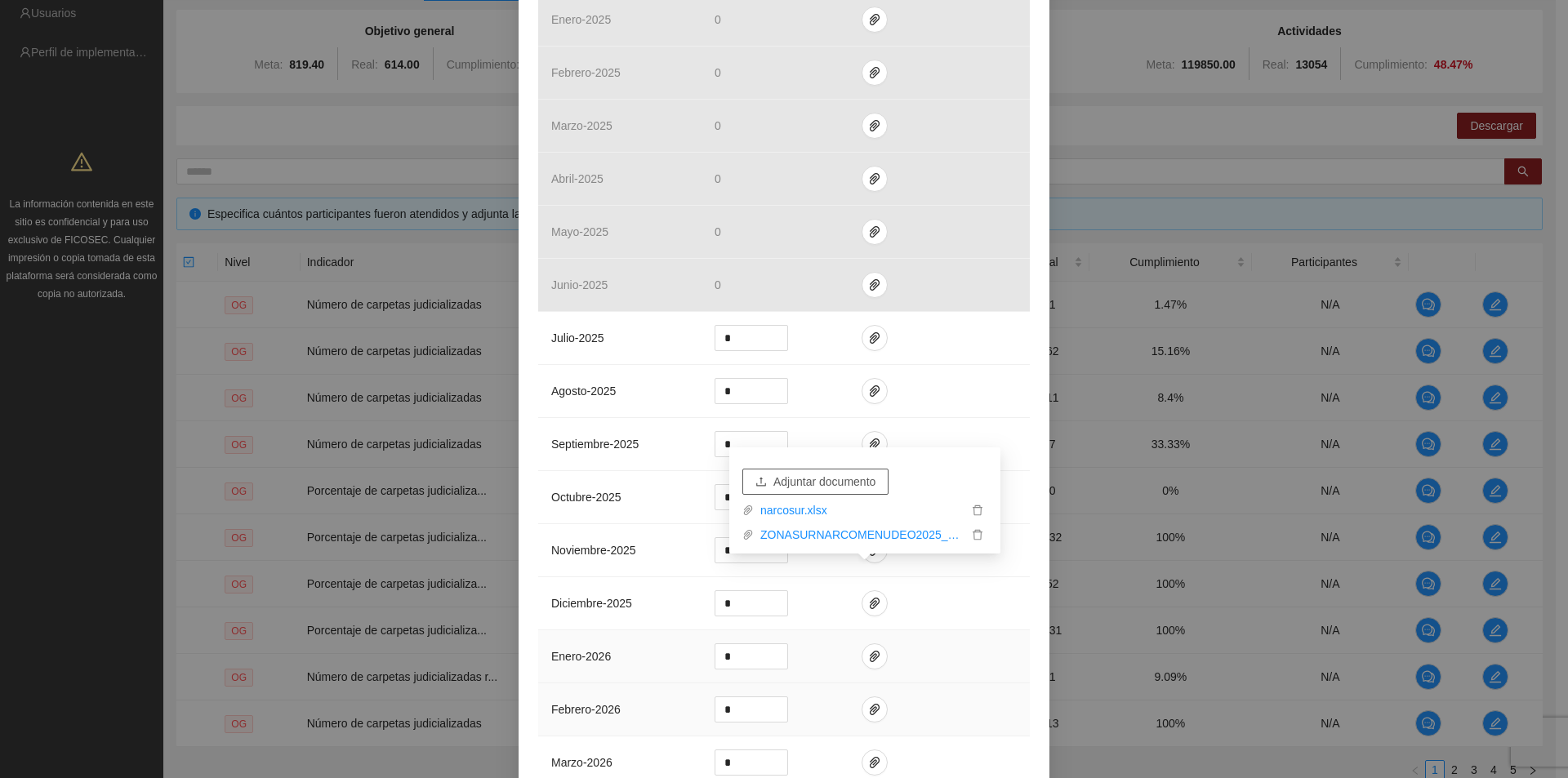 scroll, scrollTop: 1699, scrollLeft: 0, axis: vertical 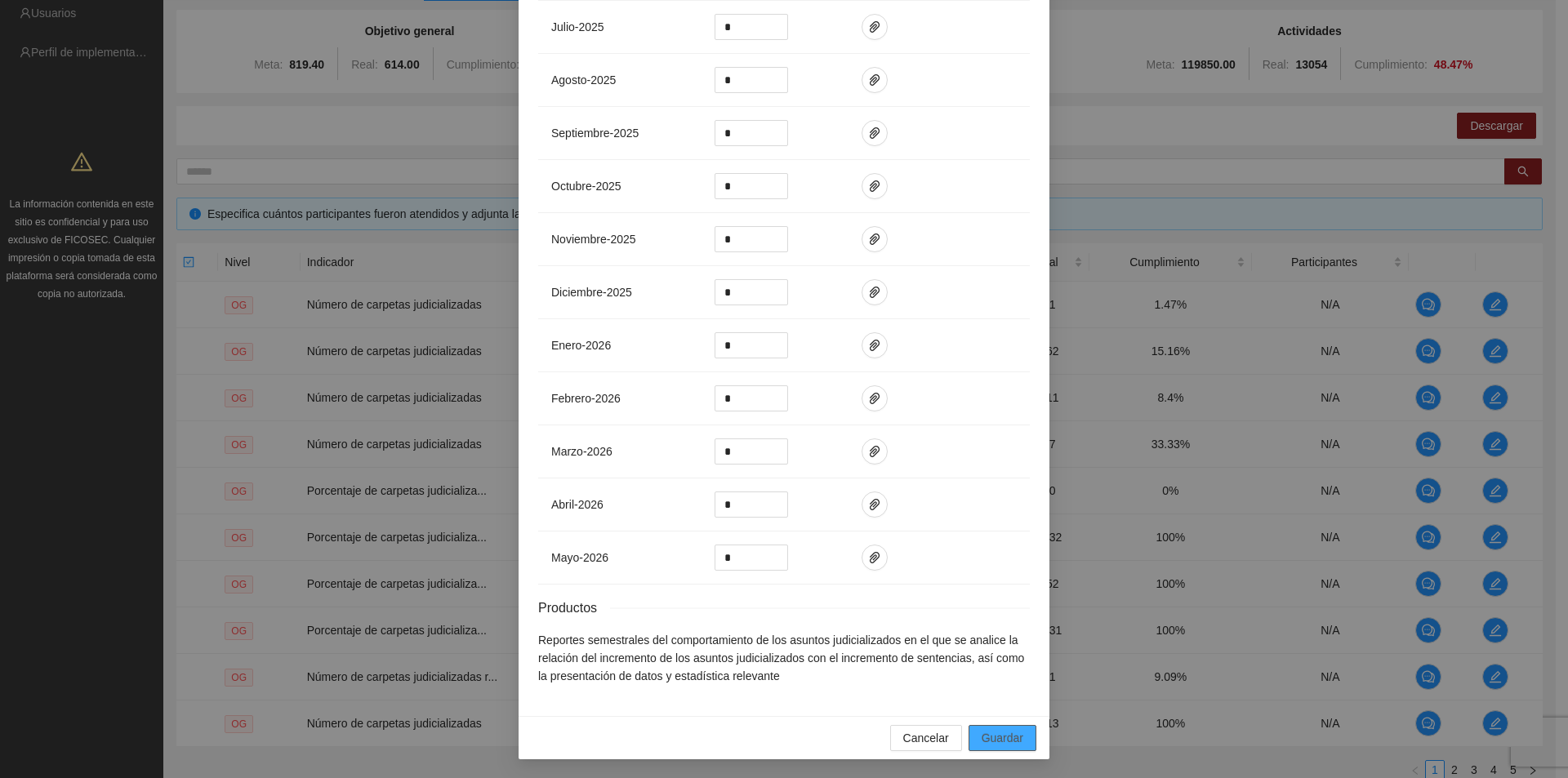 click on "Guardar" at bounding box center [1002, 738] 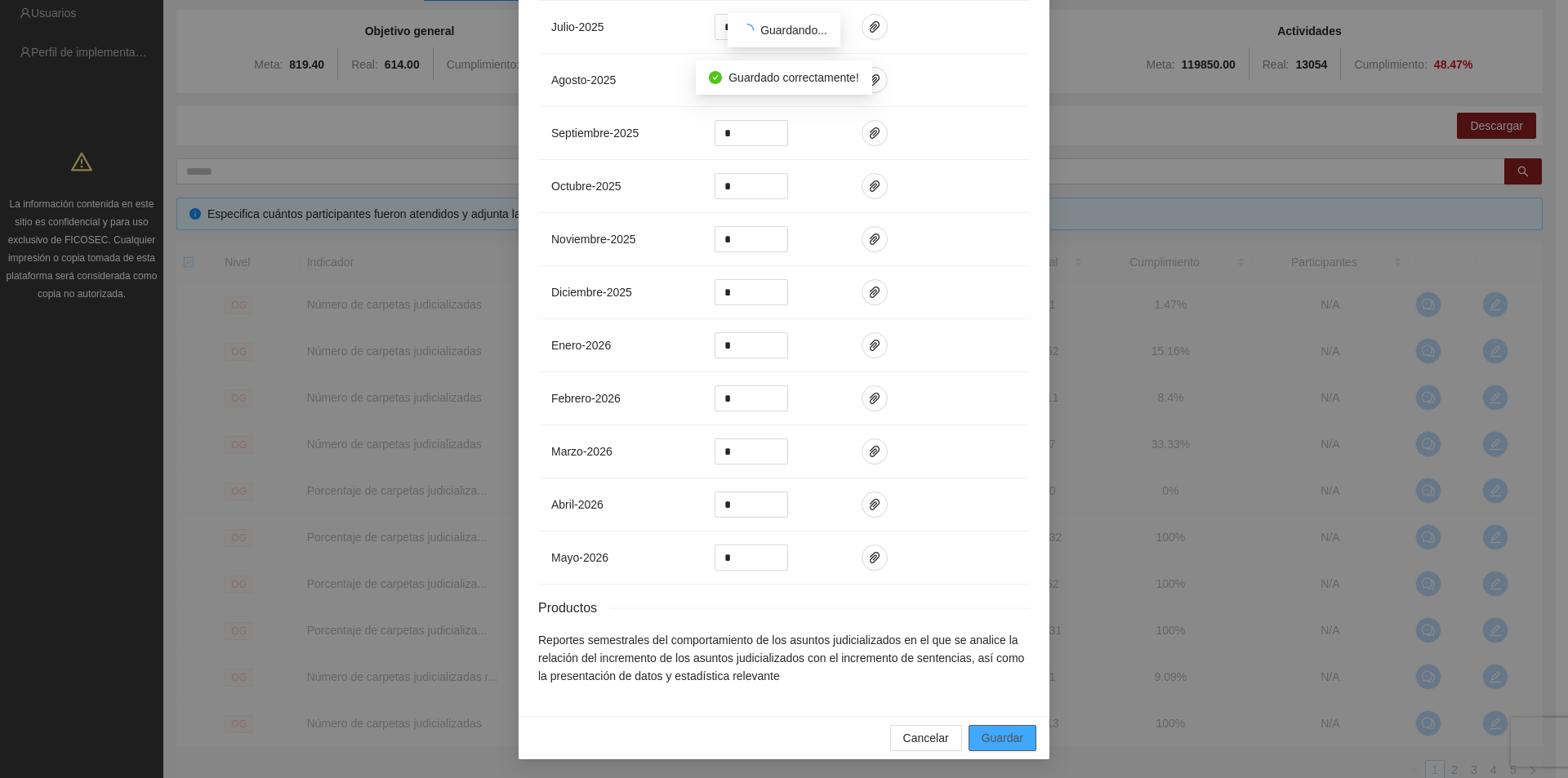 scroll, scrollTop: 1617, scrollLeft: 0, axis: vertical 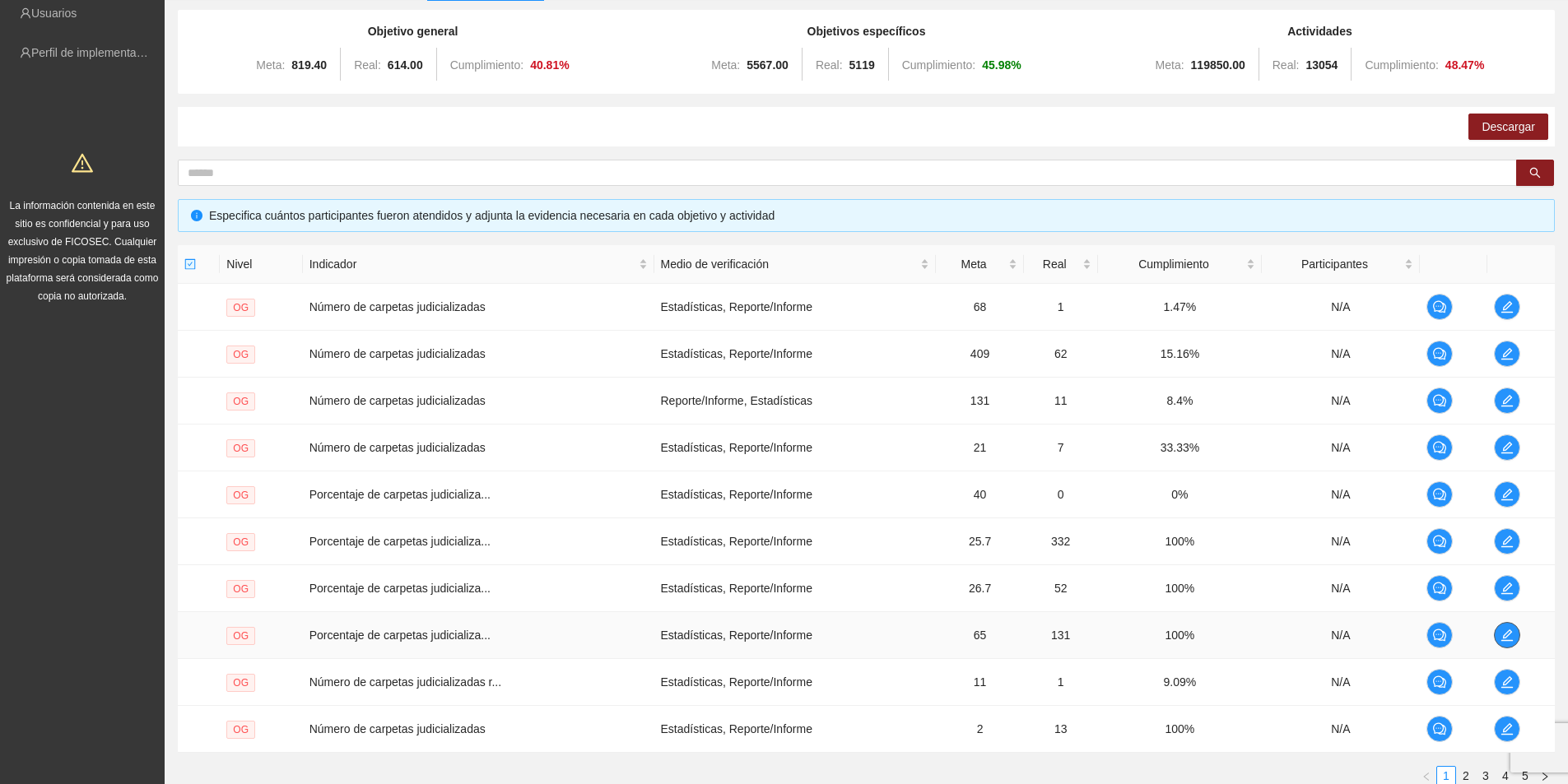 click 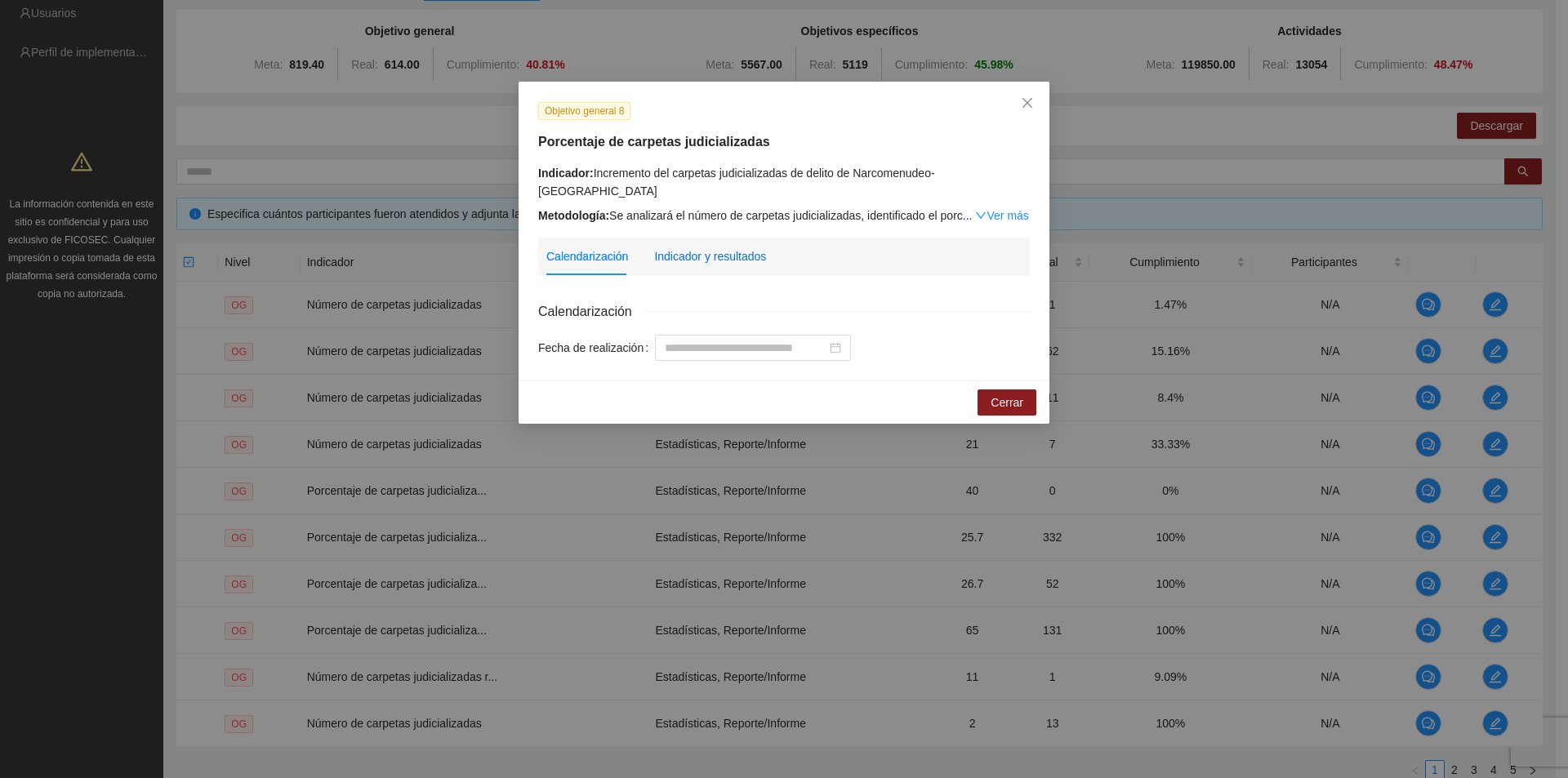 click on "Indicador y resultados" at bounding box center (710, 256) 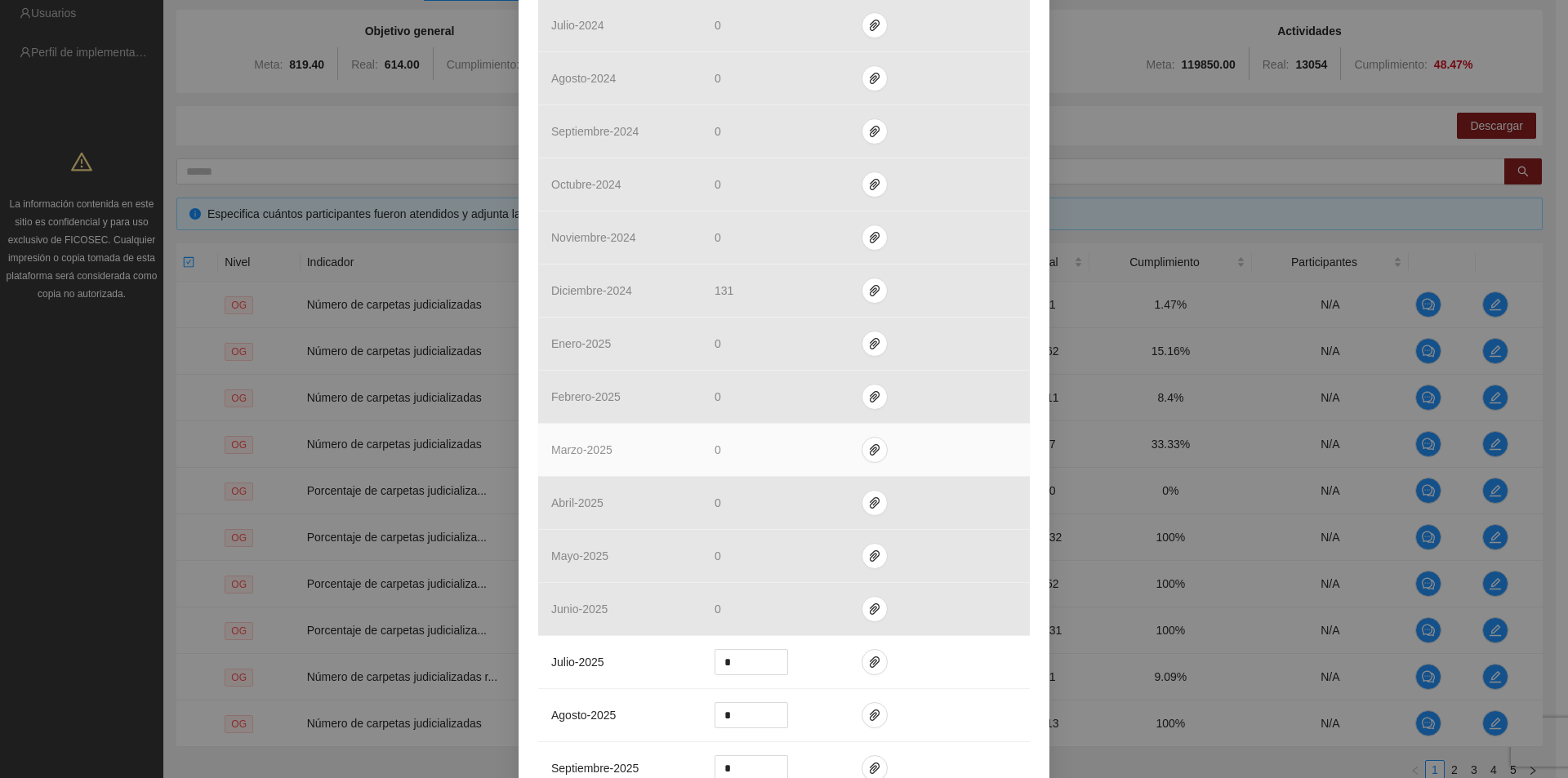 scroll, scrollTop: 1225, scrollLeft: 0, axis: vertical 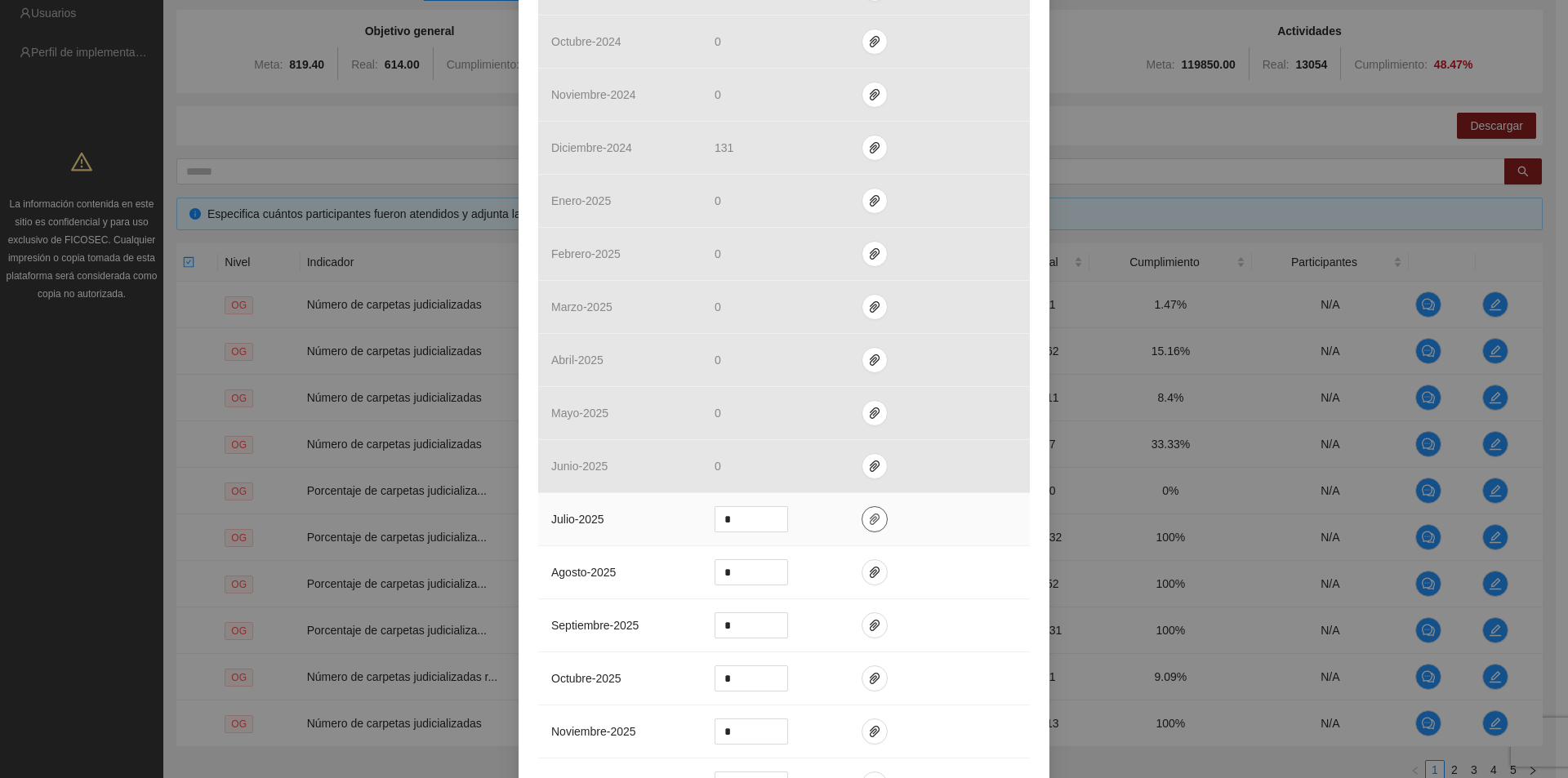 click 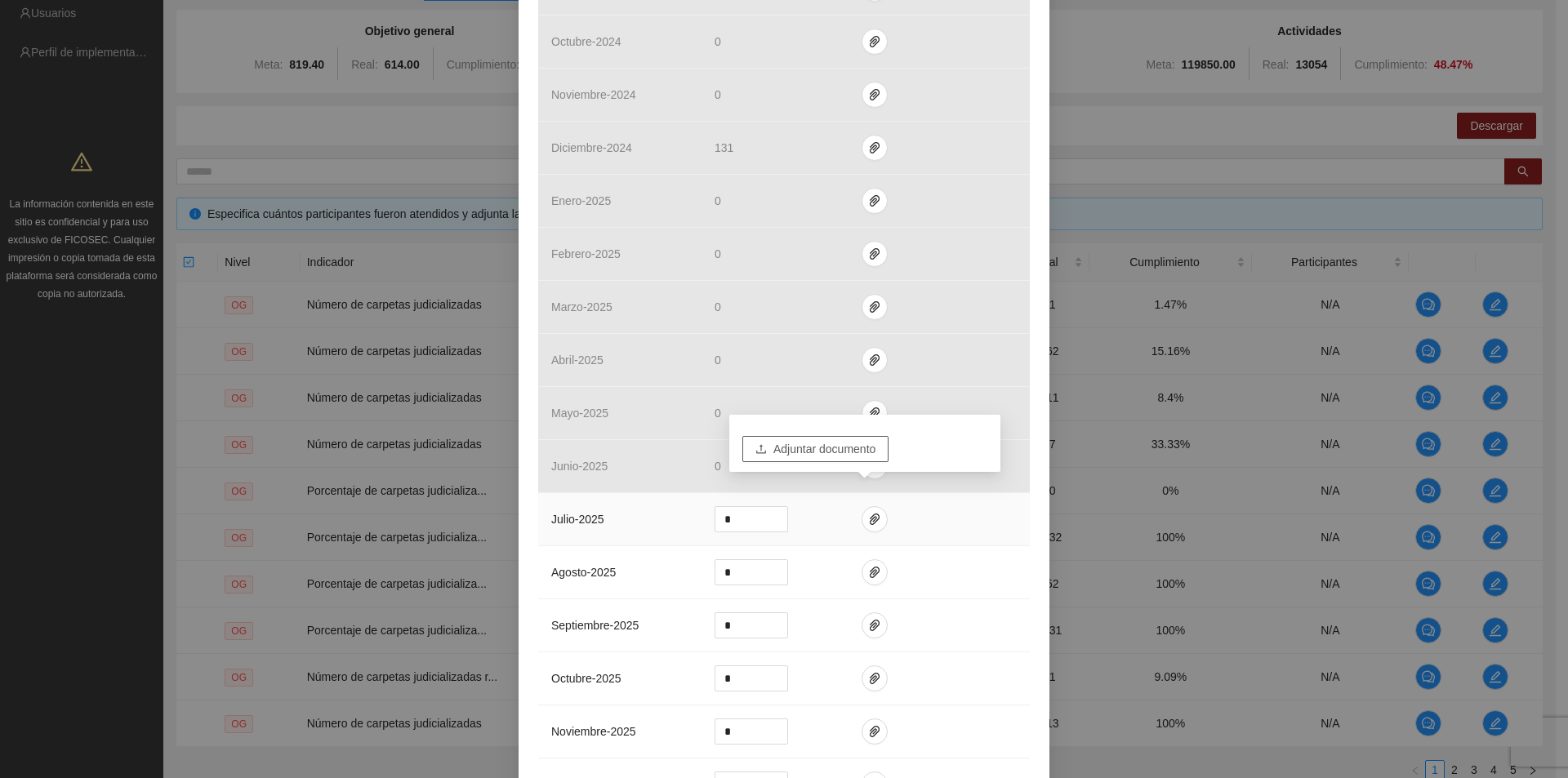 click on "Adjuntar documento" at bounding box center [824, 449] 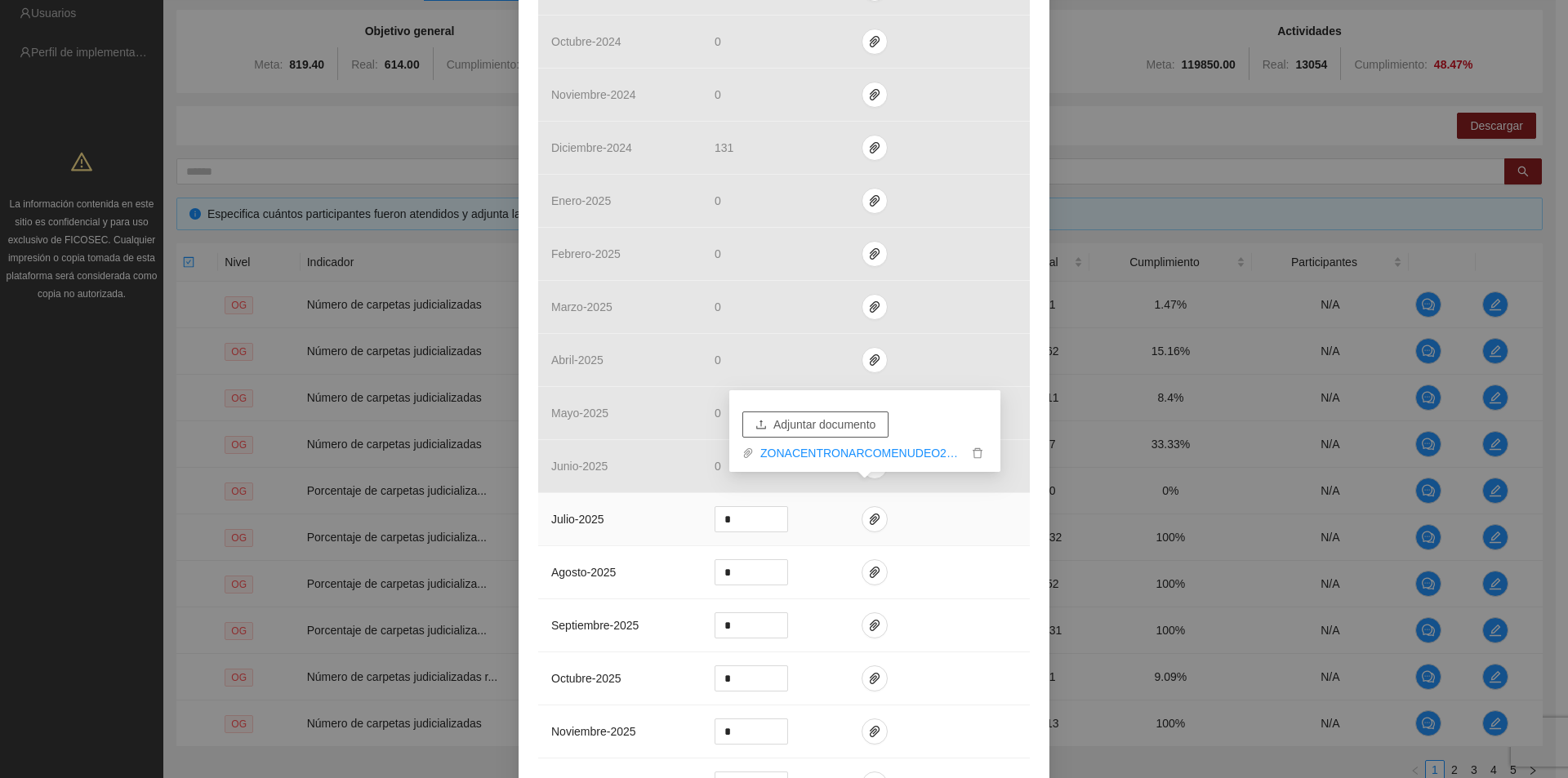 click on "Adjuntar documento" at bounding box center [824, 425] 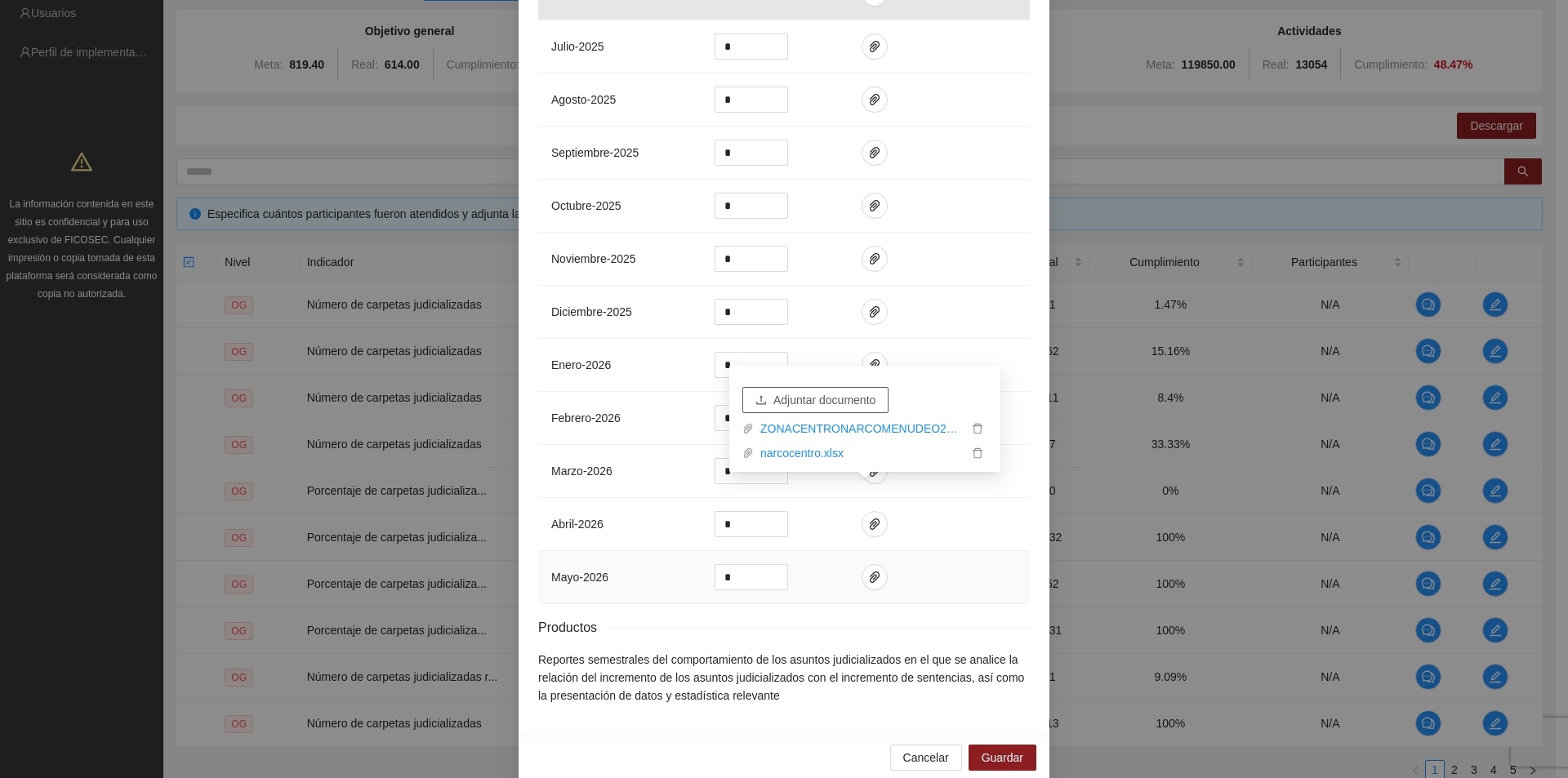 scroll, scrollTop: 1699, scrollLeft: 0, axis: vertical 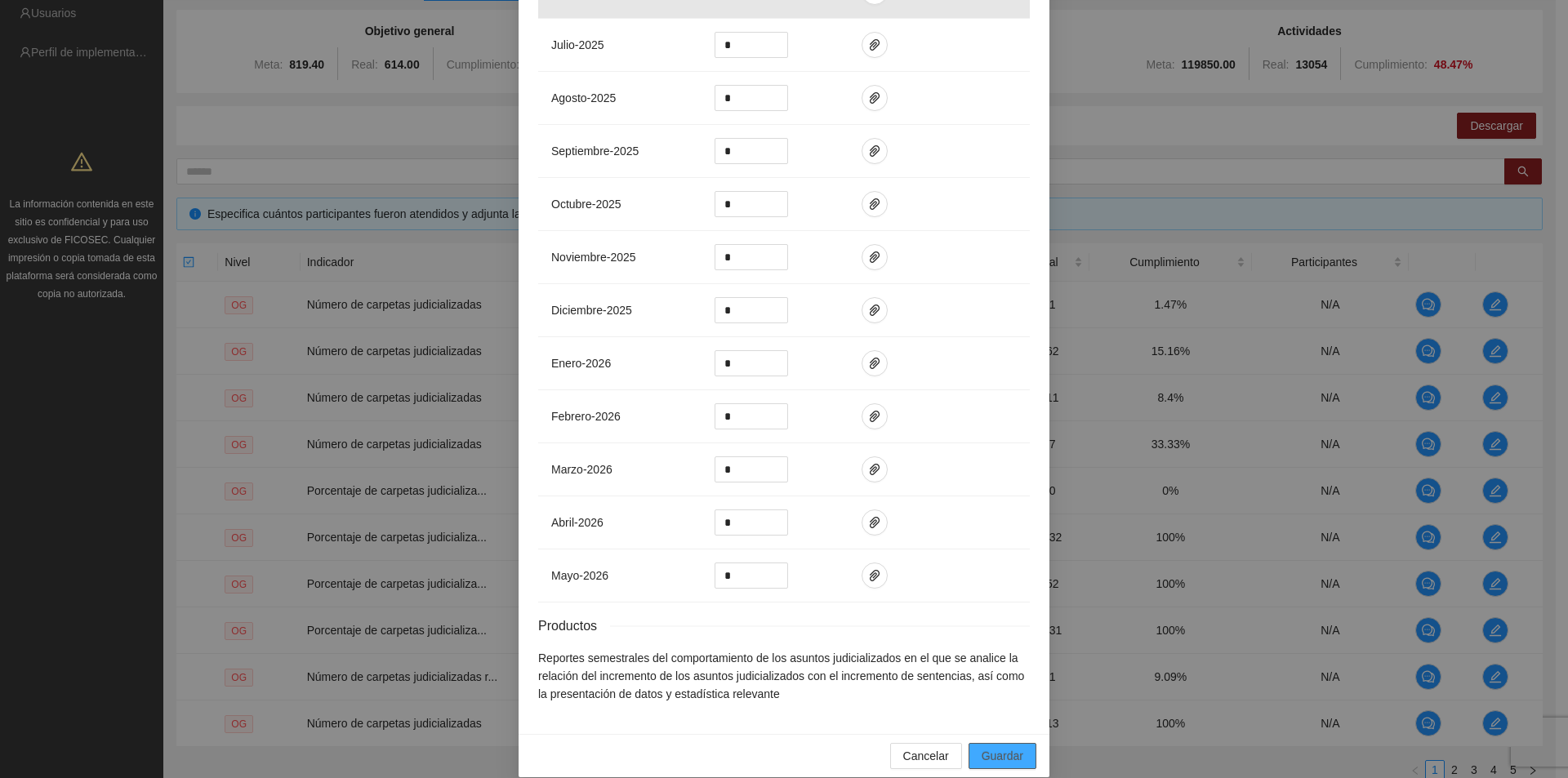 click on "Guardar" at bounding box center [1002, 756] 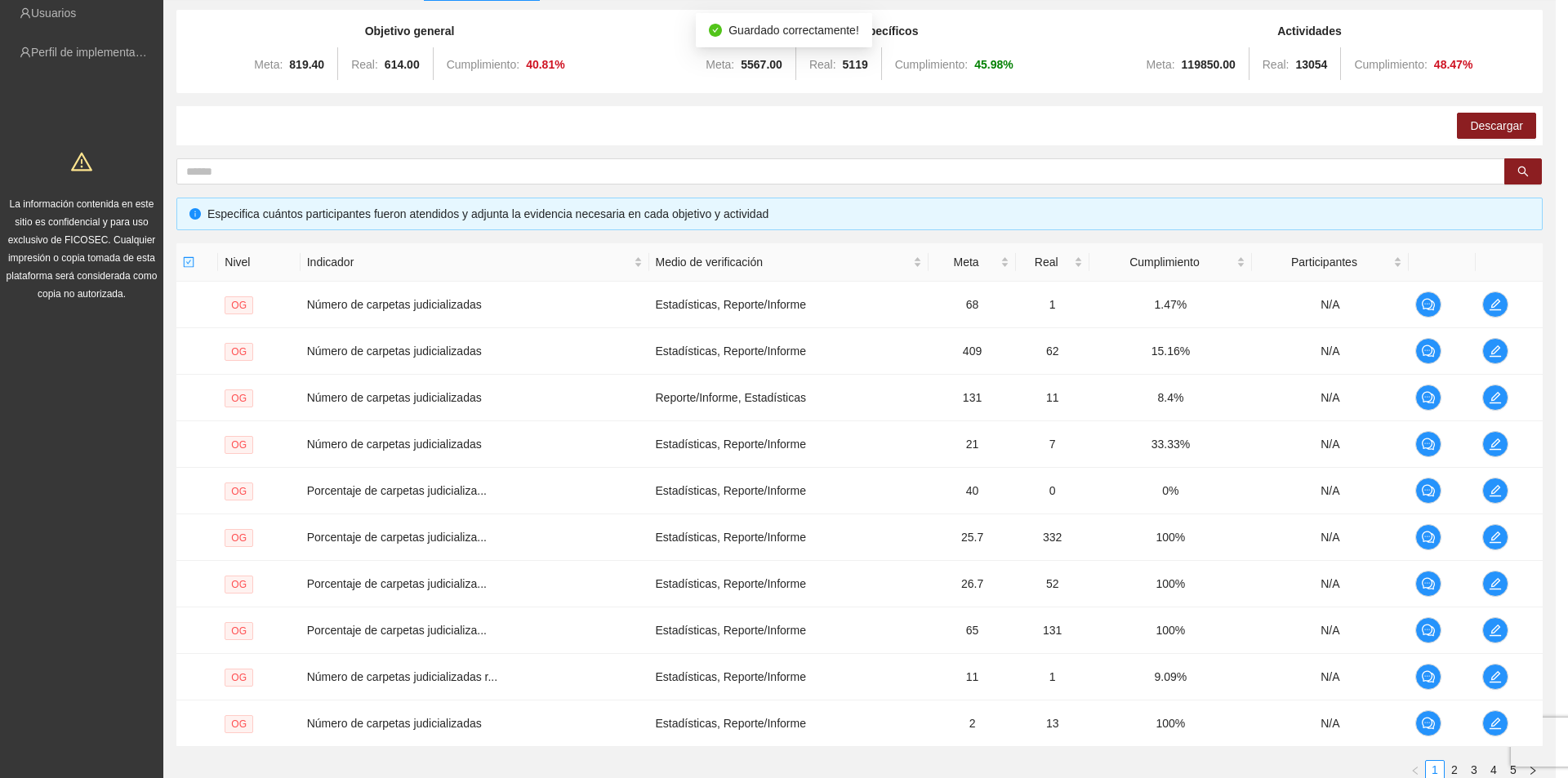 scroll, scrollTop: 1617, scrollLeft: 0, axis: vertical 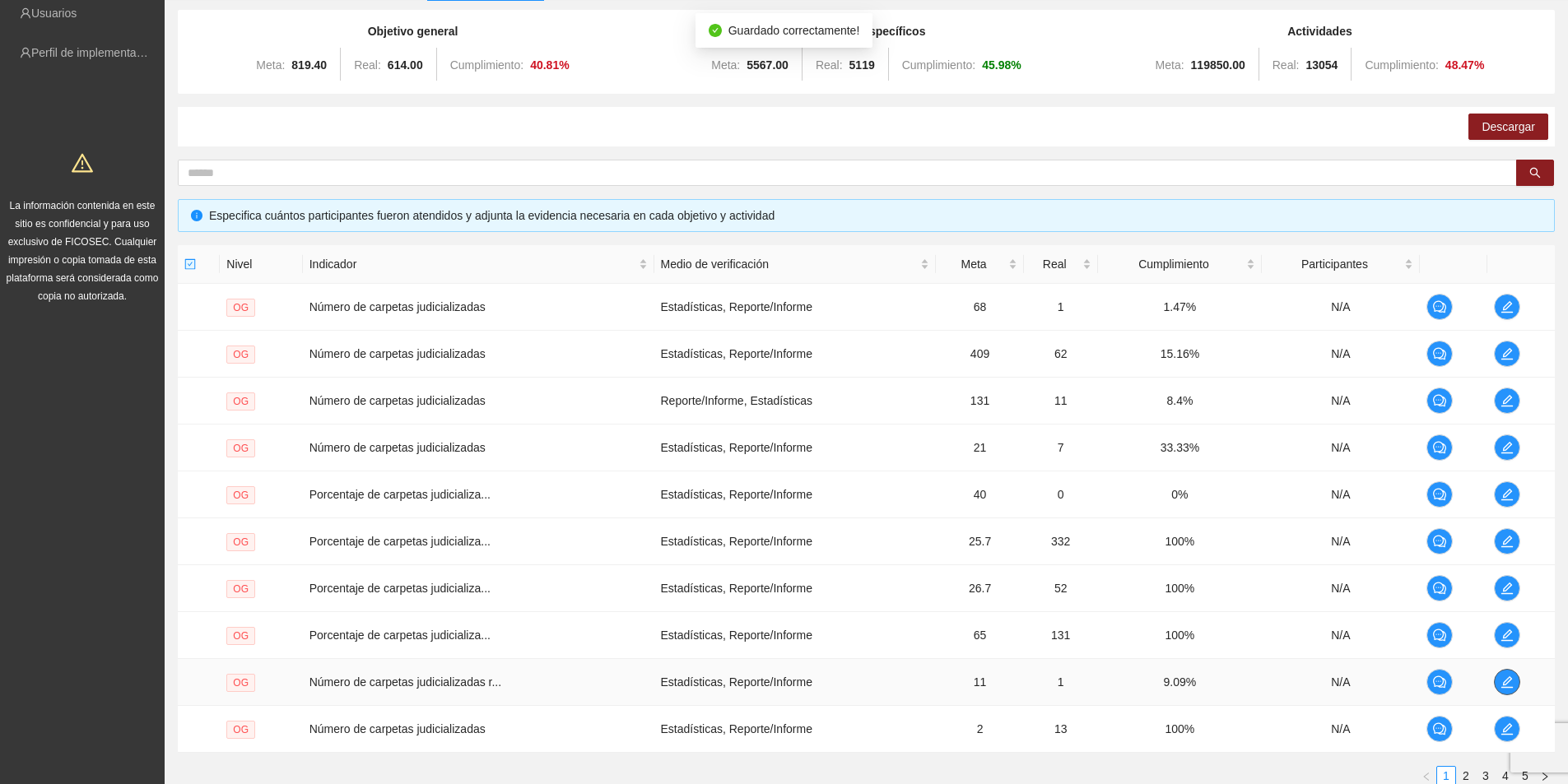 click 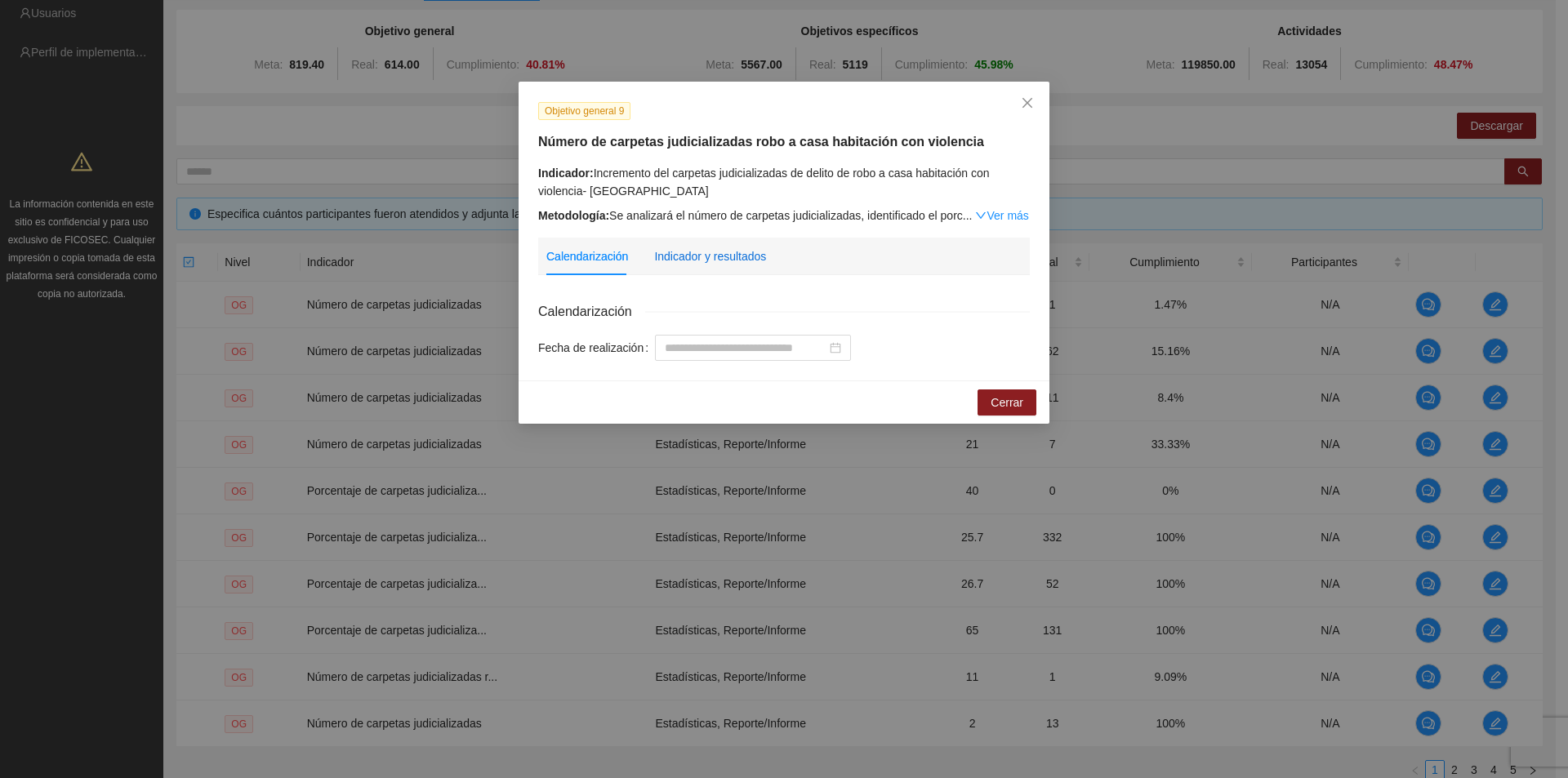 click on "Indicador y resultados" at bounding box center [710, 256] 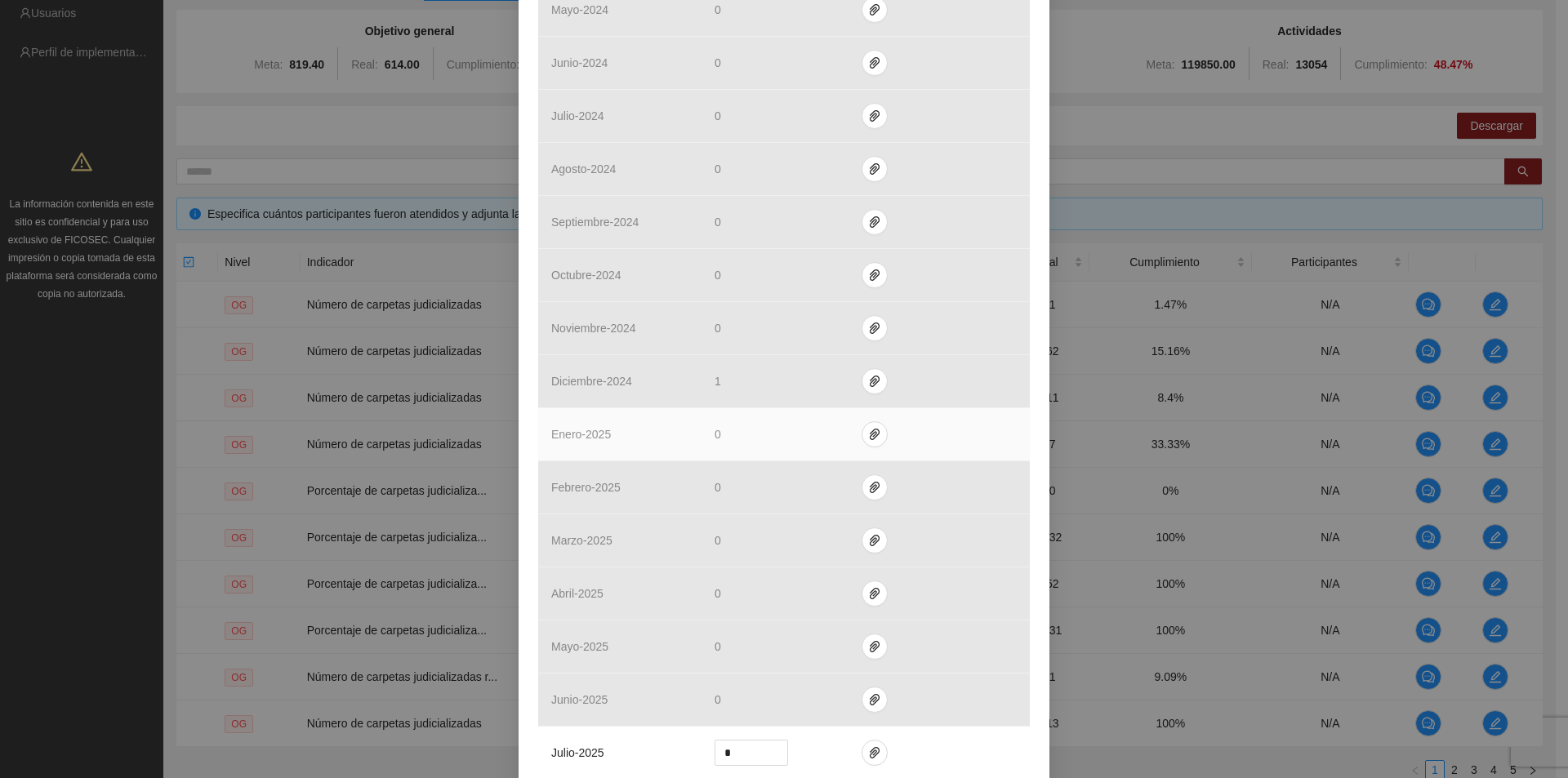 scroll, scrollTop: 1143, scrollLeft: 0, axis: vertical 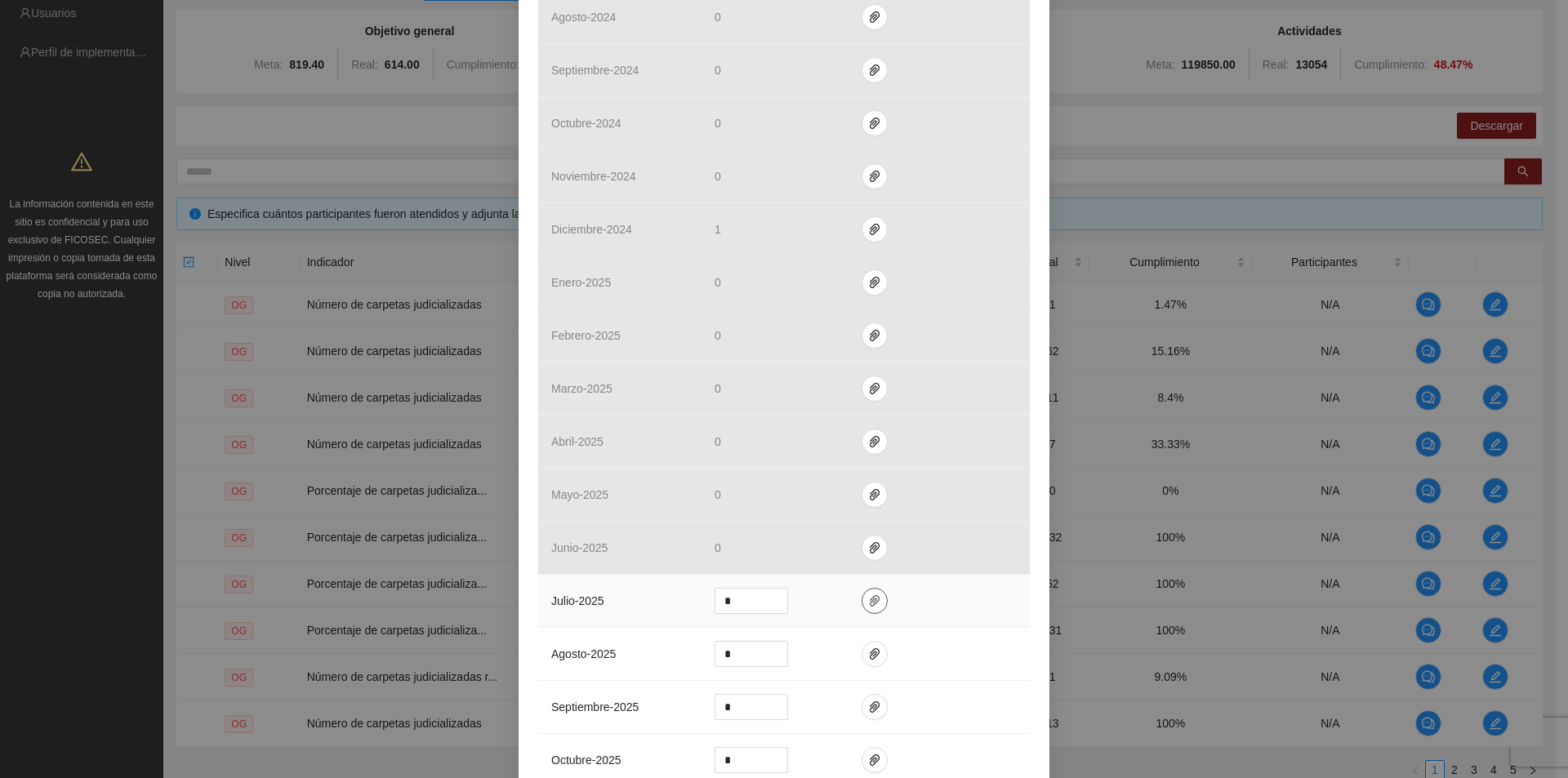 drag, startPoint x: 870, startPoint y: 600, endPoint x: 868, endPoint y: 611, distance: 11.18034 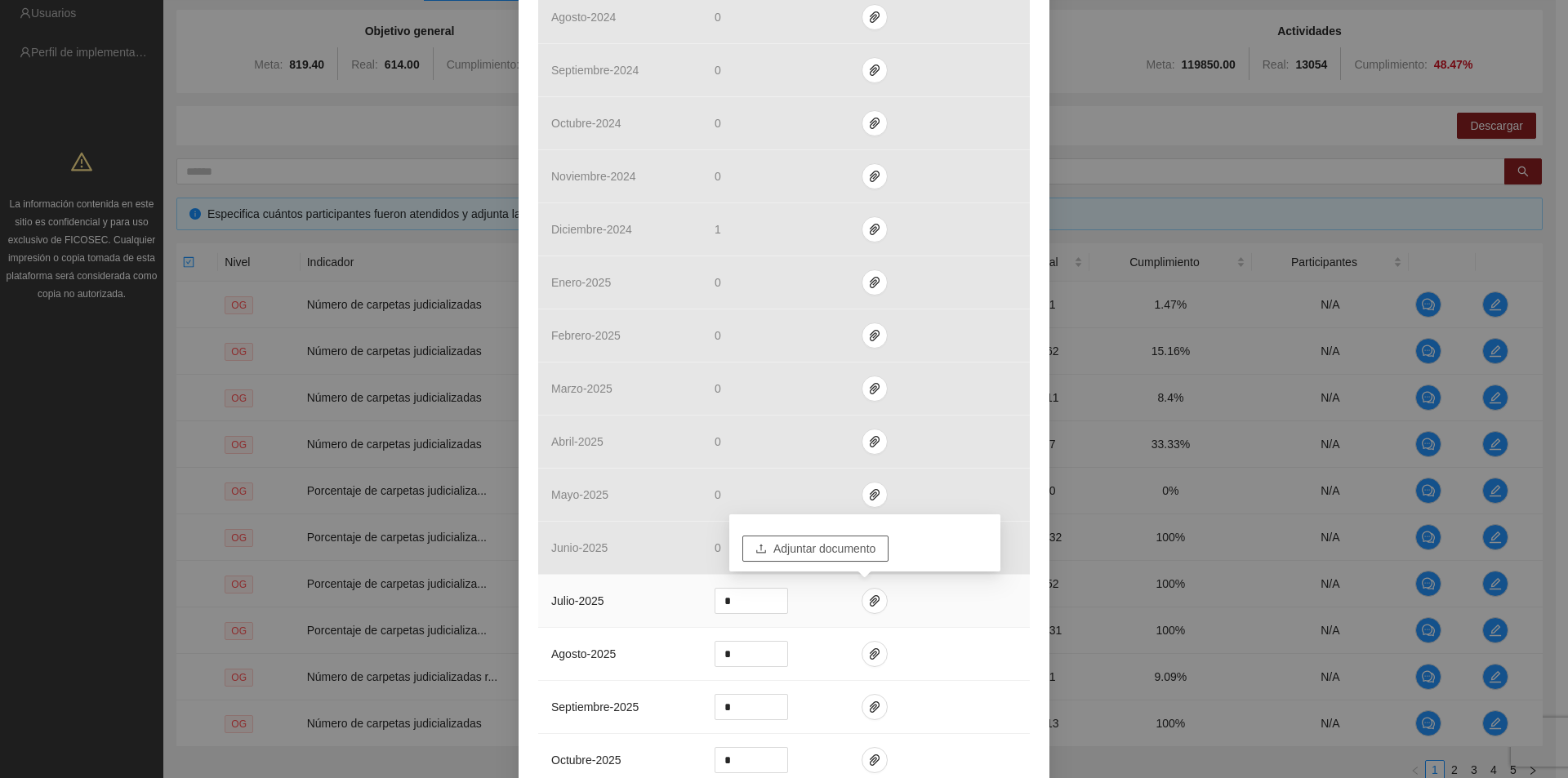 click on "Adjuntar documento" at bounding box center (824, 549) 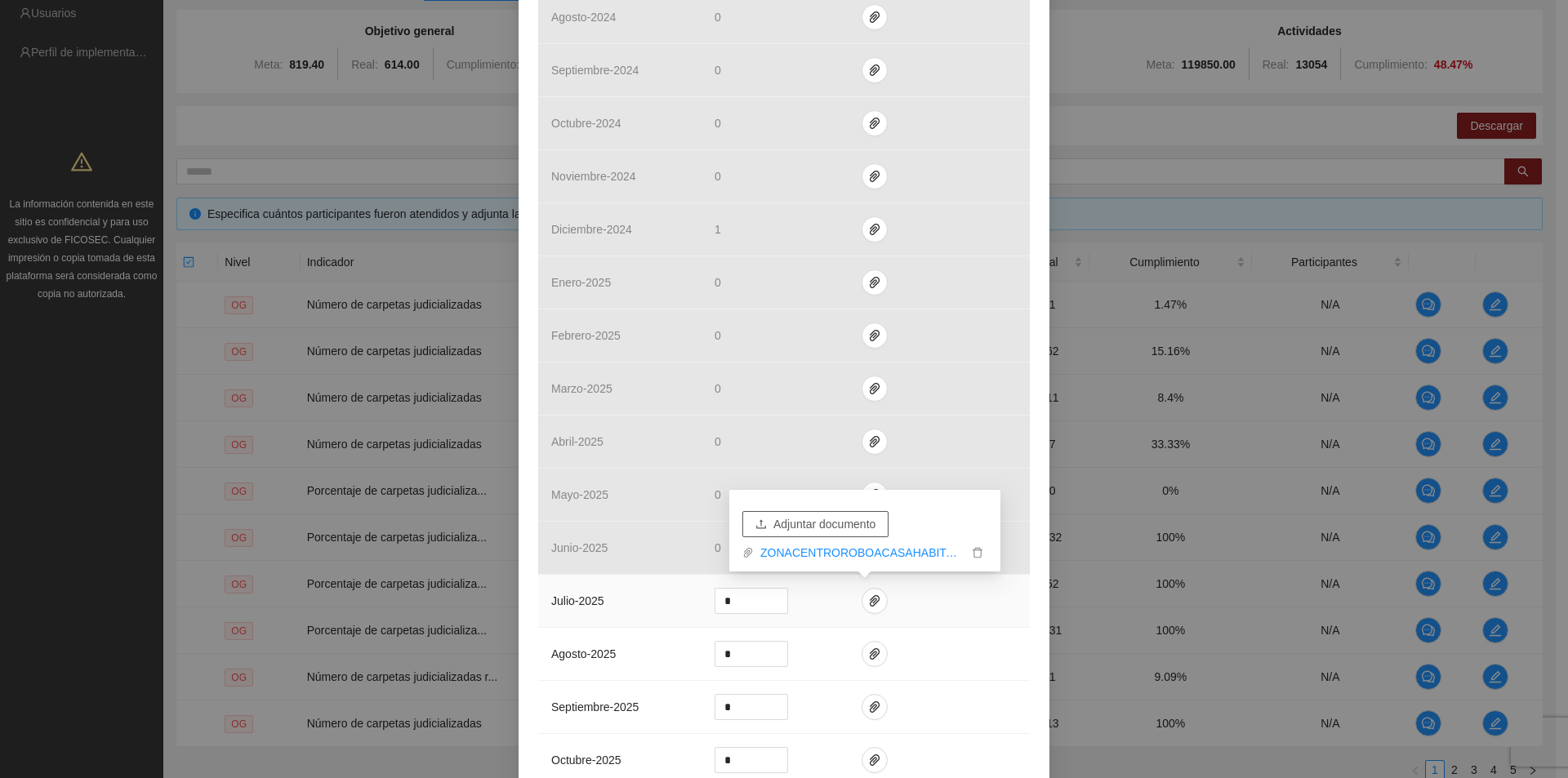 click on "Adjuntar documento" at bounding box center (824, 524) 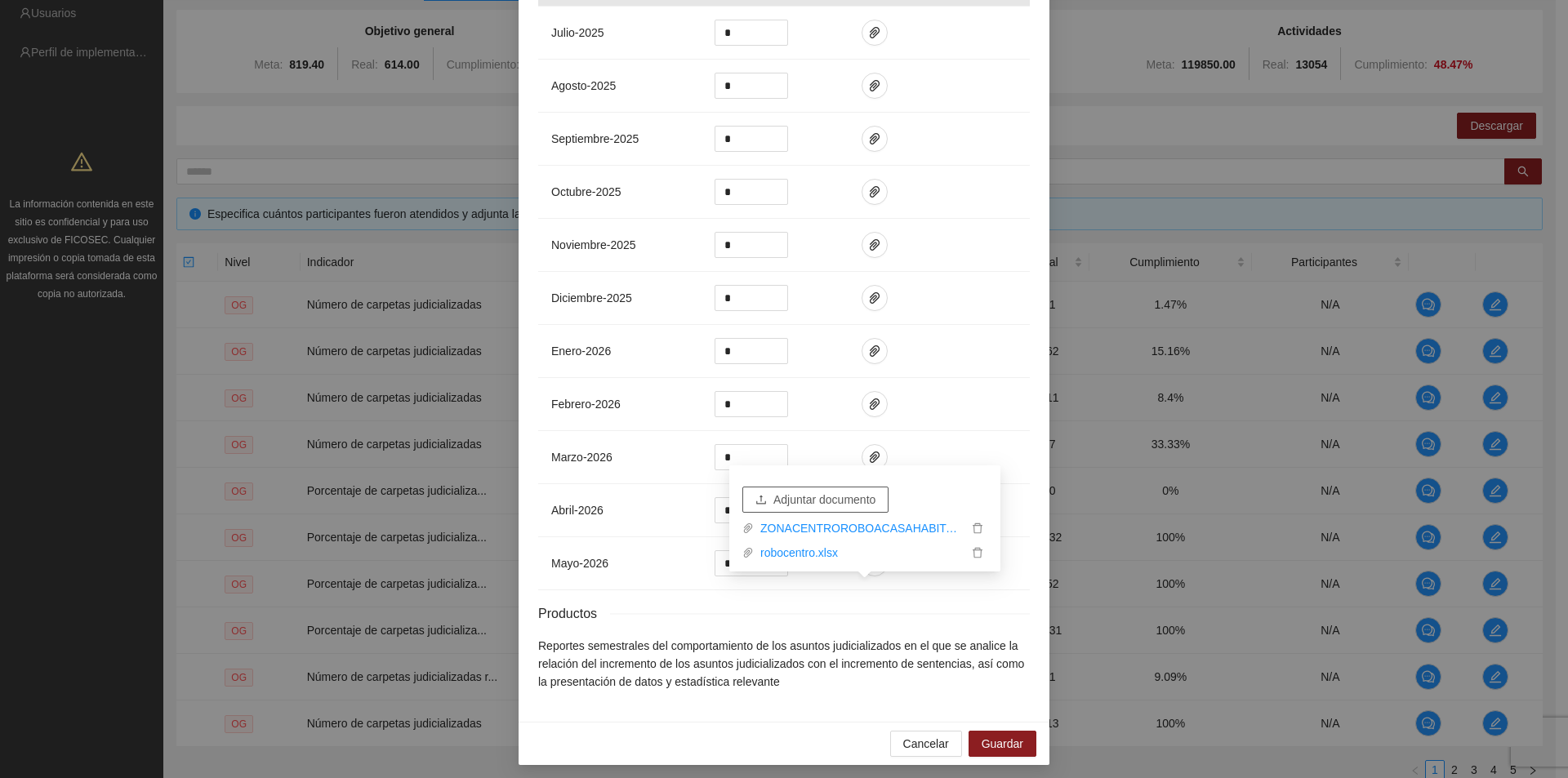 scroll, scrollTop: 1717, scrollLeft: 0, axis: vertical 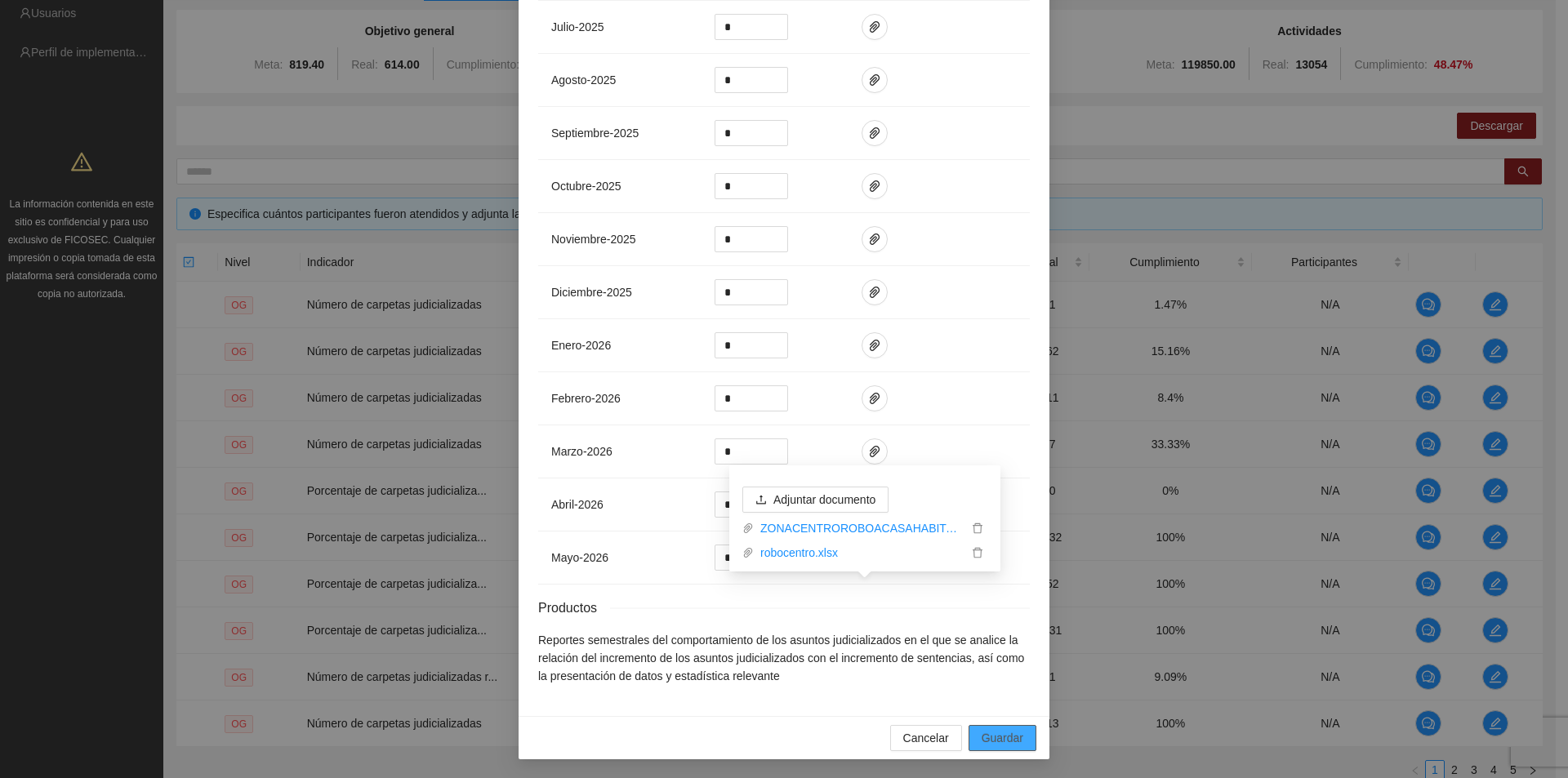 click on "Guardar" at bounding box center (1002, 738) 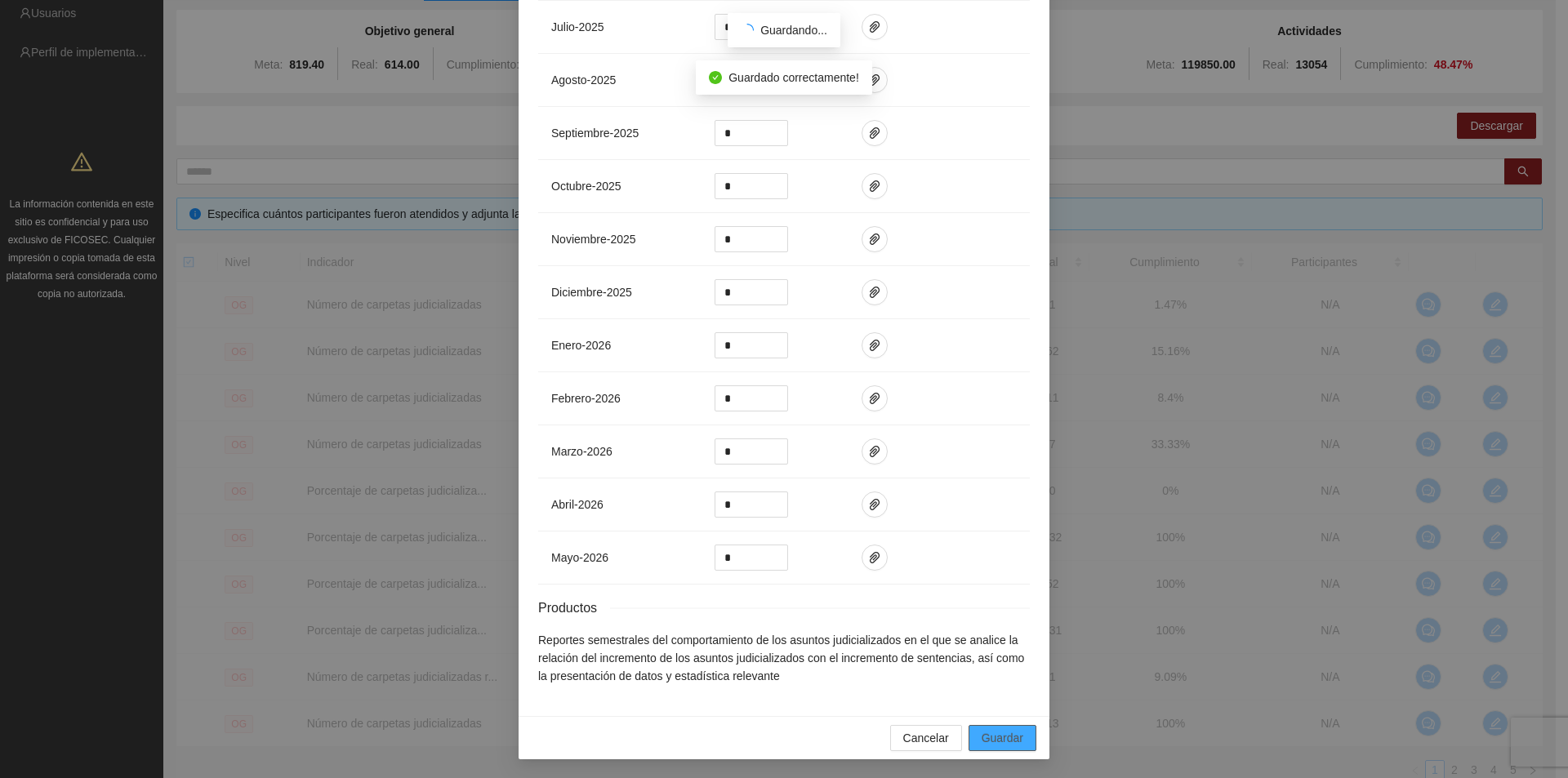 scroll, scrollTop: 1635, scrollLeft: 0, axis: vertical 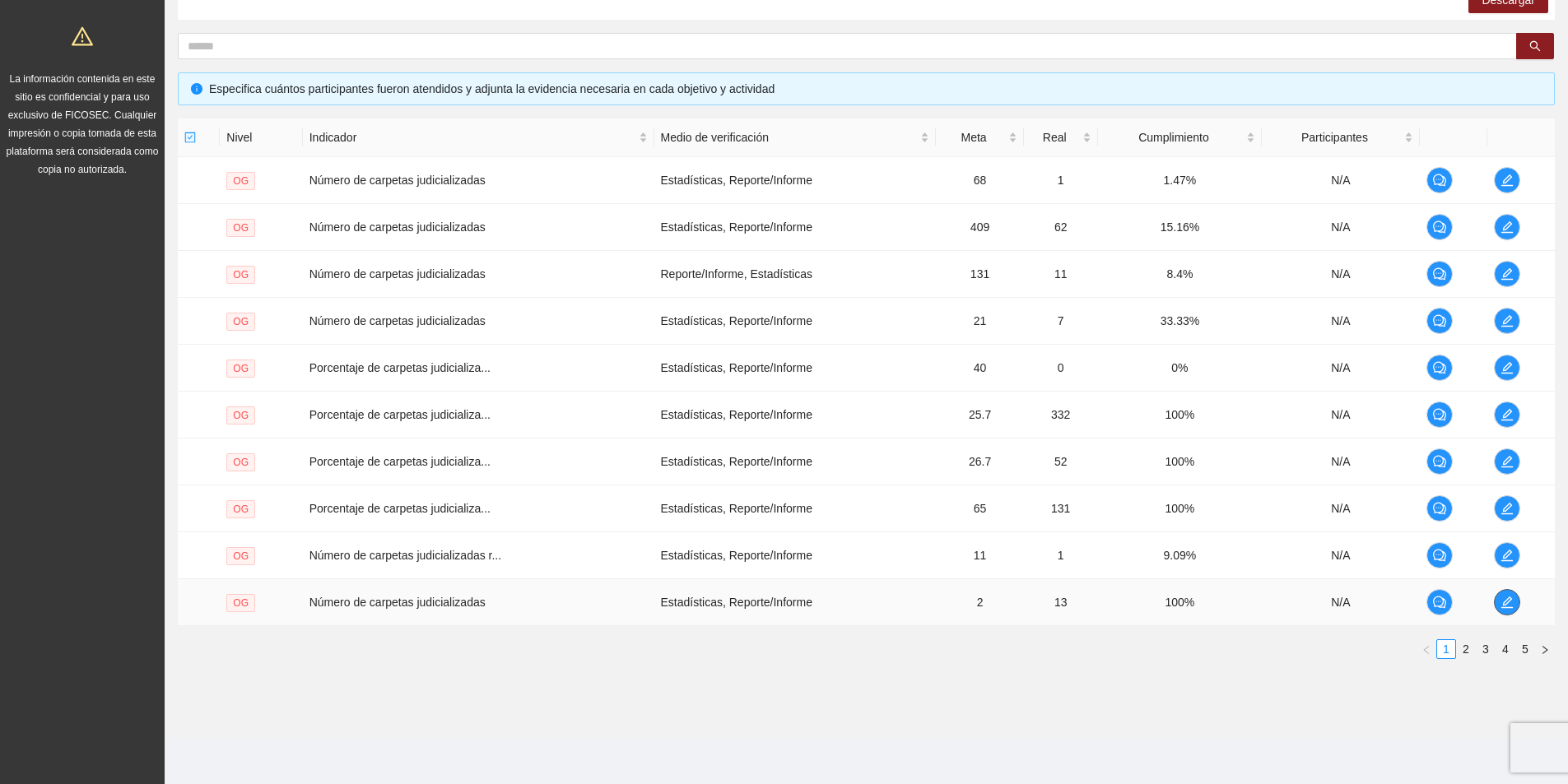 click 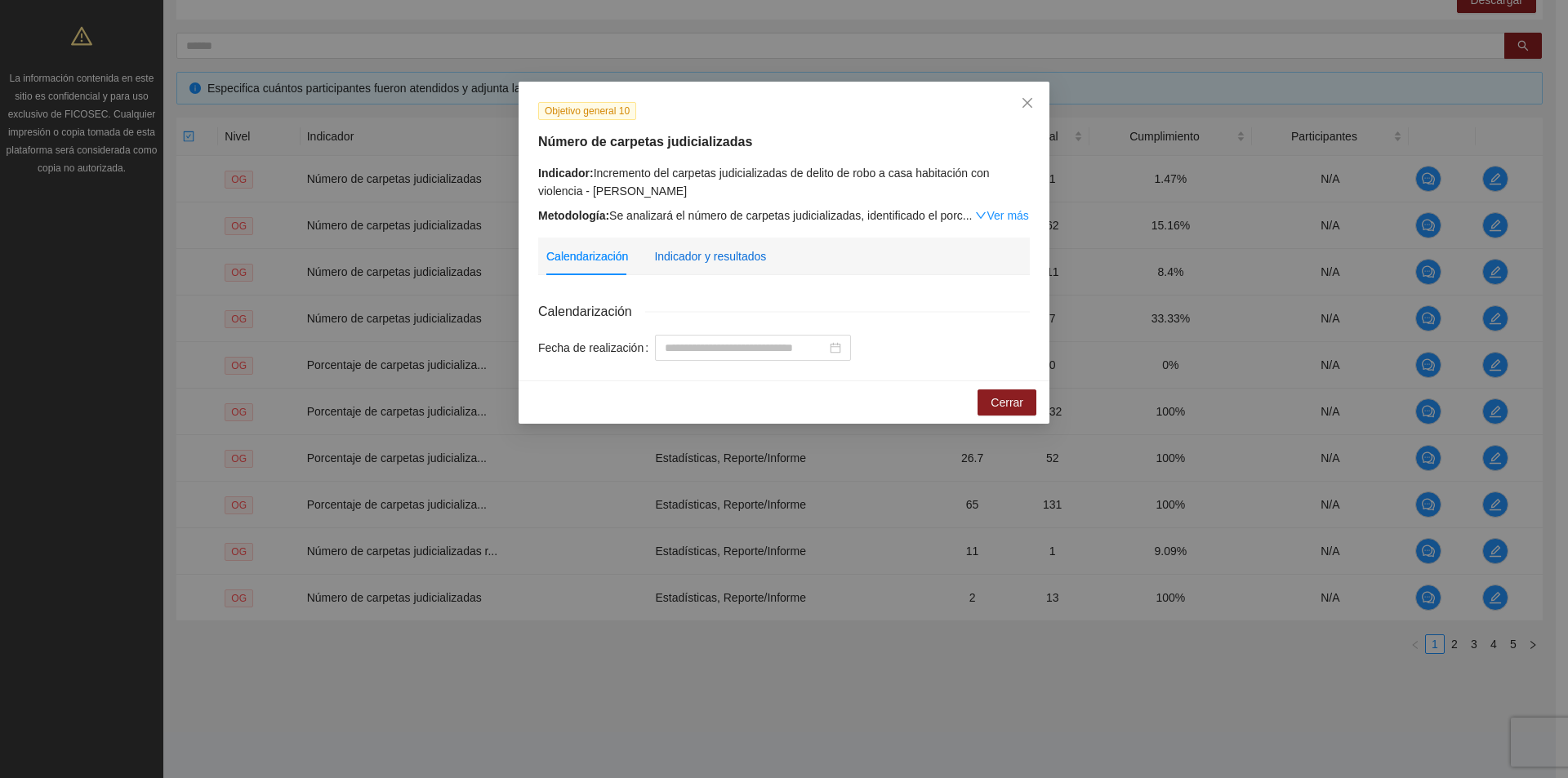 click on "Indicador y resultados" at bounding box center (710, 256) 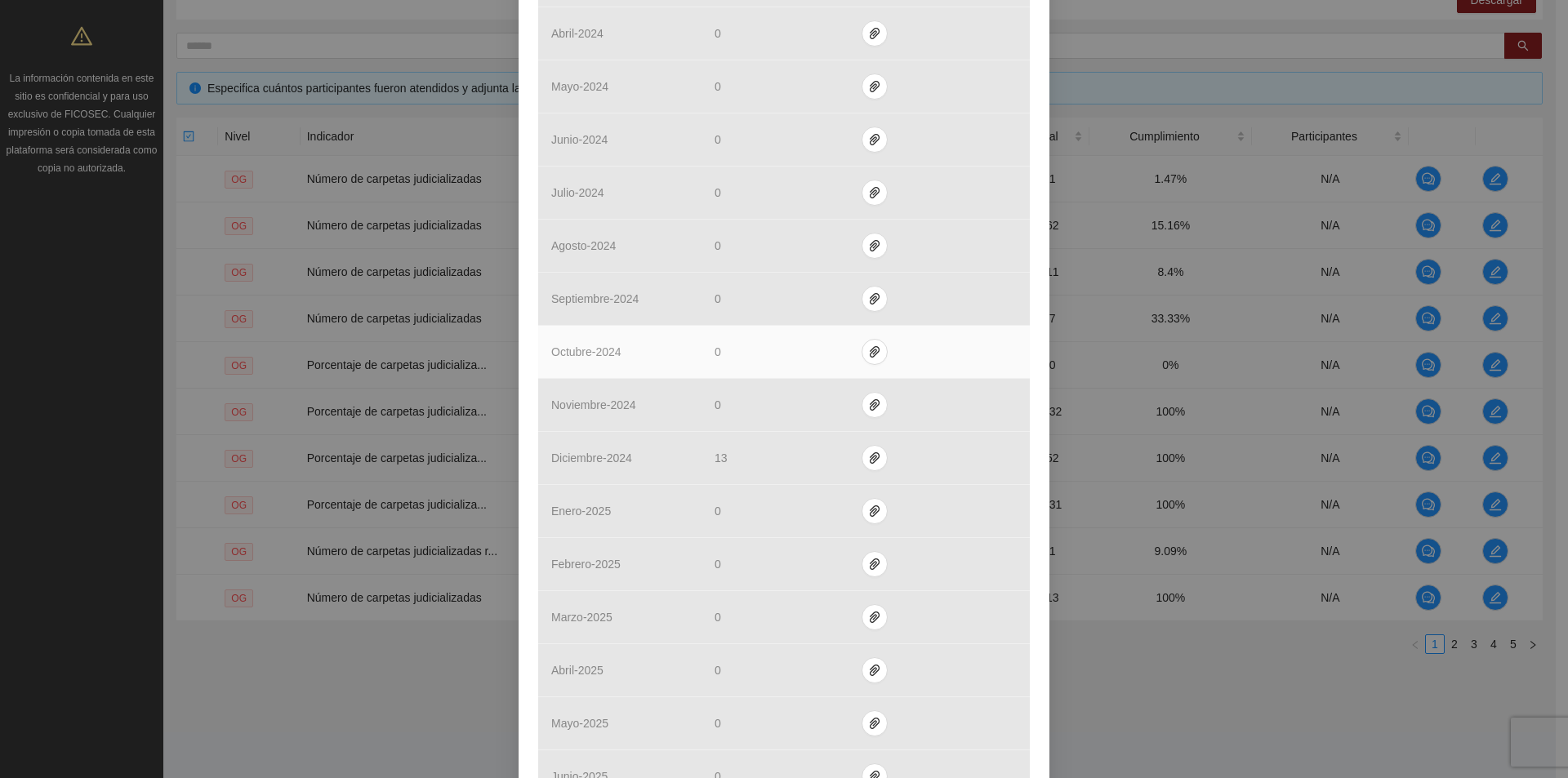 scroll, scrollTop: 1061, scrollLeft: 0, axis: vertical 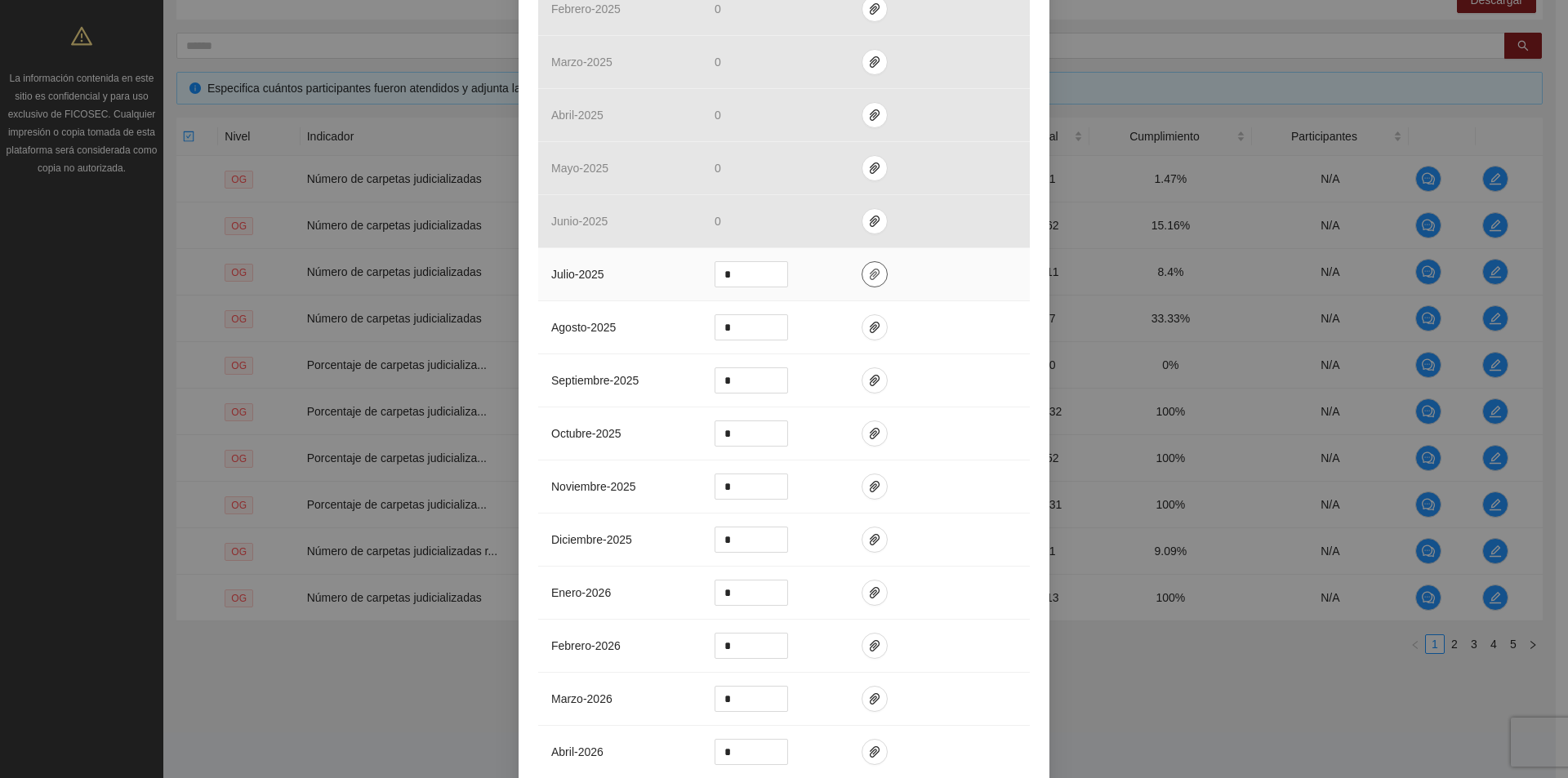 click 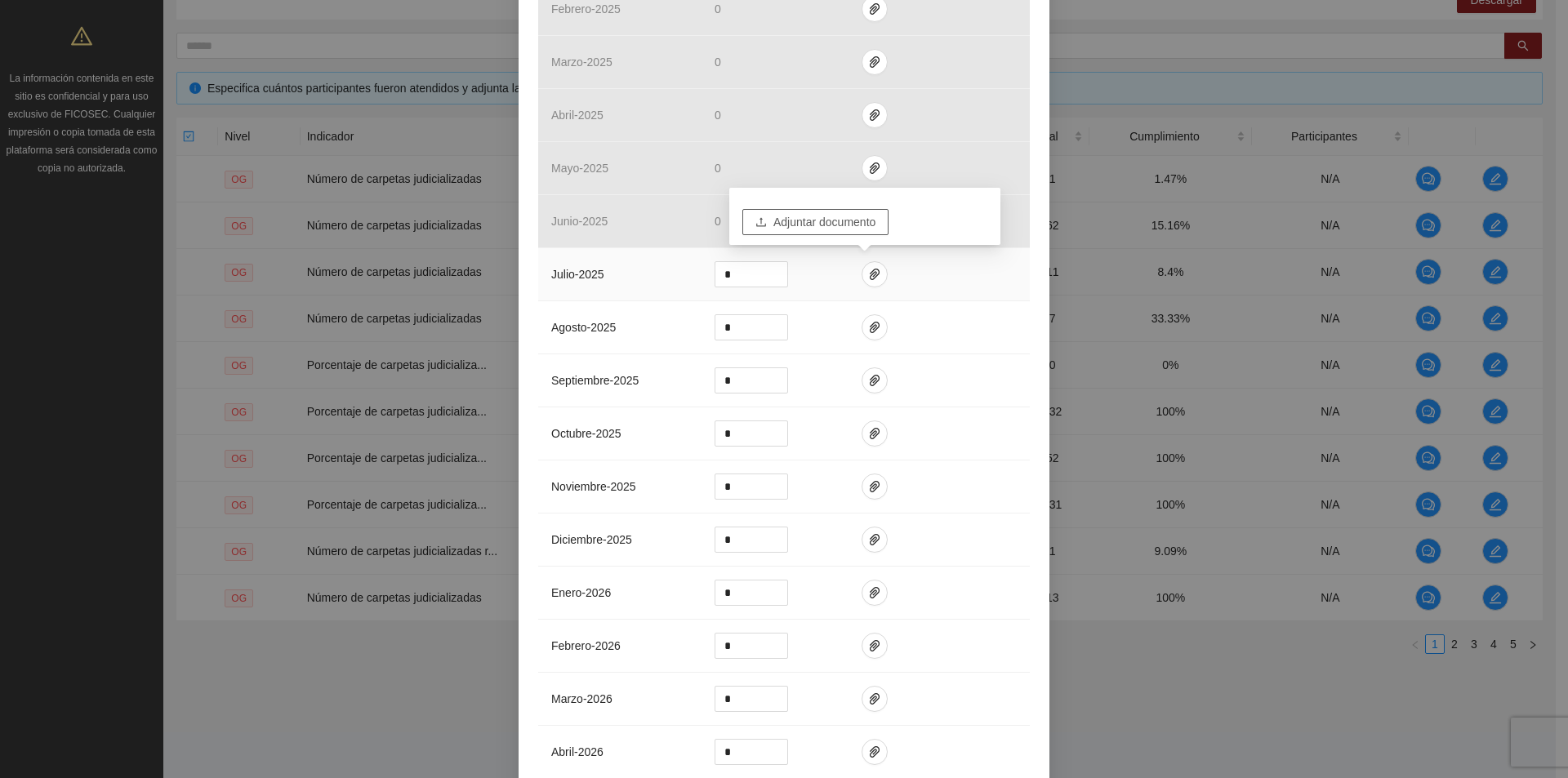click on "Adjuntar documento" at bounding box center (824, 222) 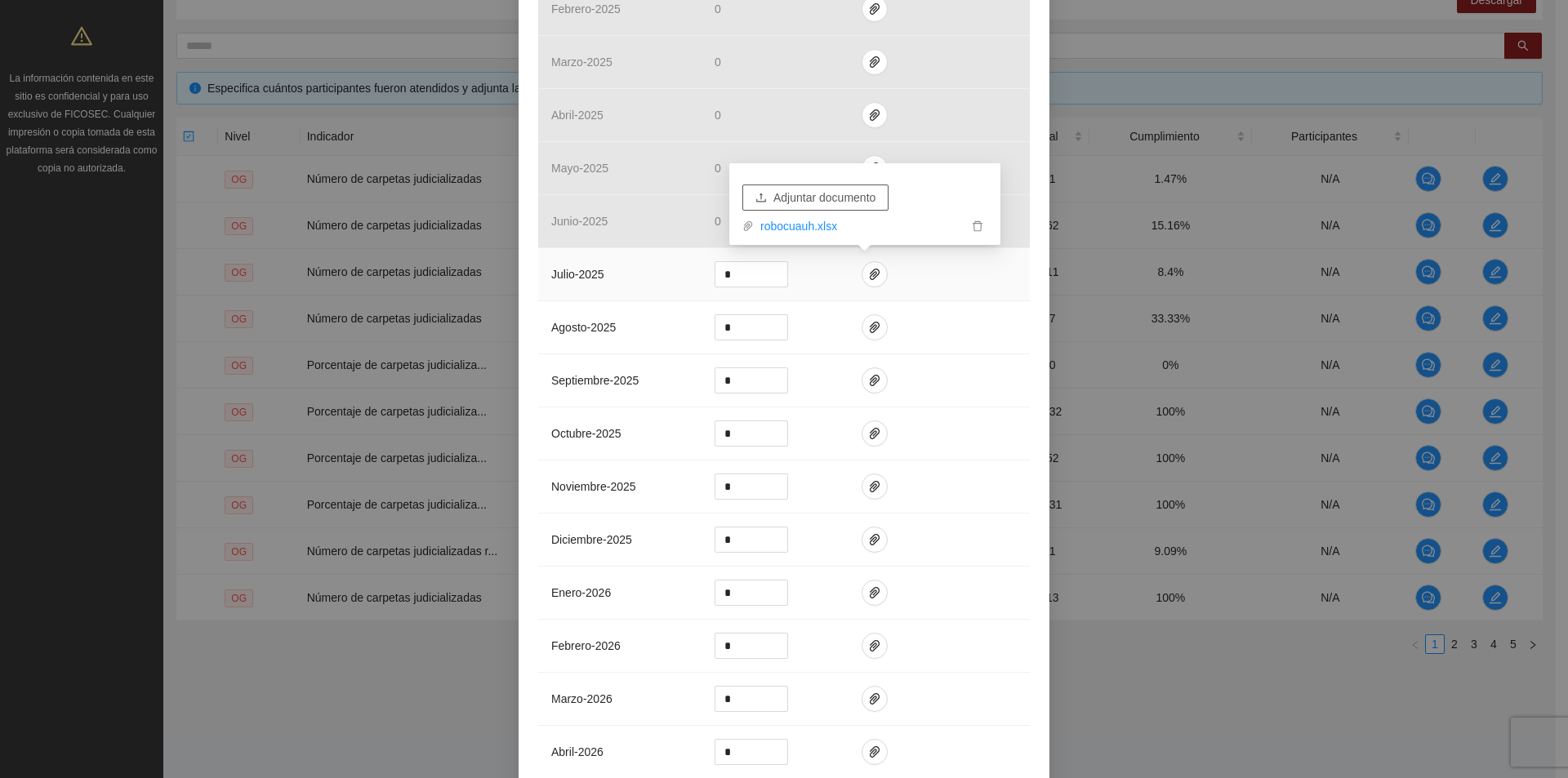 click on "Adjuntar documento" at bounding box center [824, 198] 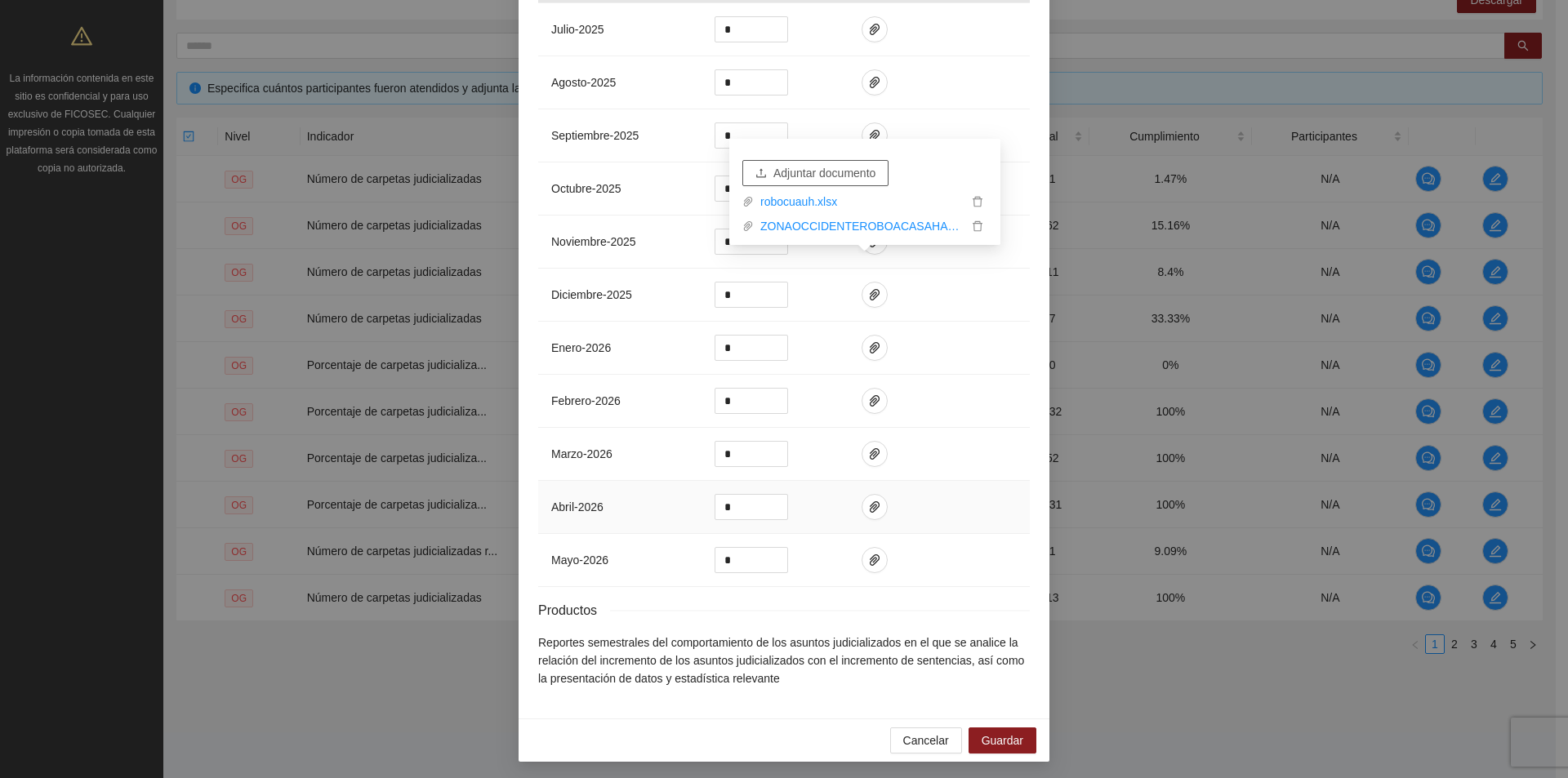 scroll, scrollTop: 1717, scrollLeft: 0, axis: vertical 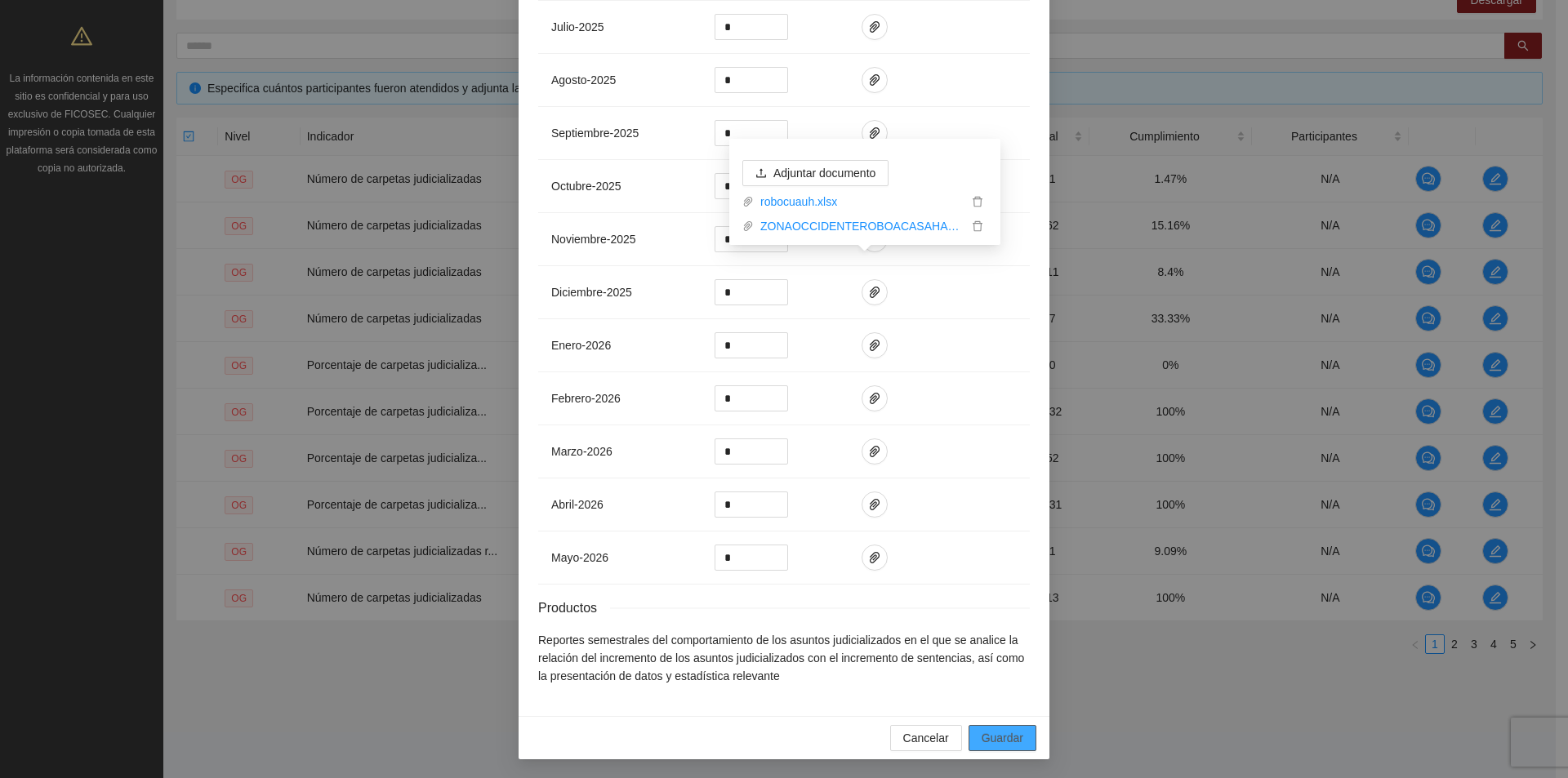 click on "Guardar" at bounding box center (1002, 738) 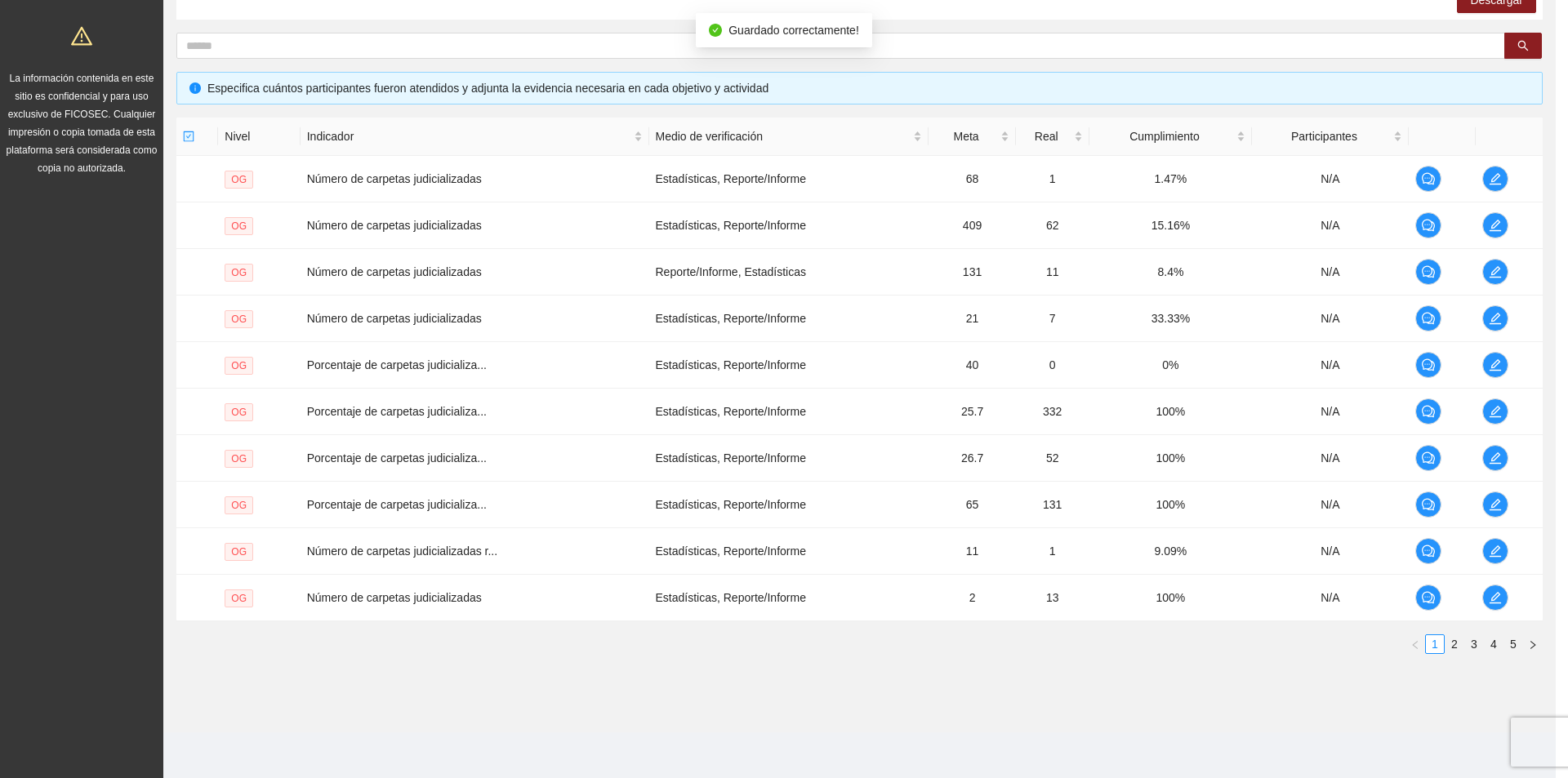 scroll, scrollTop: 1635, scrollLeft: 0, axis: vertical 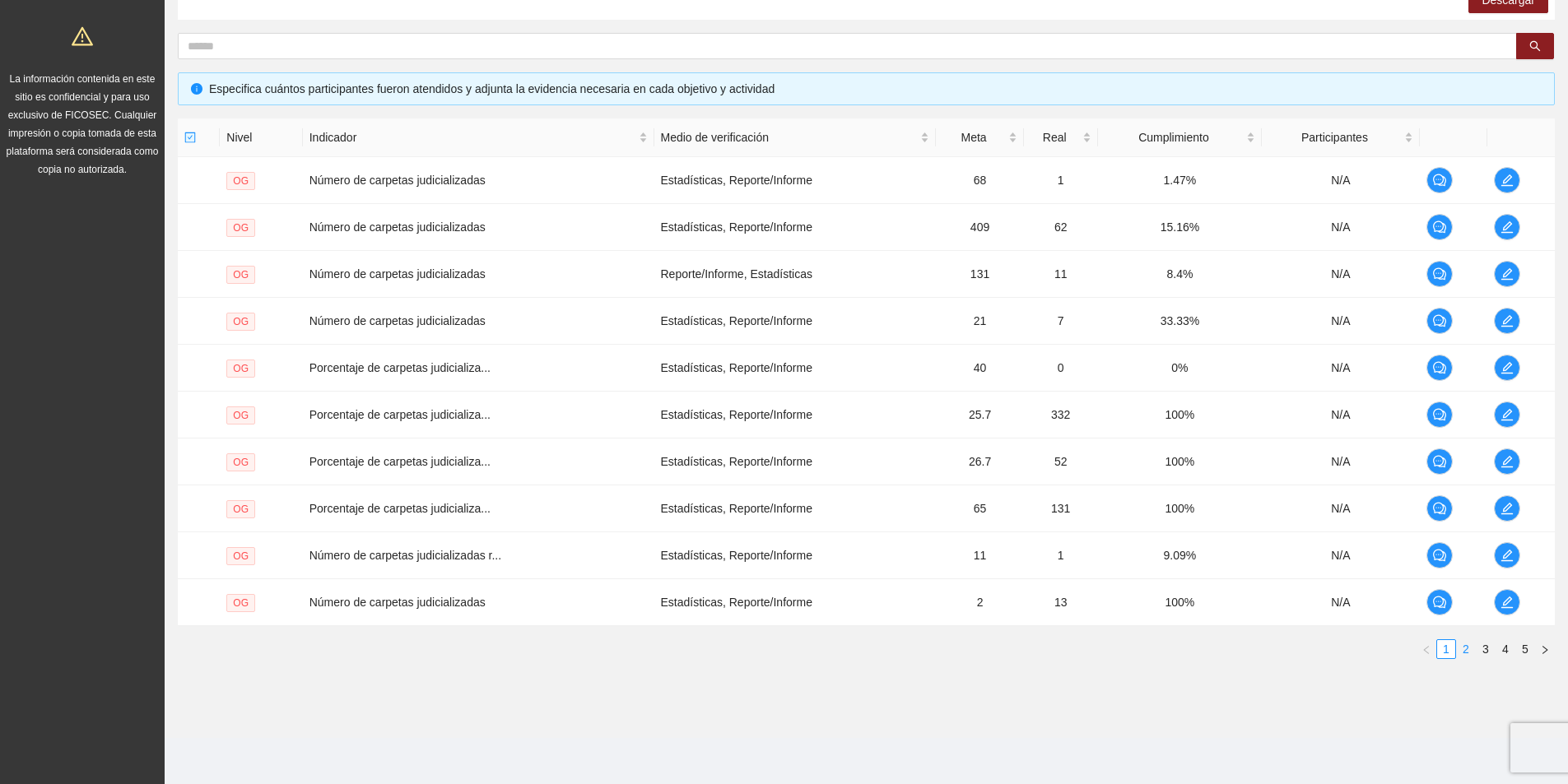 click on "2" at bounding box center (1466, 649) 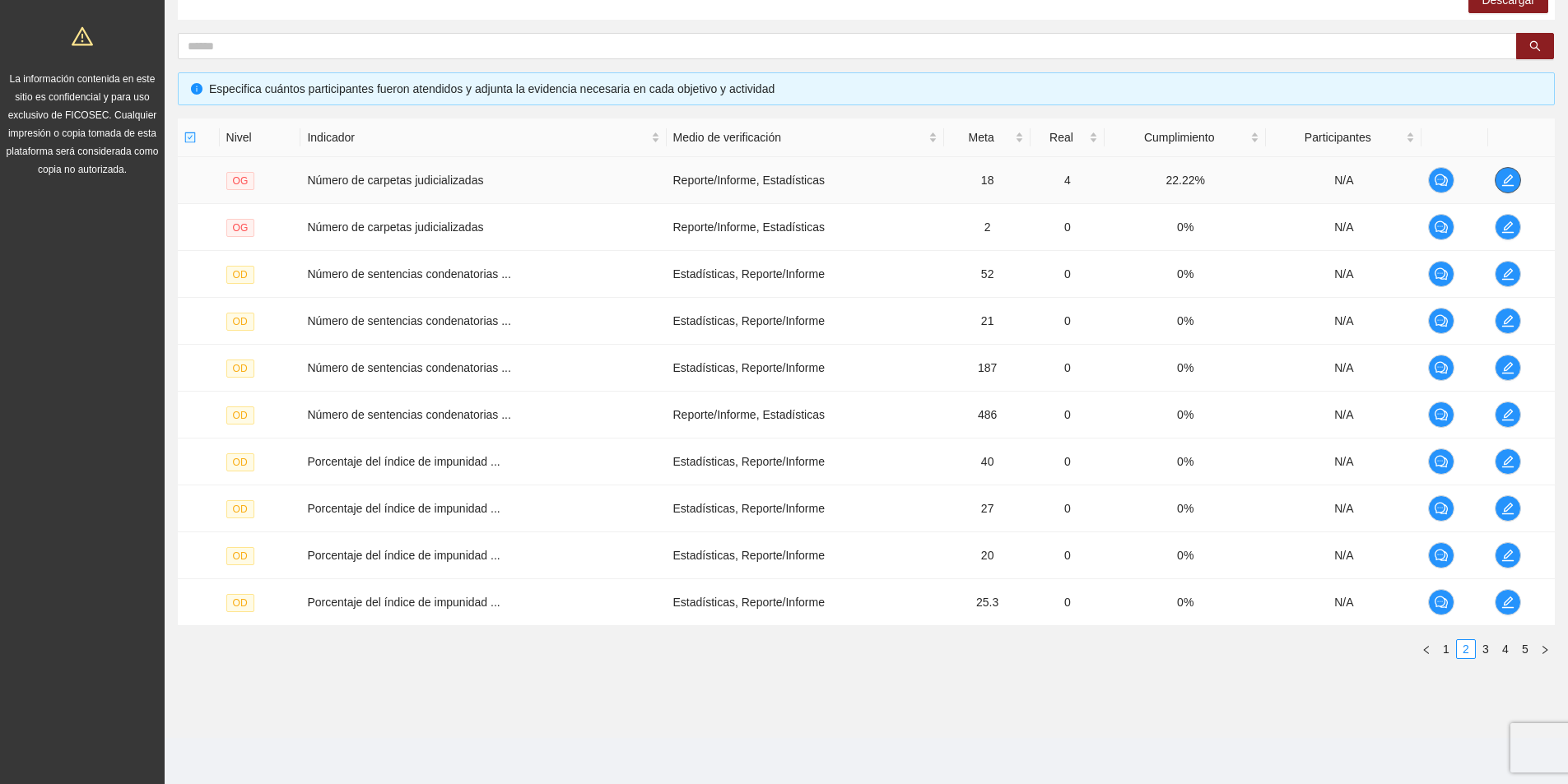 click 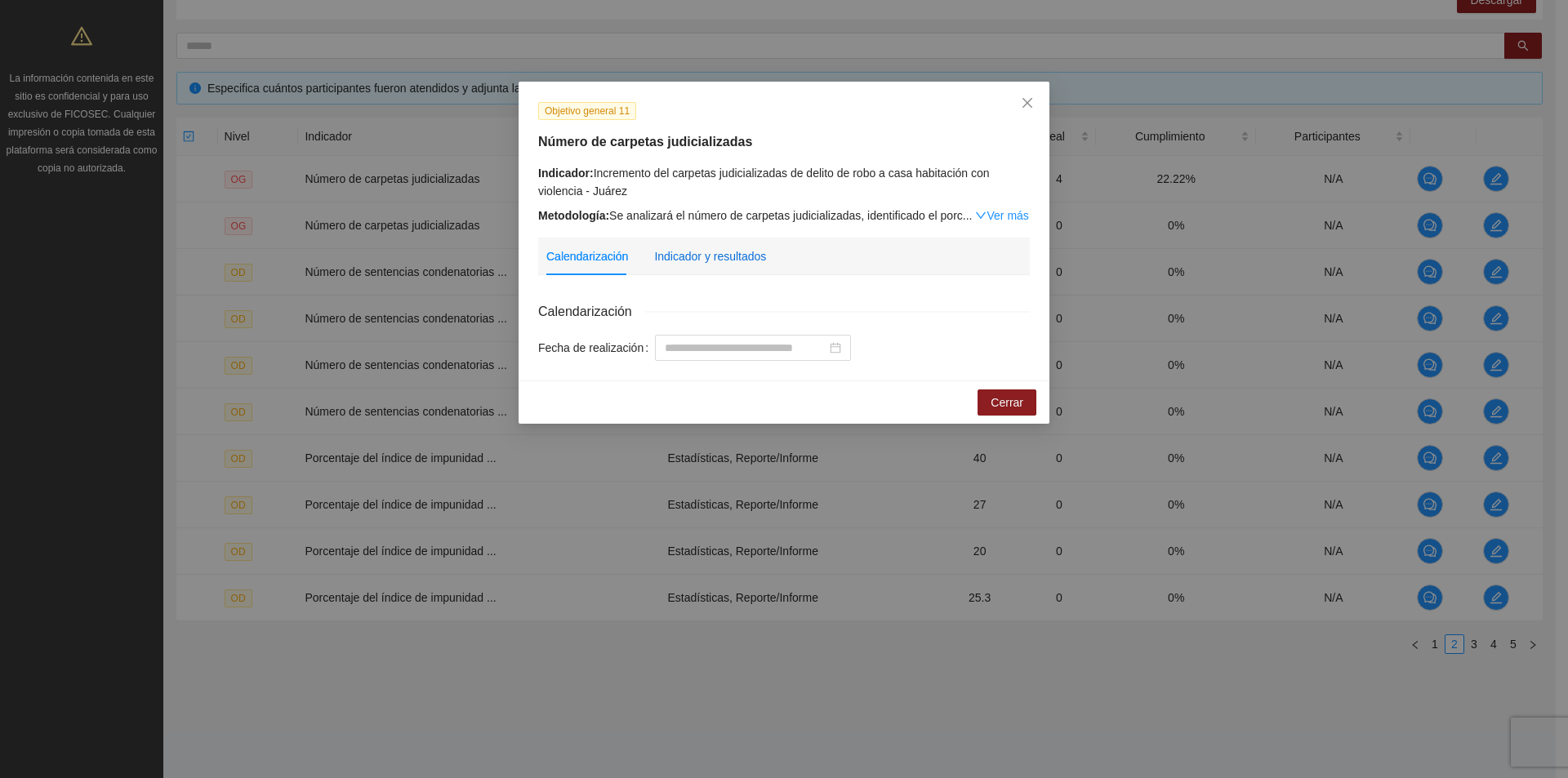 click on "Indicador y resultados" at bounding box center [710, 256] 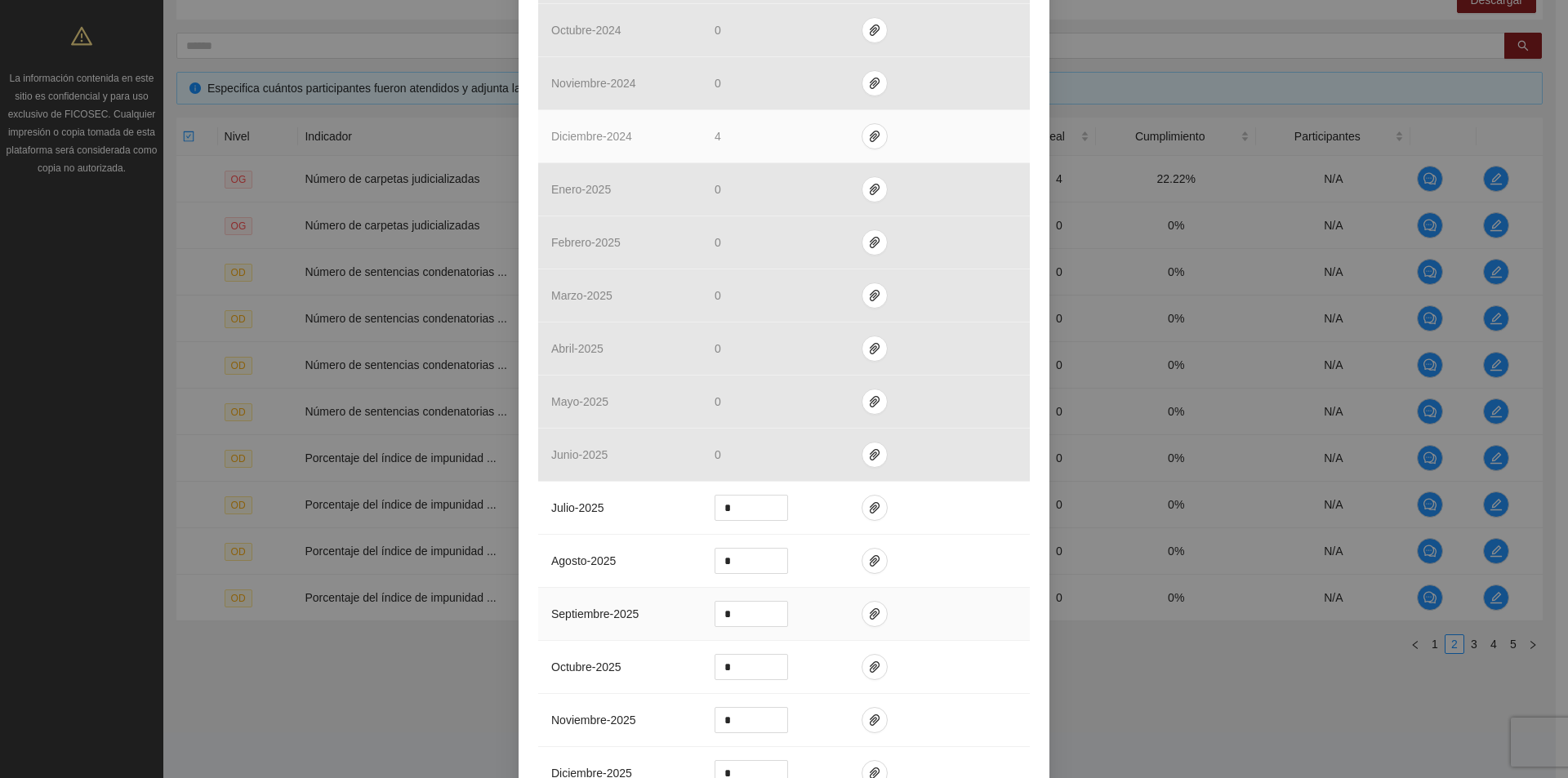 scroll, scrollTop: 1306, scrollLeft: 0, axis: vertical 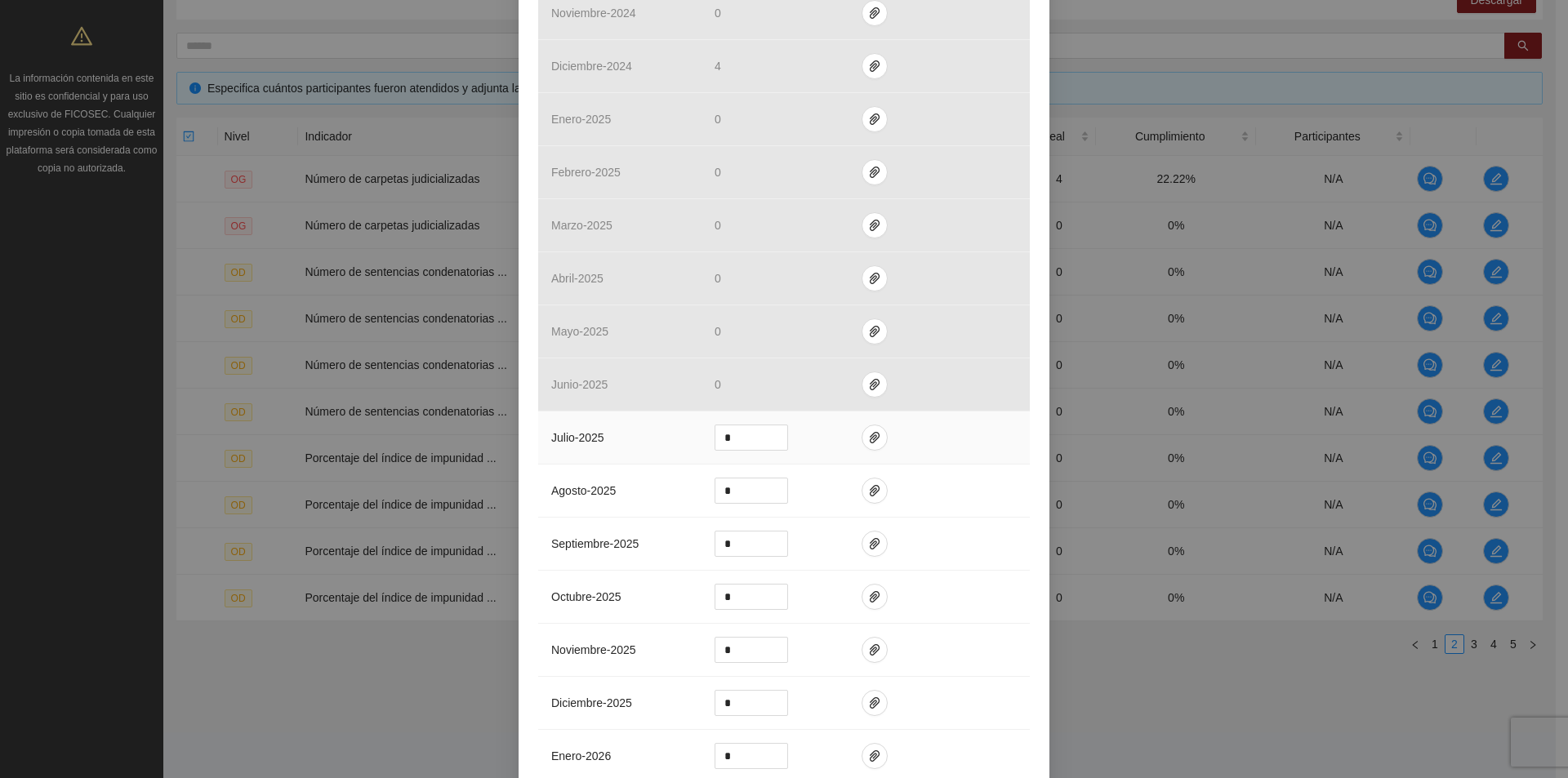 click at bounding box center (939, 438) 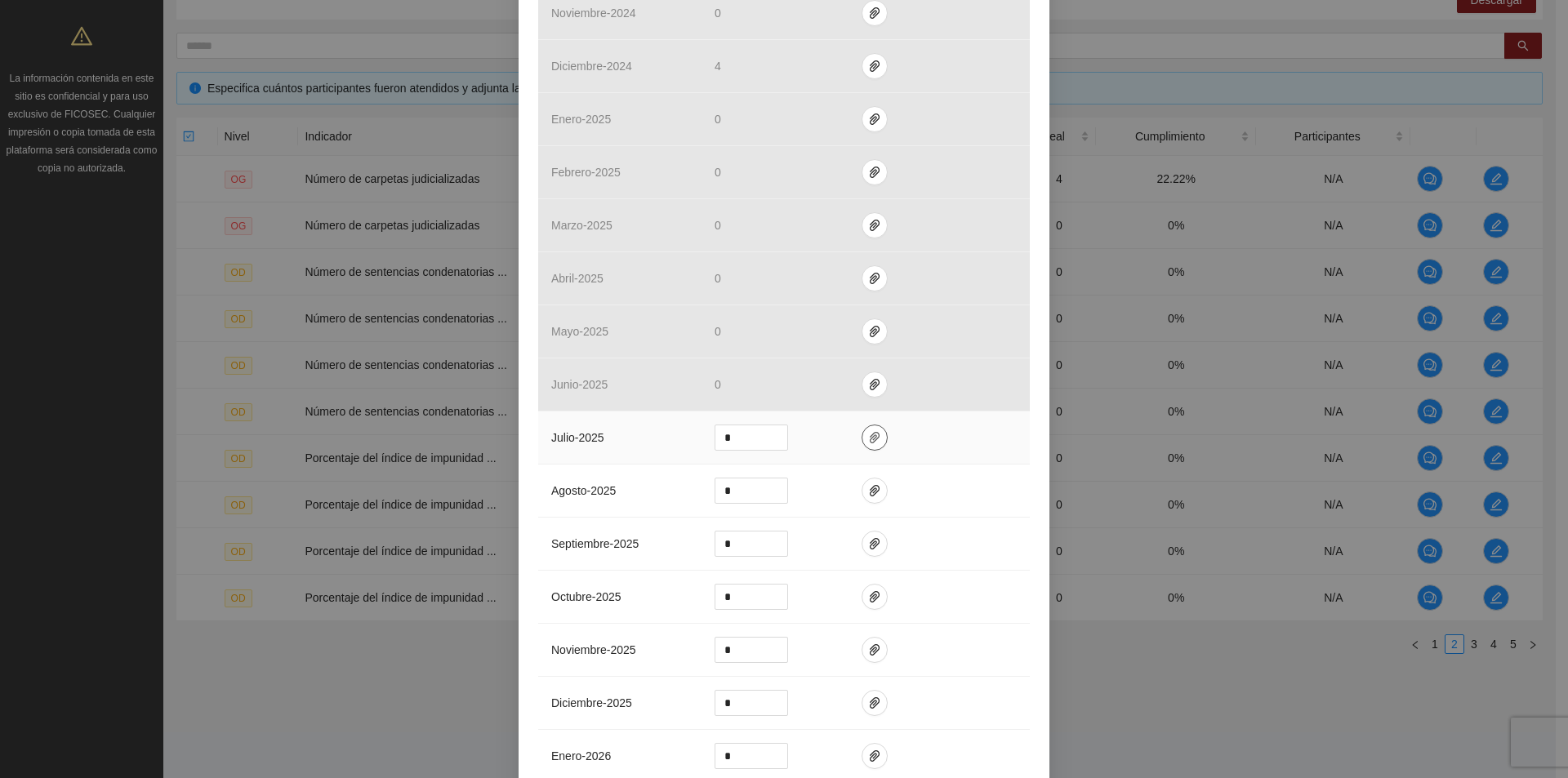 click 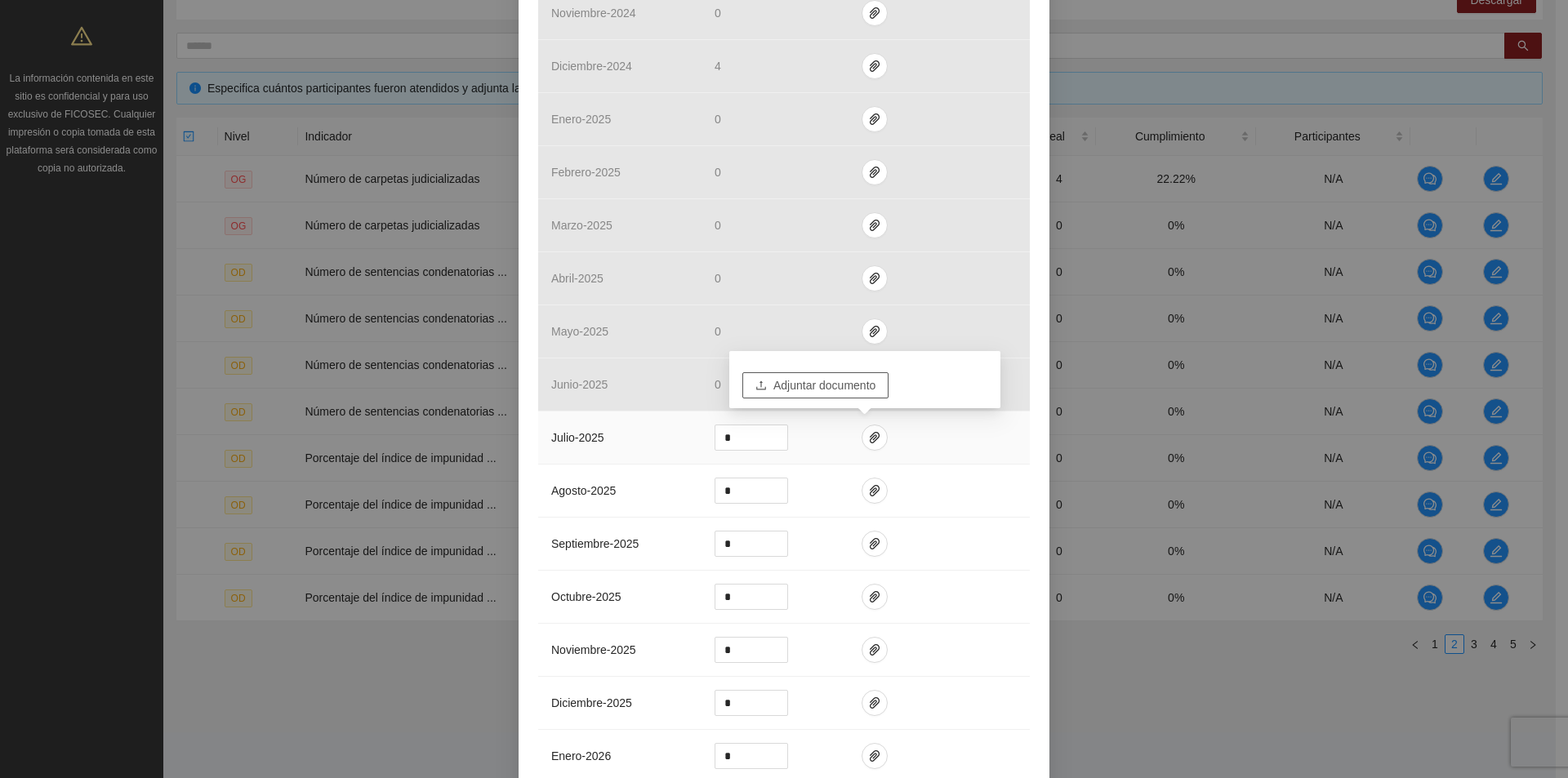 click on "Adjuntar documento" at bounding box center [815, 385] 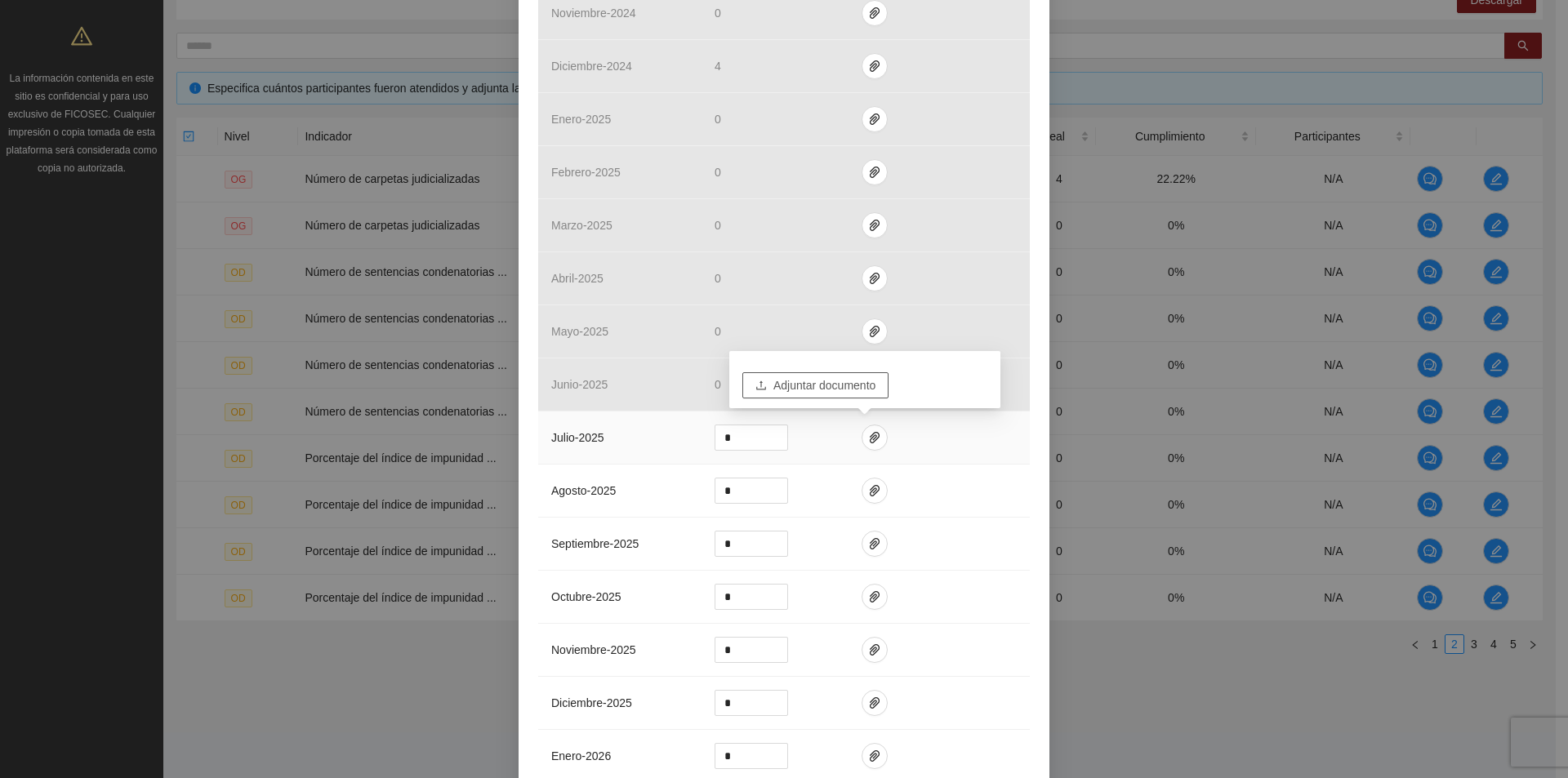 click on "Adjuntar documento" at bounding box center [824, 385] 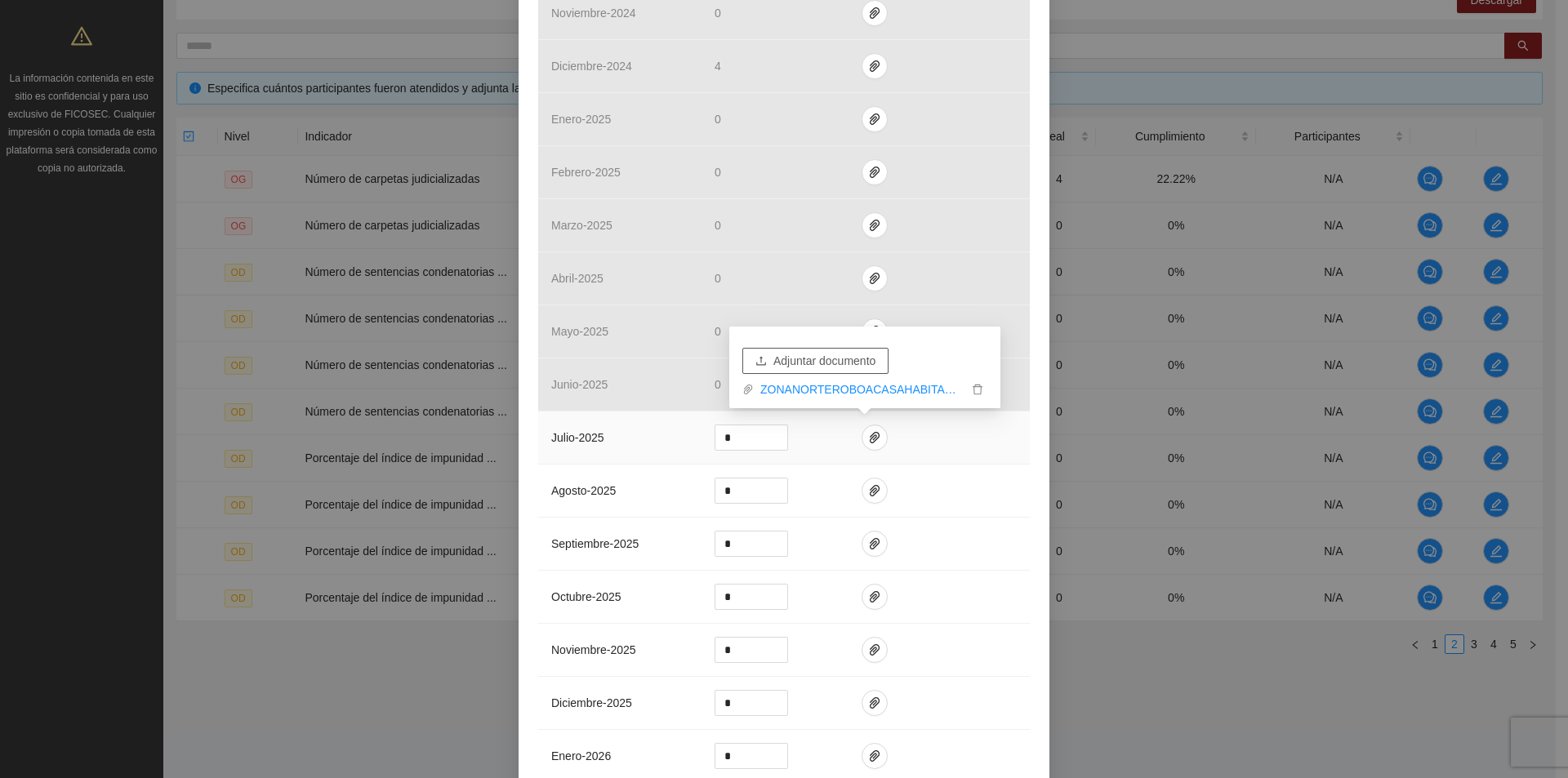 click on "Adjuntar documento" at bounding box center (824, 361) 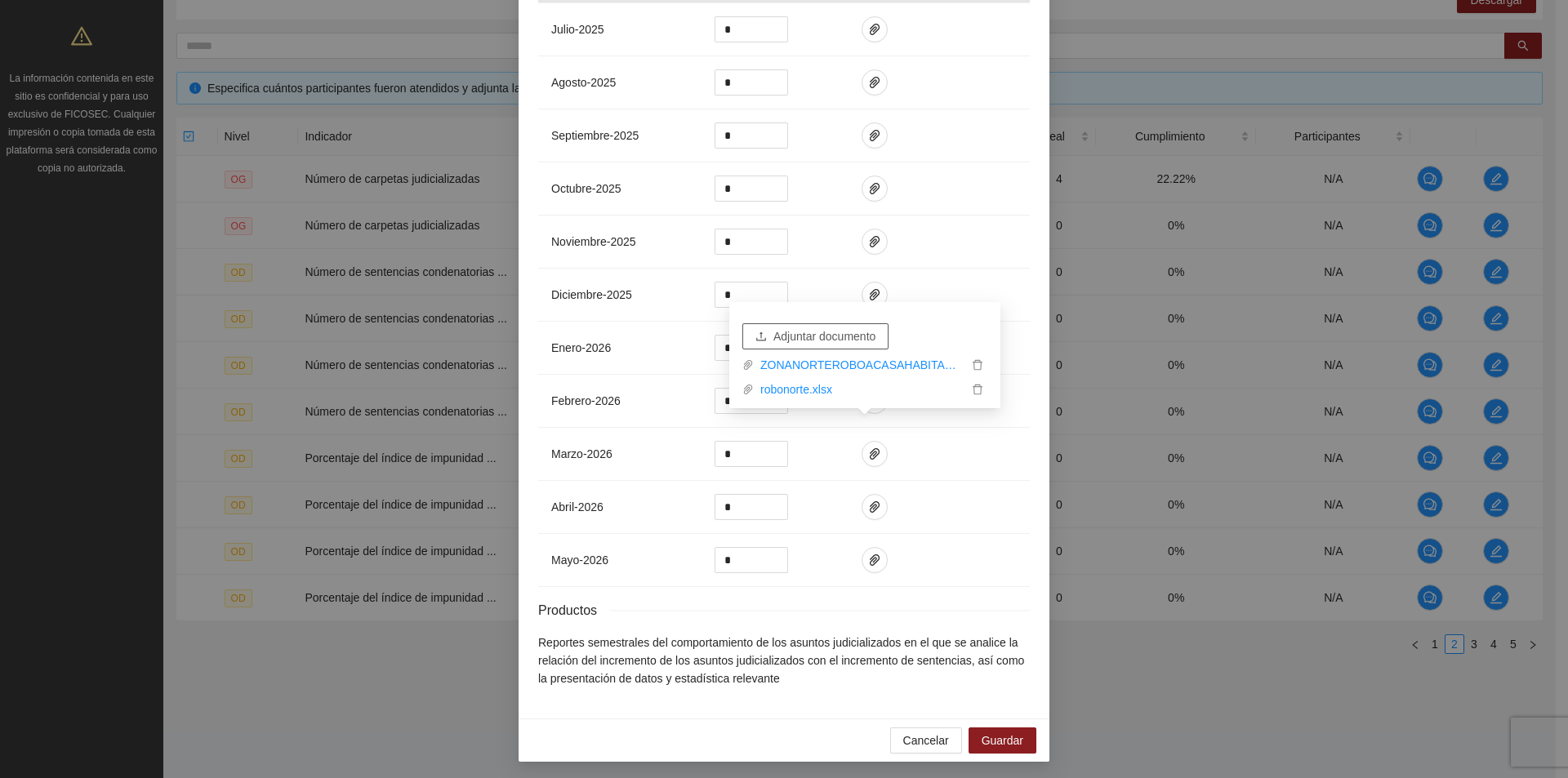 scroll, scrollTop: 1717, scrollLeft: 0, axis: vertical 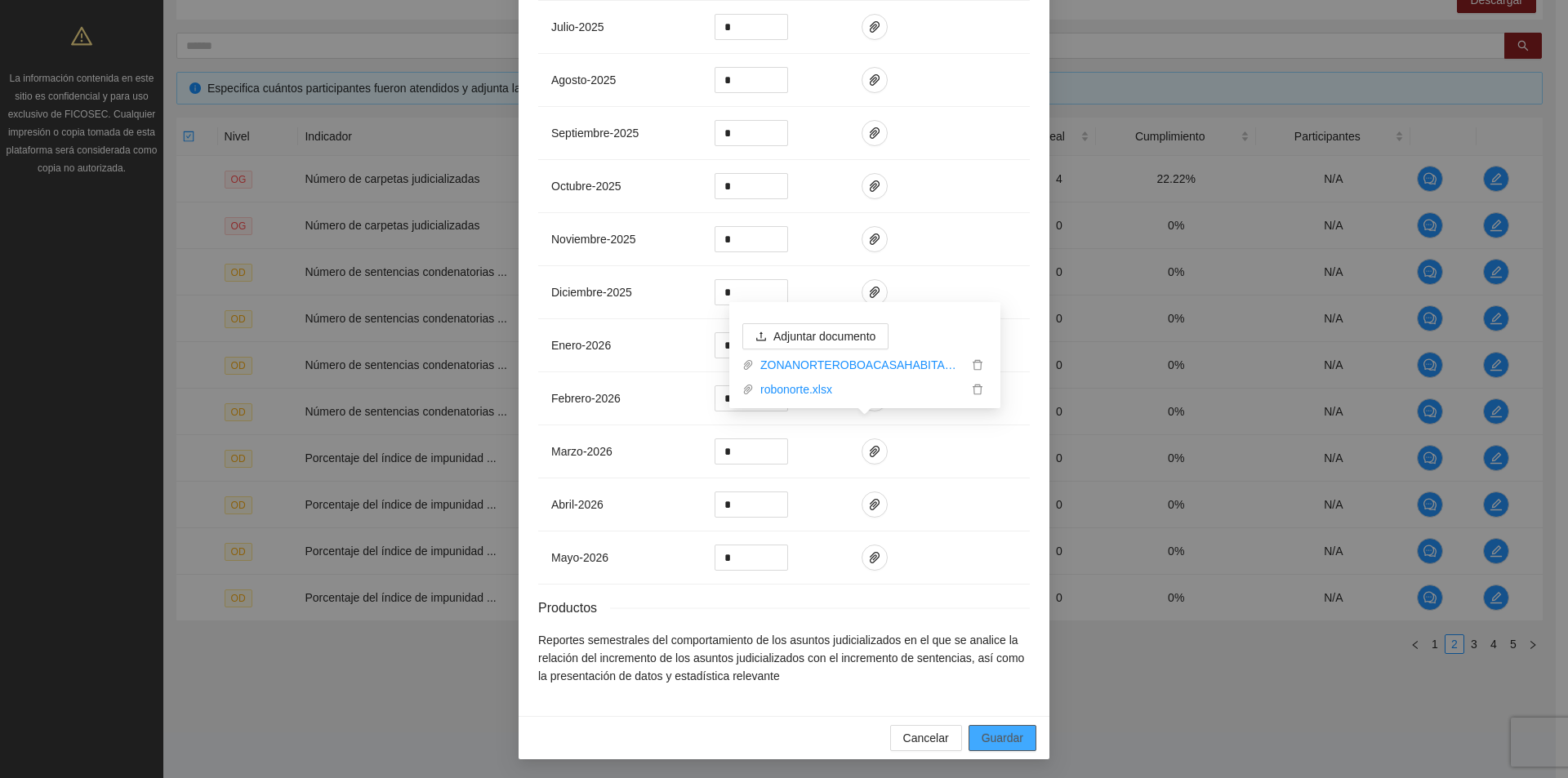 click on "Guardar" at bounding box center [1002, 738] 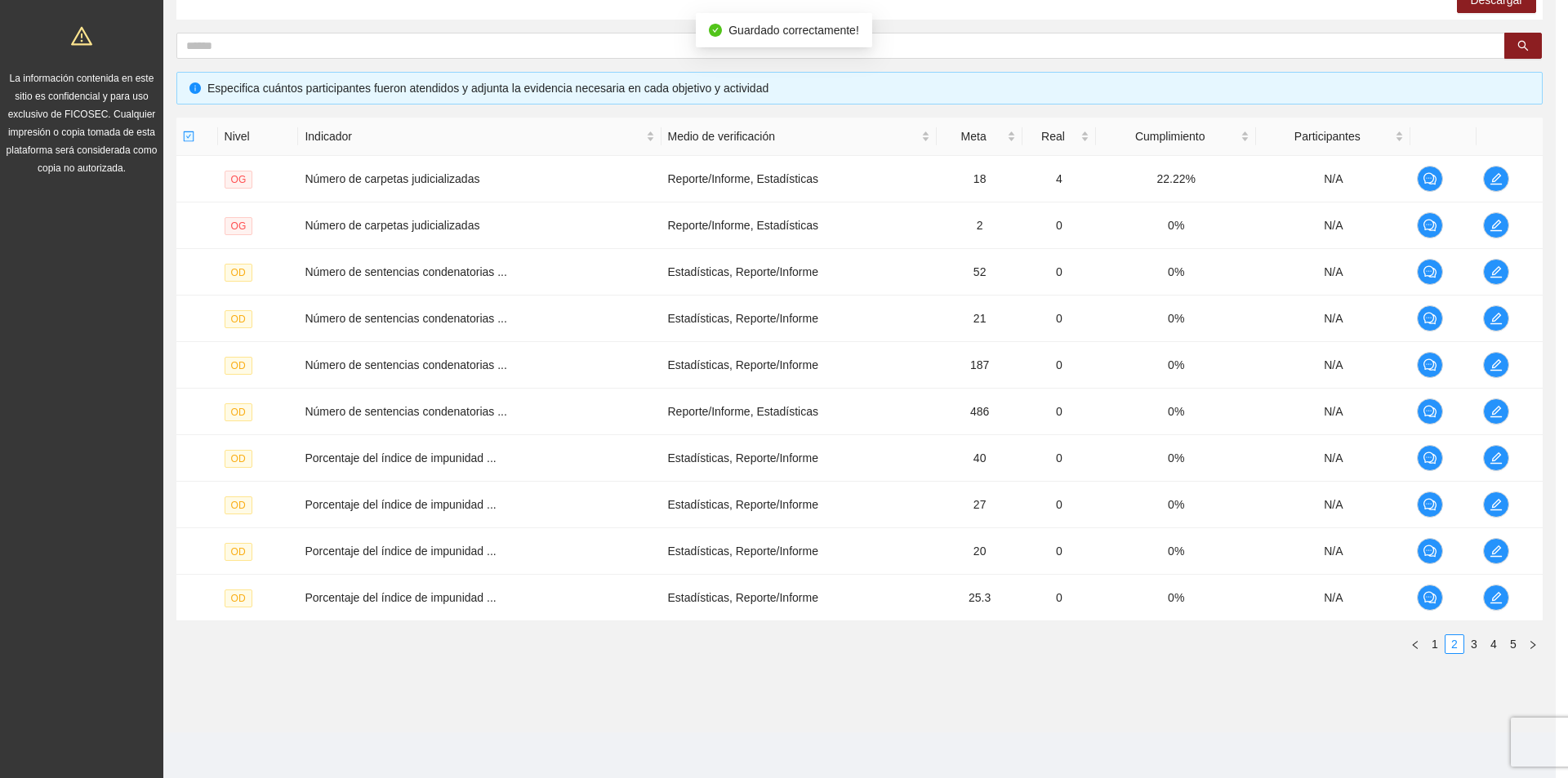 scroll, scrollTop: 1635, scrollLeft: 0, axis: vertical 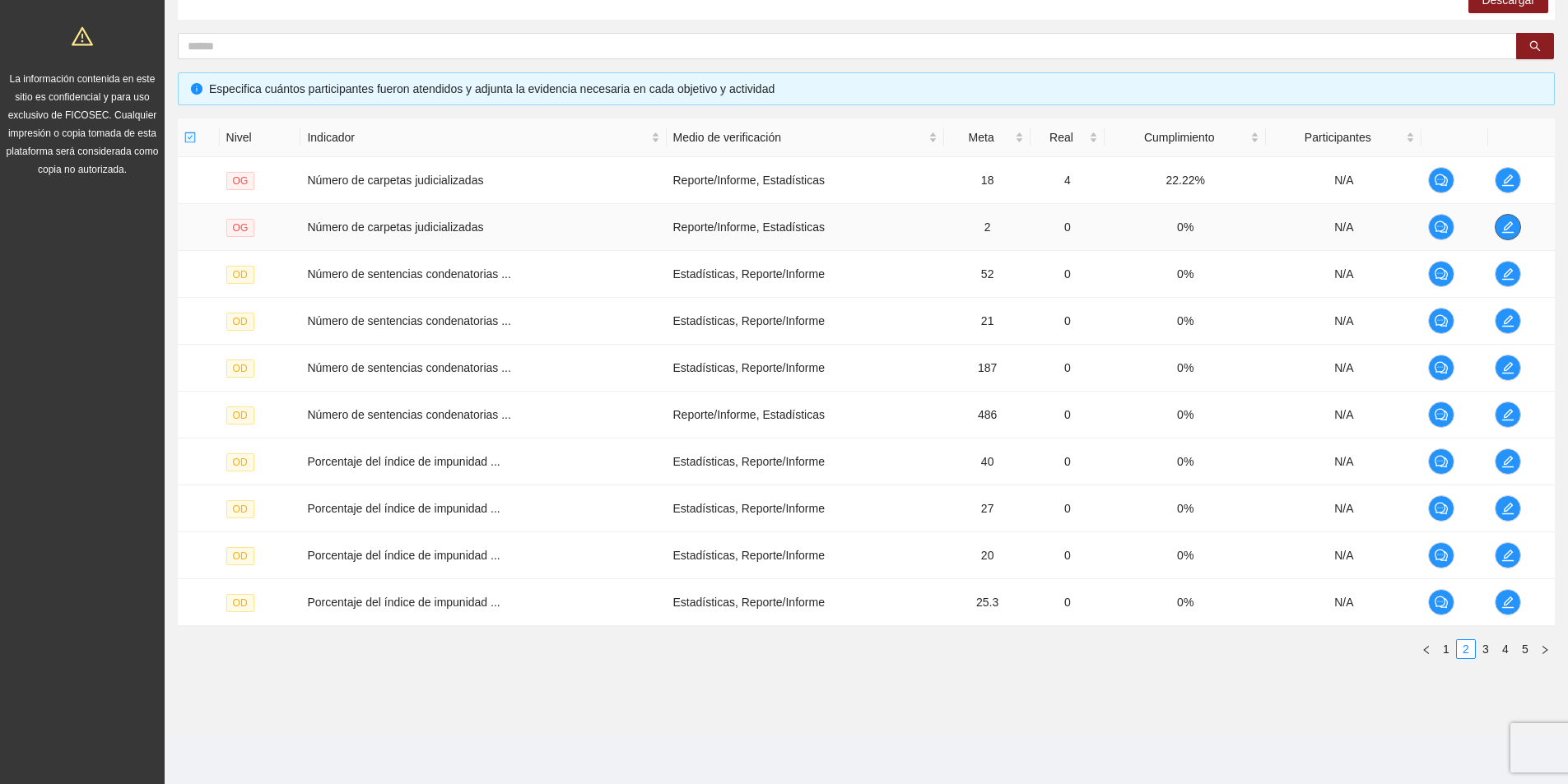 click at bounding box center [1508, 227] 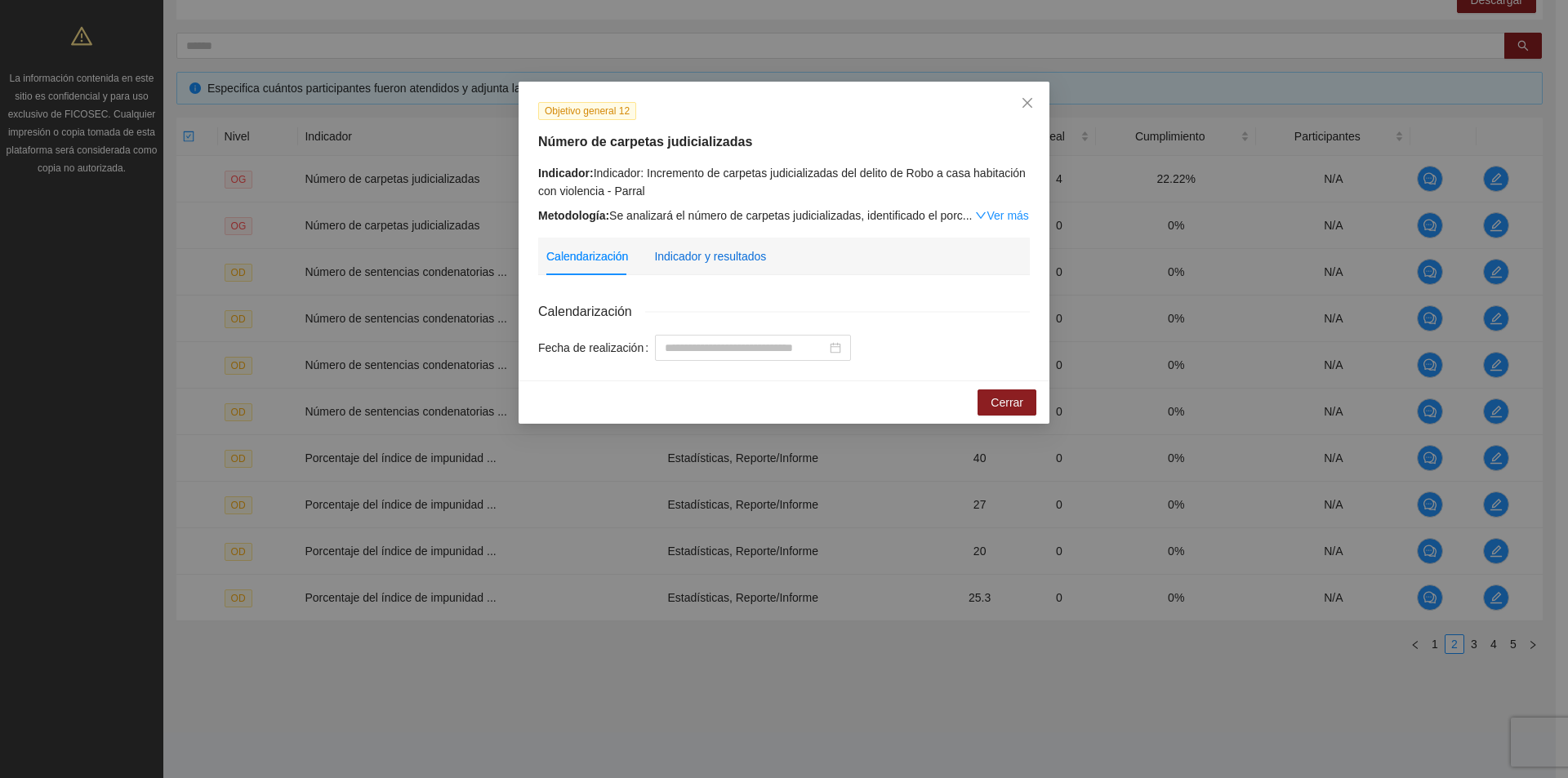 click on "Indicador y resultados" at bounding box center (710, 256) 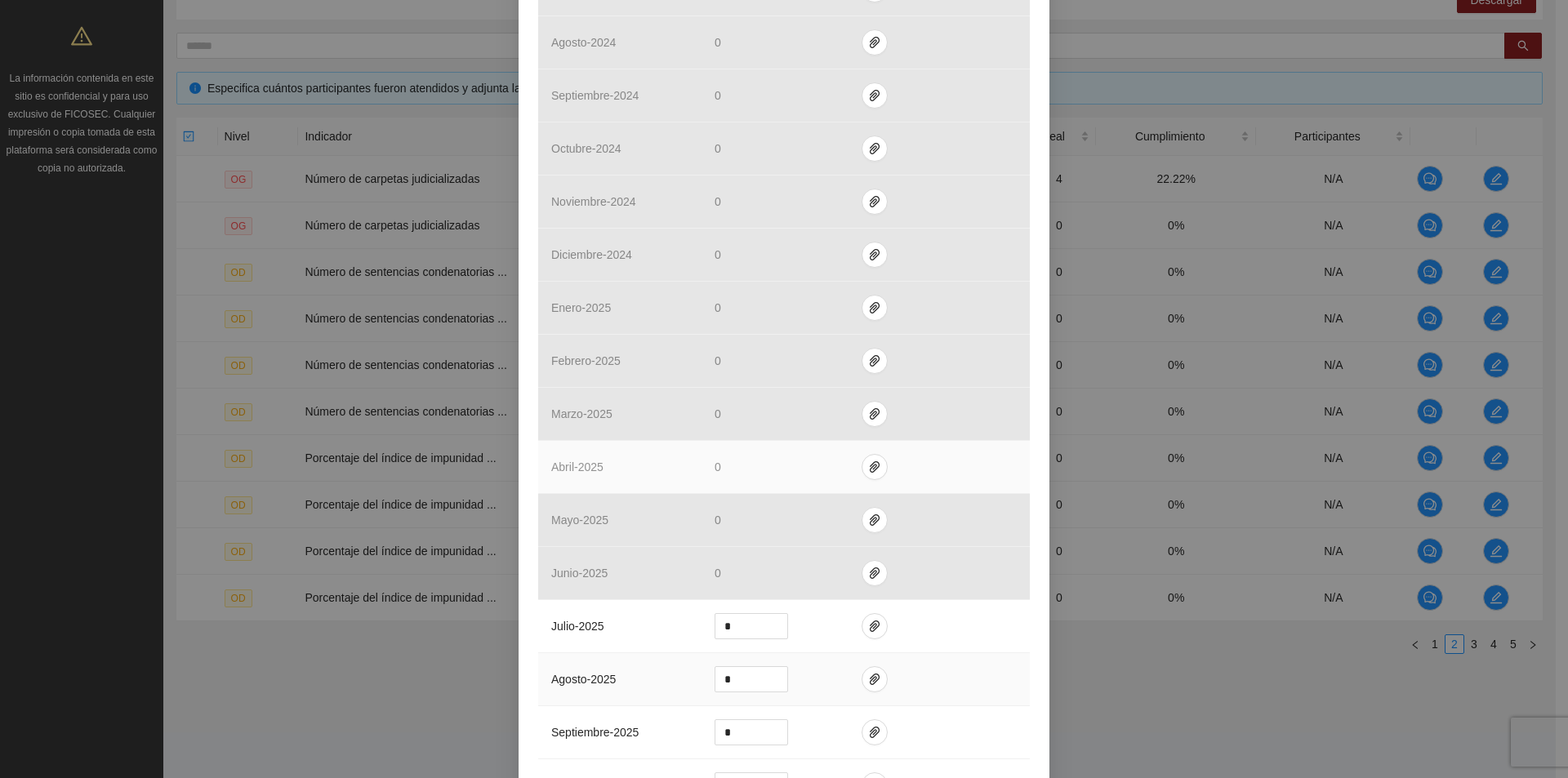 scroll, scrollTop: 1225, scrollLeft: 0, axis: vertical 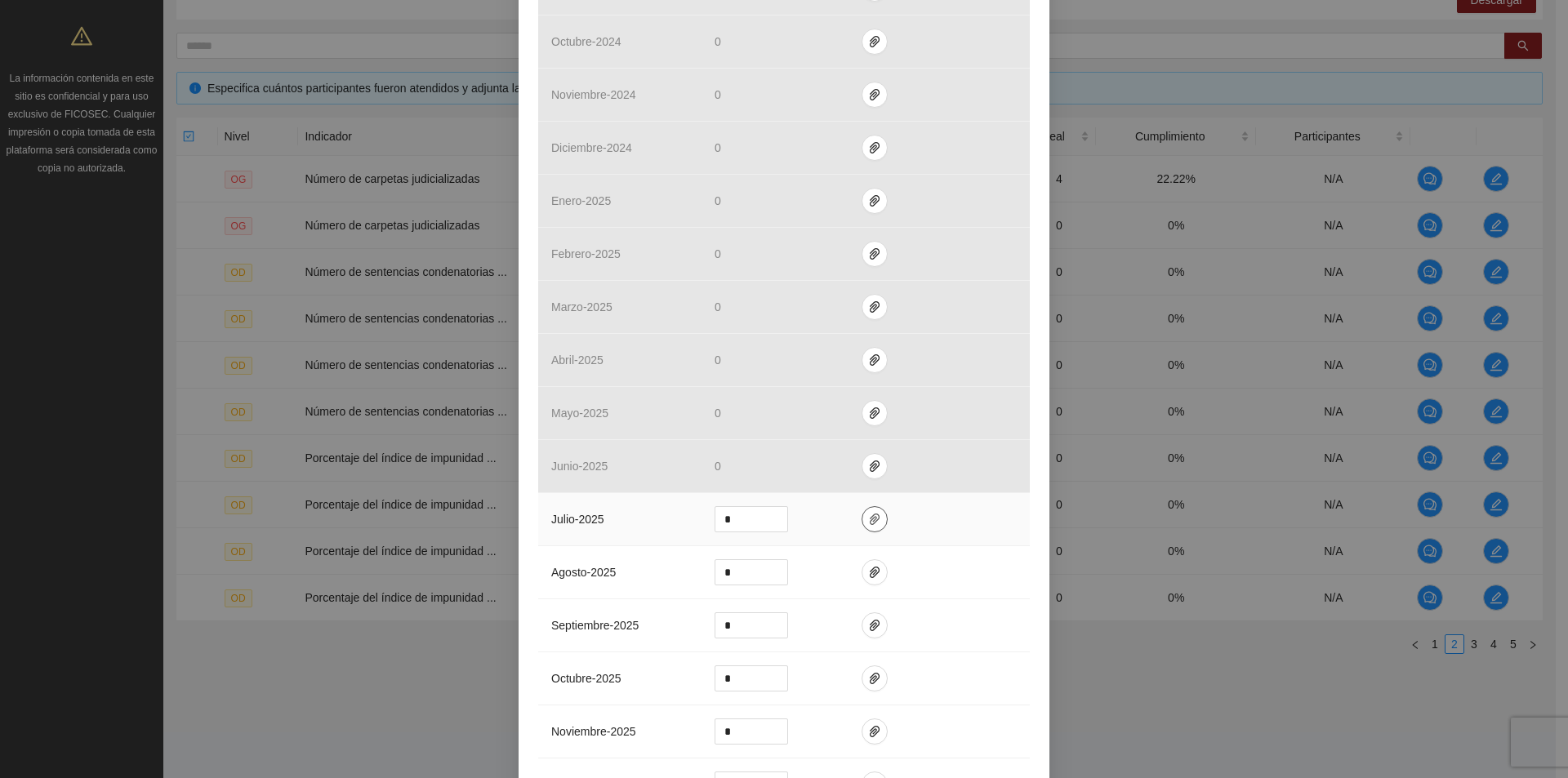 click 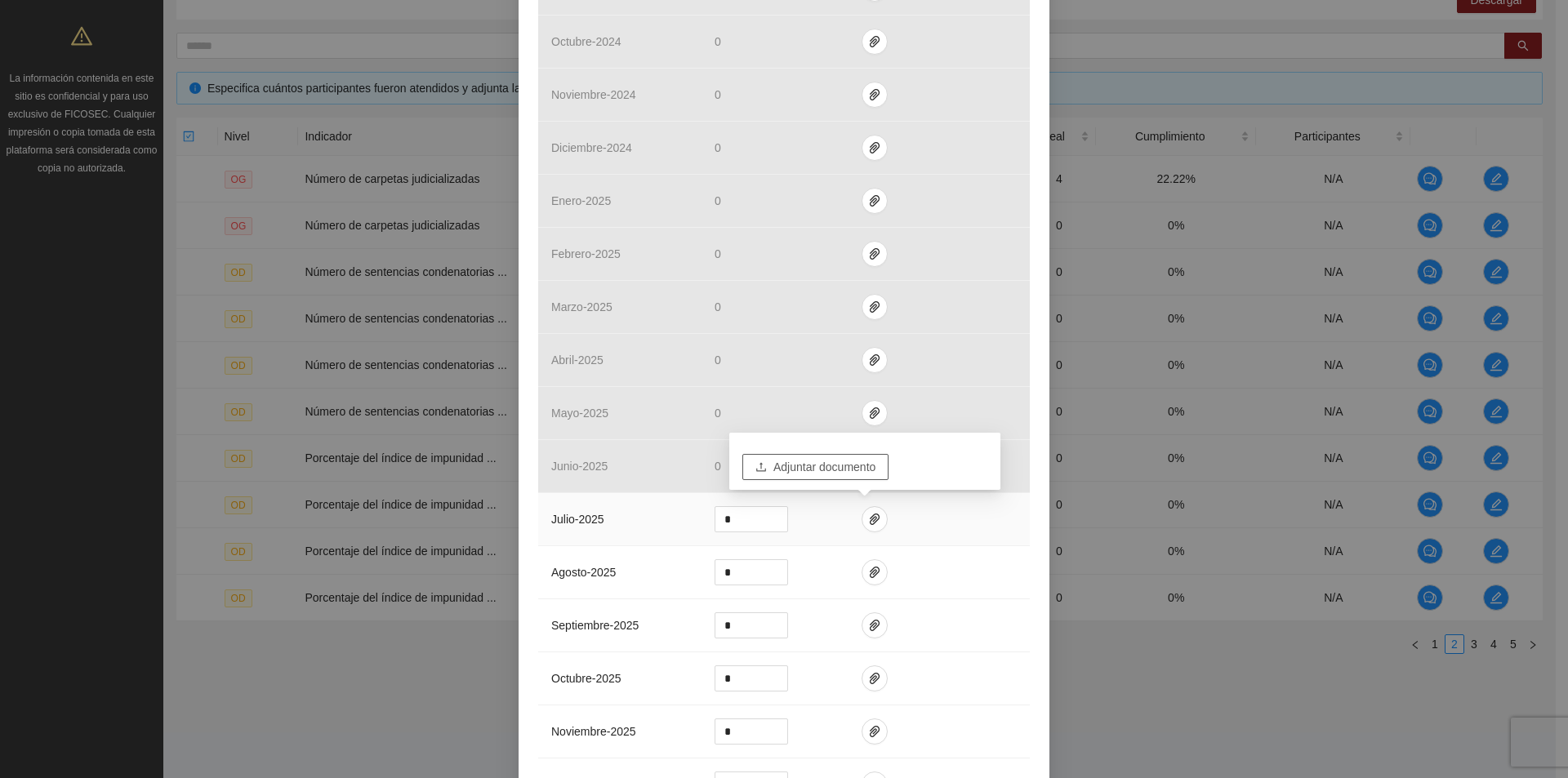 click on "Adjuntar documento" at bounding box center [824, 467] 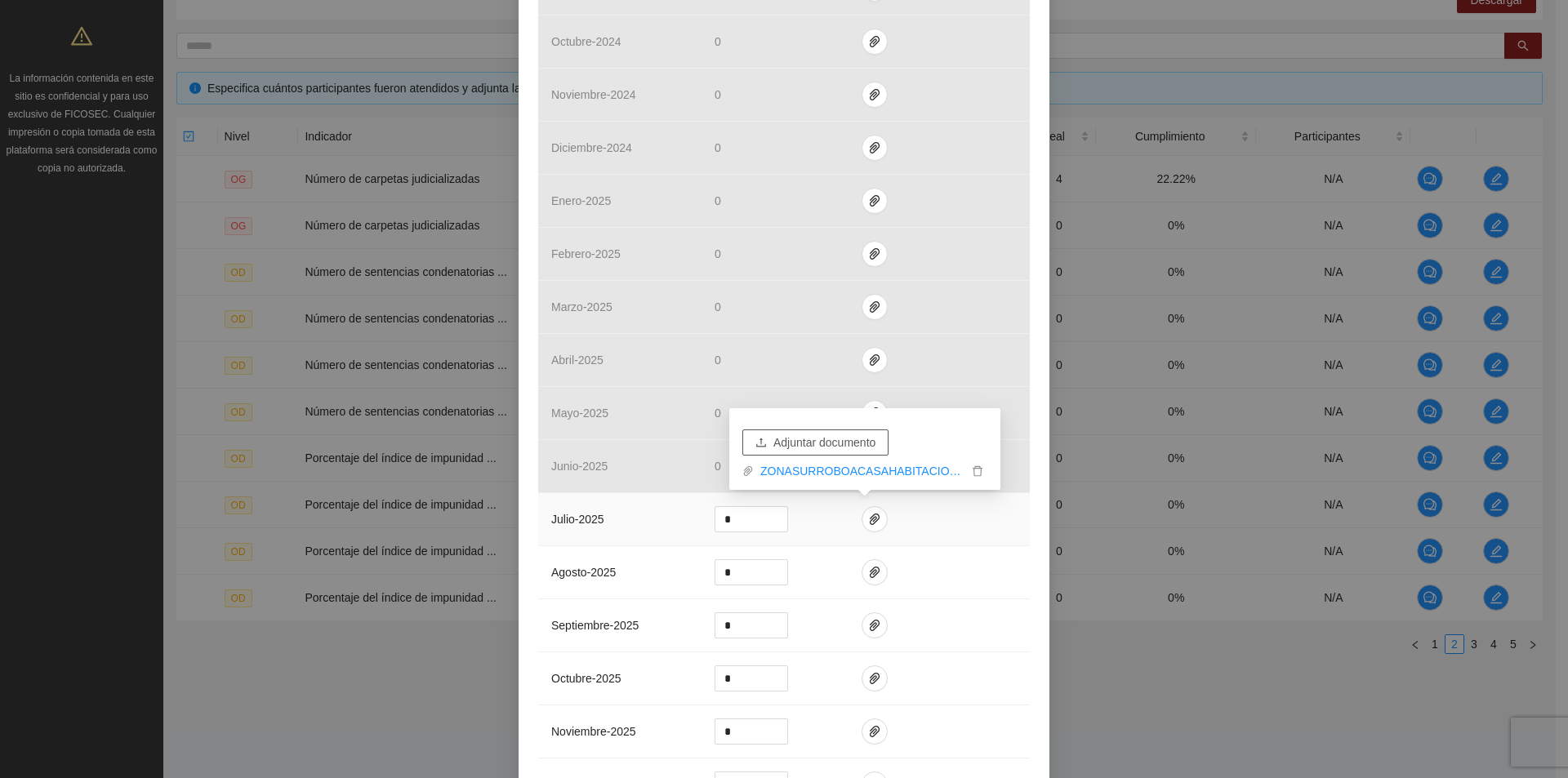 click on "Adjuntar documento" at bounding box center (824, 442) 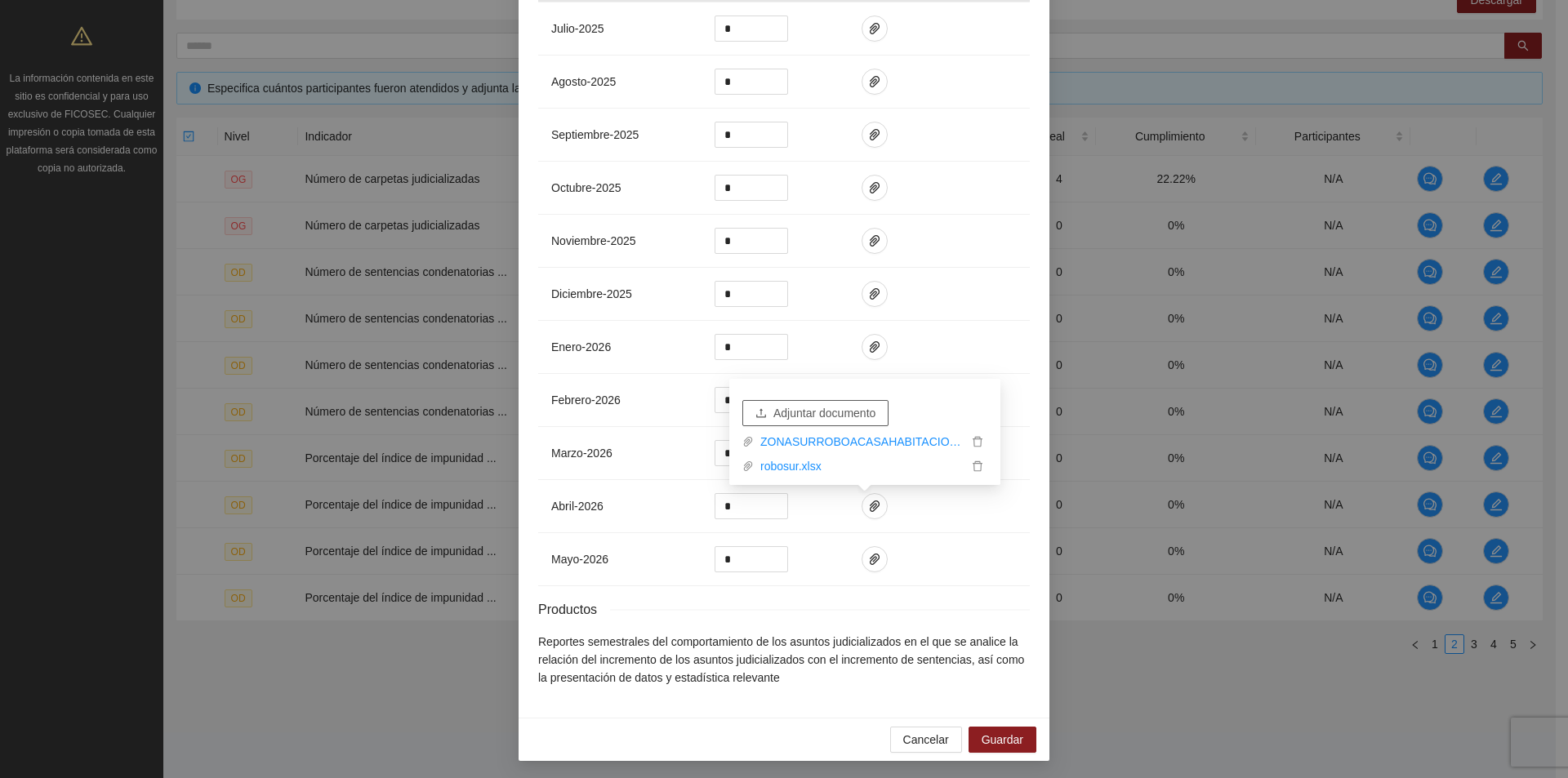 scroll, scrollTop: 1717, scrollLeft: 0, axis: vertical 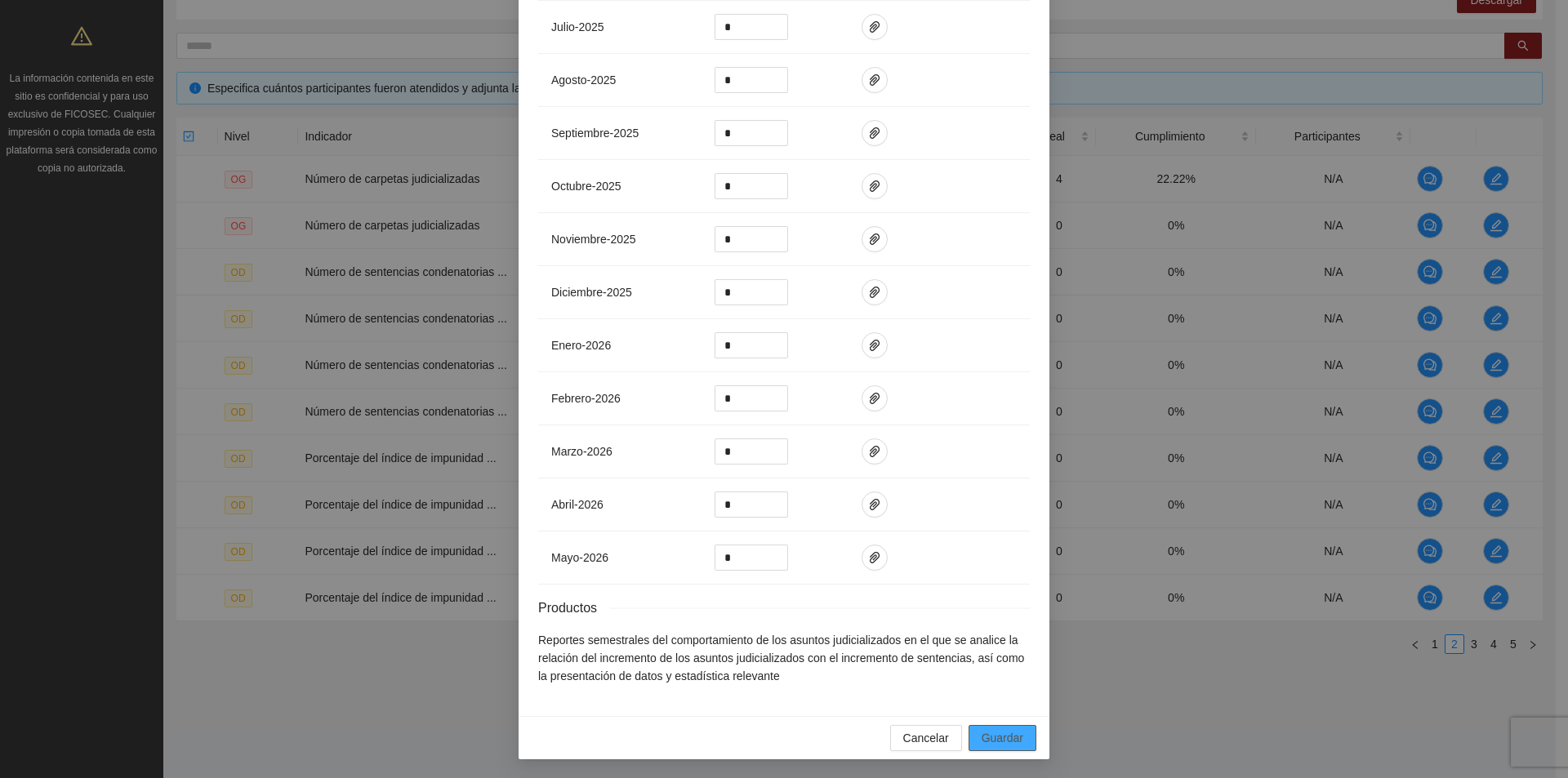 click on "Guardar" at bounding box center (1002, 738) 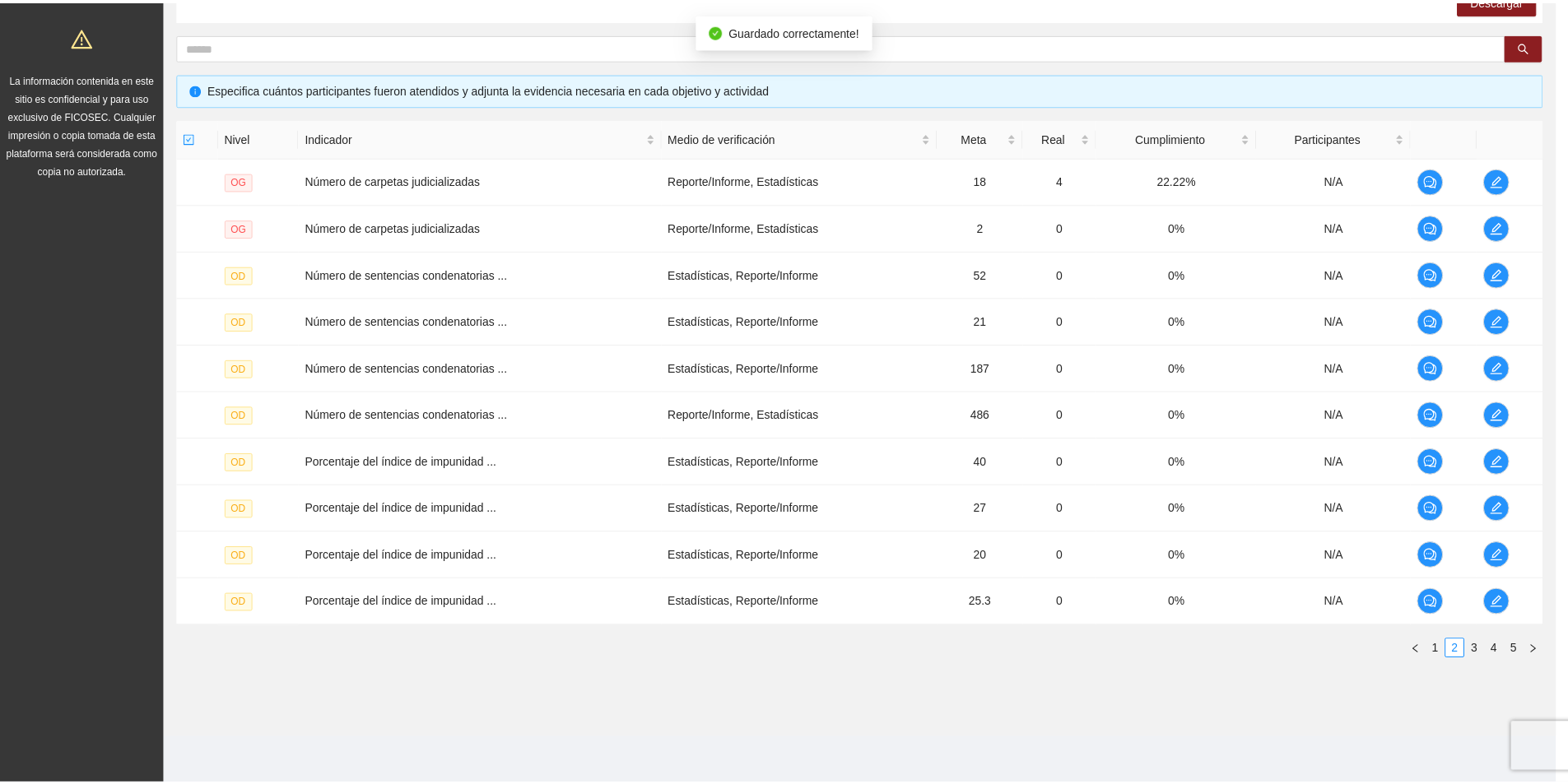 scroll, scrollTop: 1648, scrollLeft: 0, axis: vertical 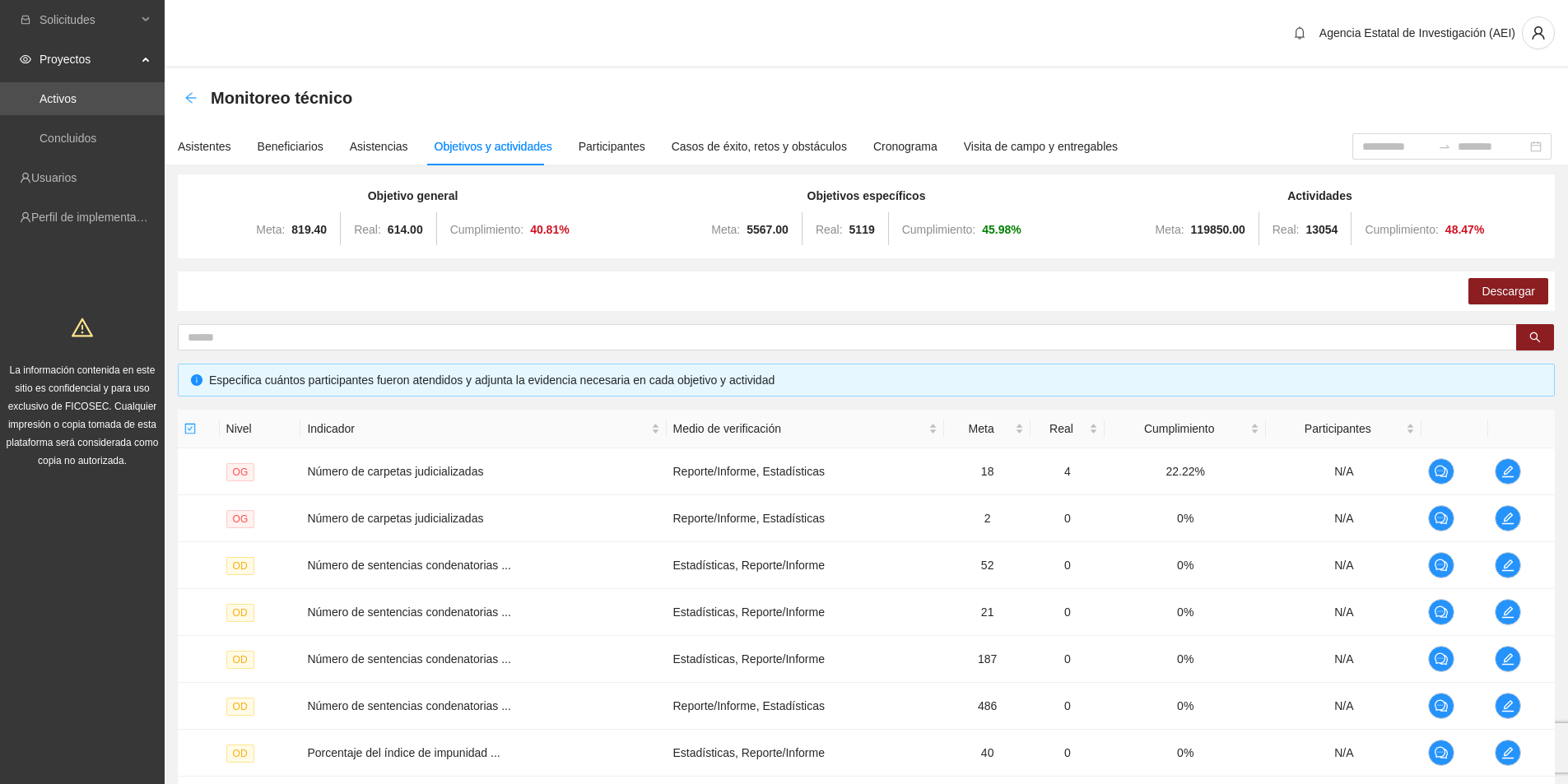 click 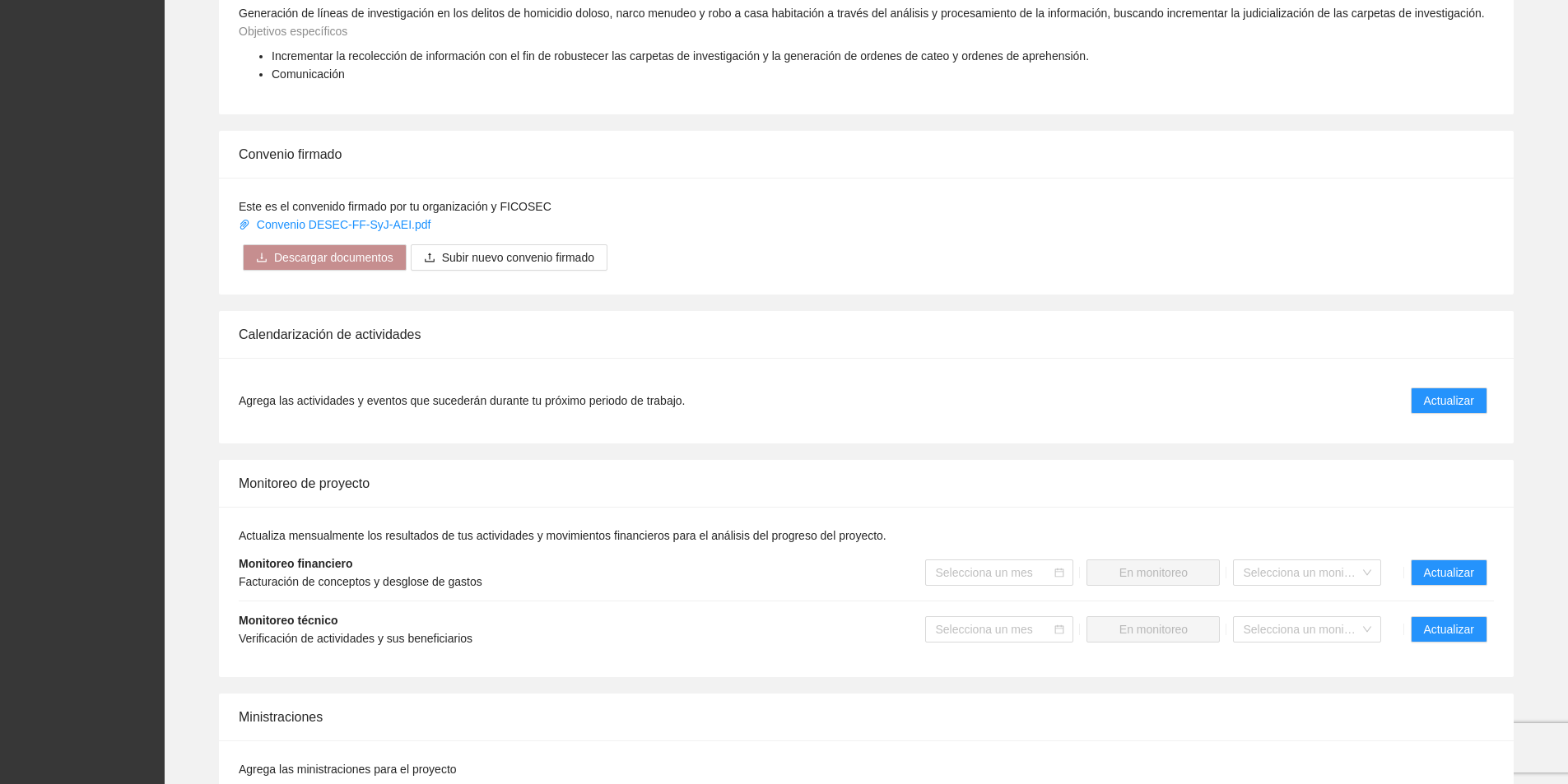 scroll, scrollTop: 658, scrollLeft: 0, axis: vertical 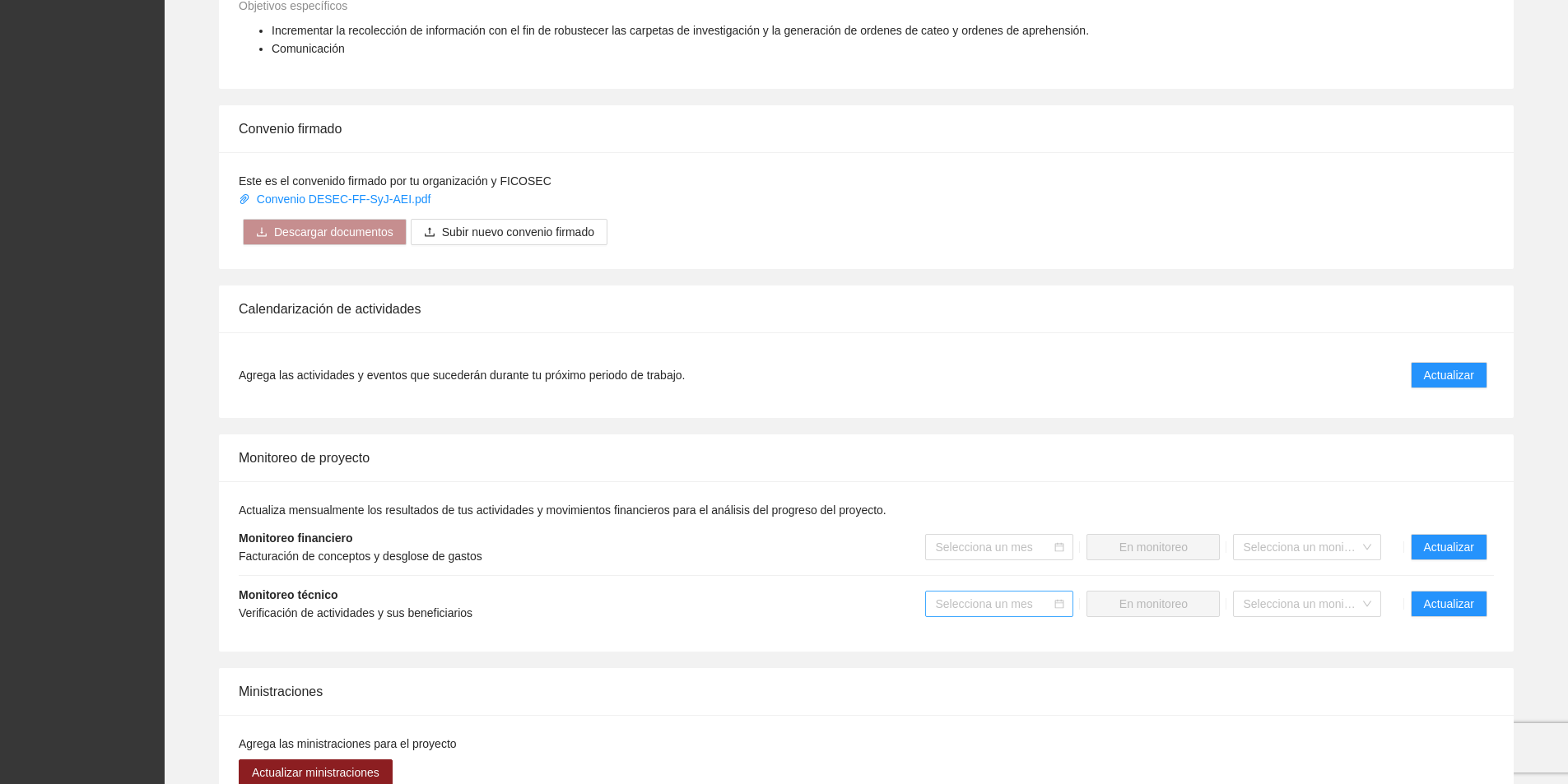 click on "Selecciona un mes" at bounding box center [999, 604] 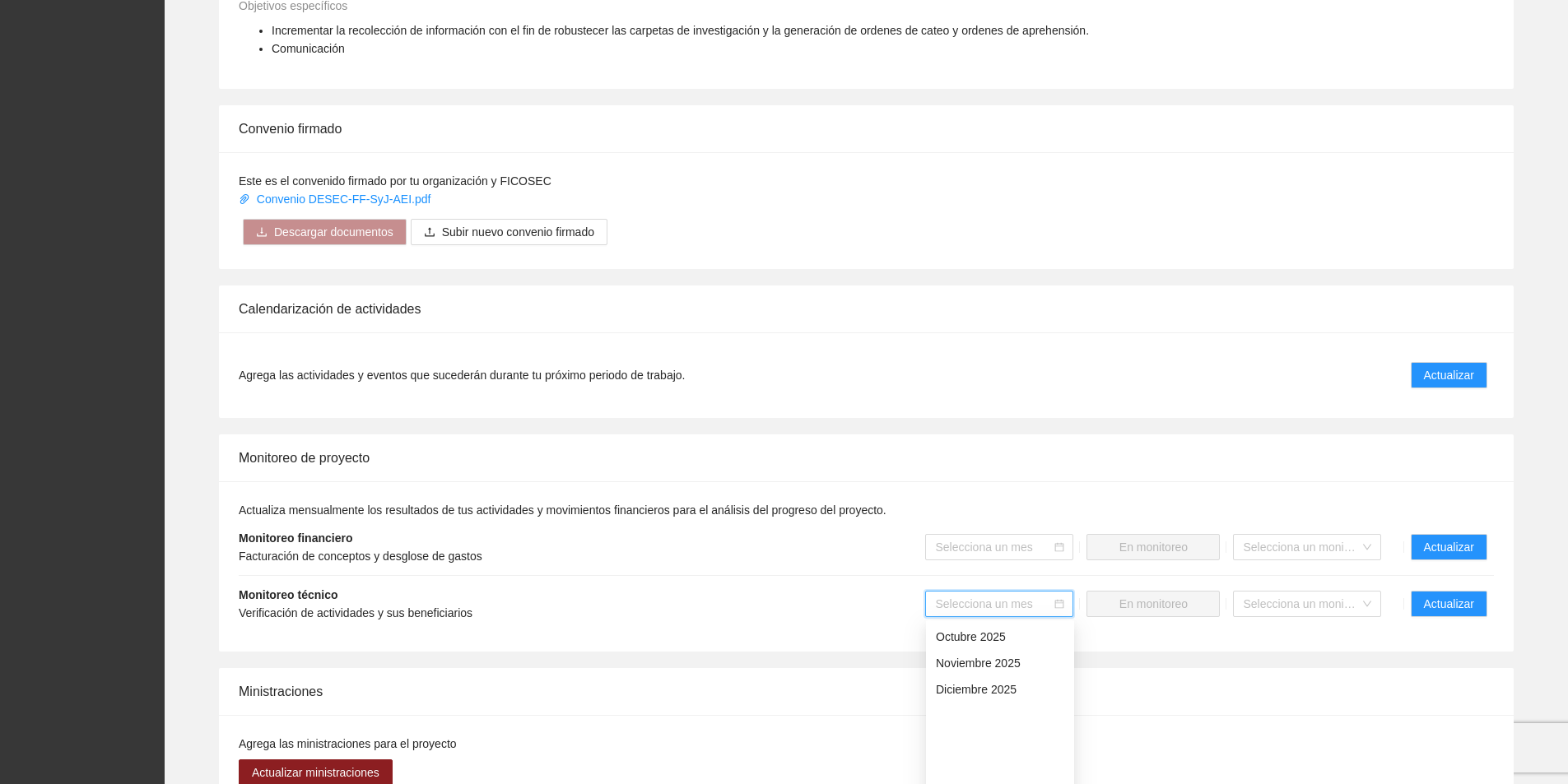 scroll, scrollTop: 546, scrollLeft: 0, axis: vertical 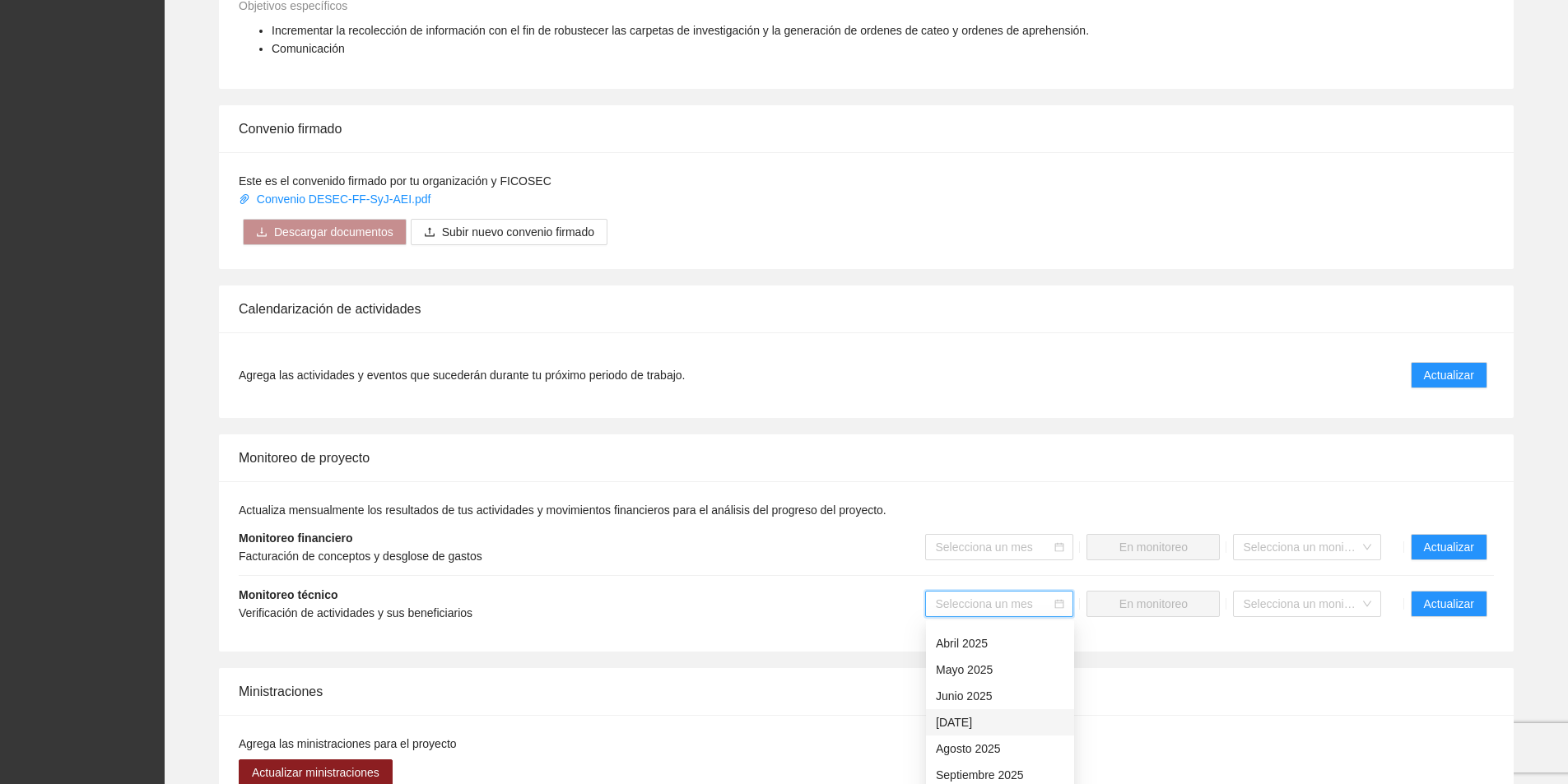 click on "[DATE]" at bounding box center [1000, 722] 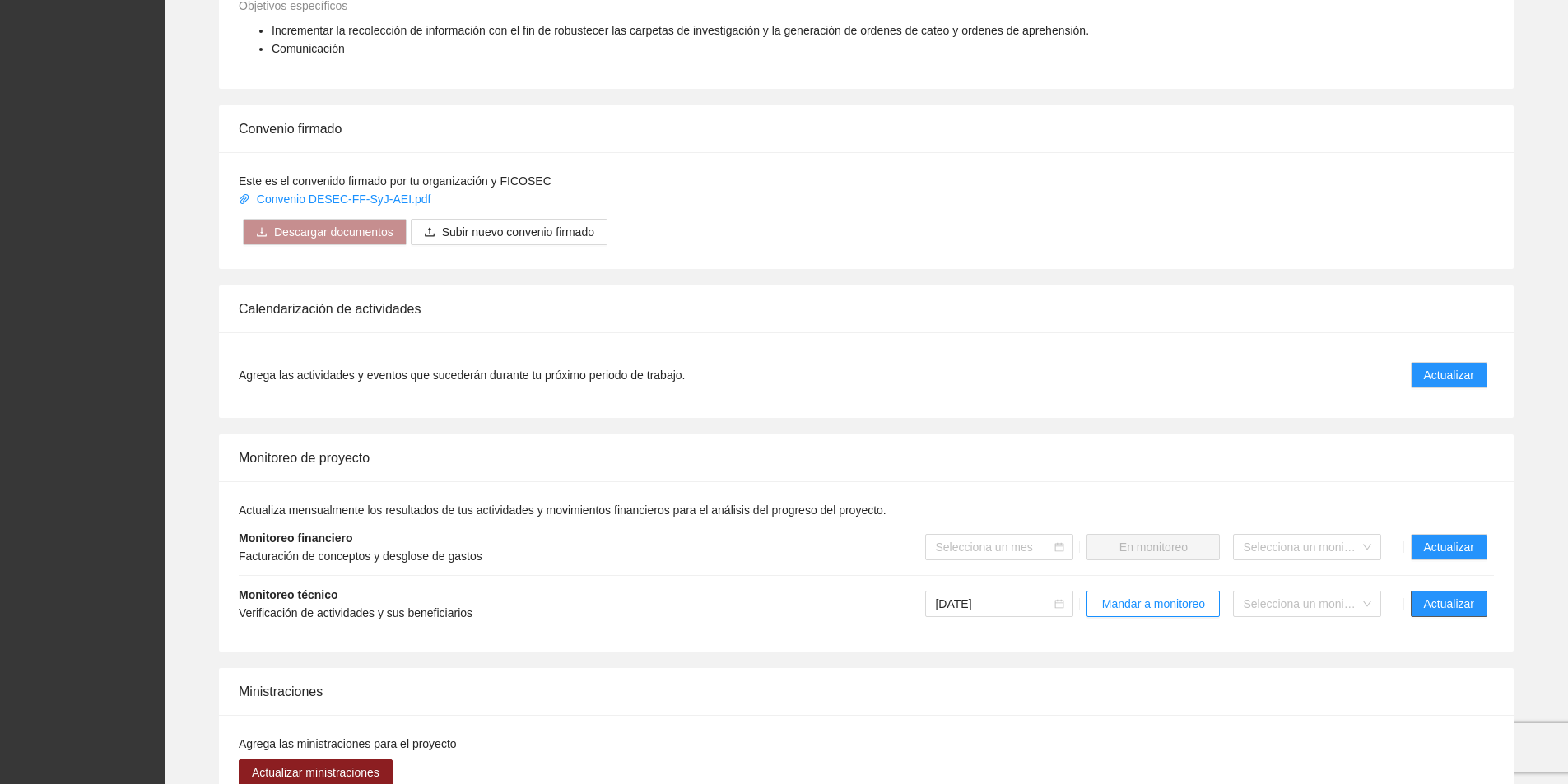 click on "Actualizar" at bounding box center (1449, 604) 